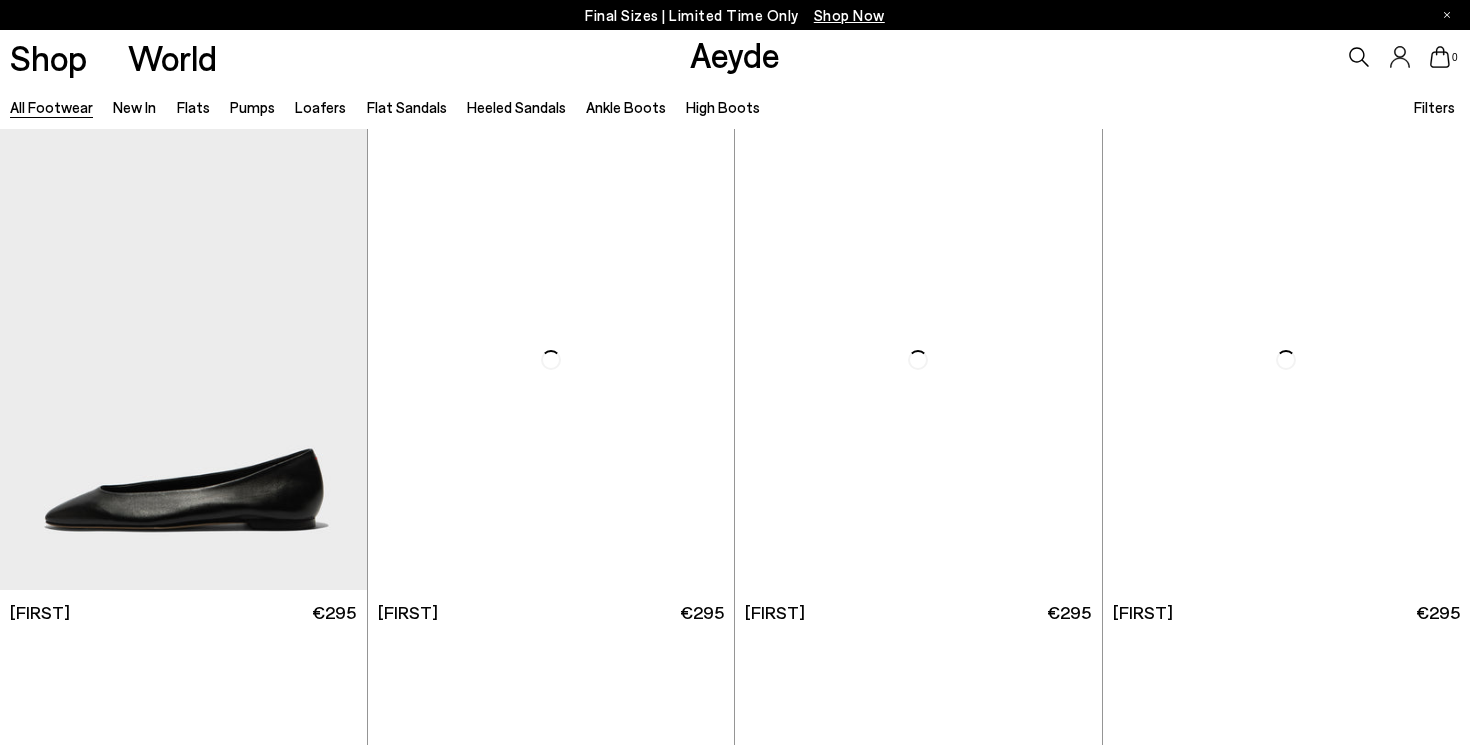 scroll, scrollTop: 0, scrollLeft: 0, axis: both 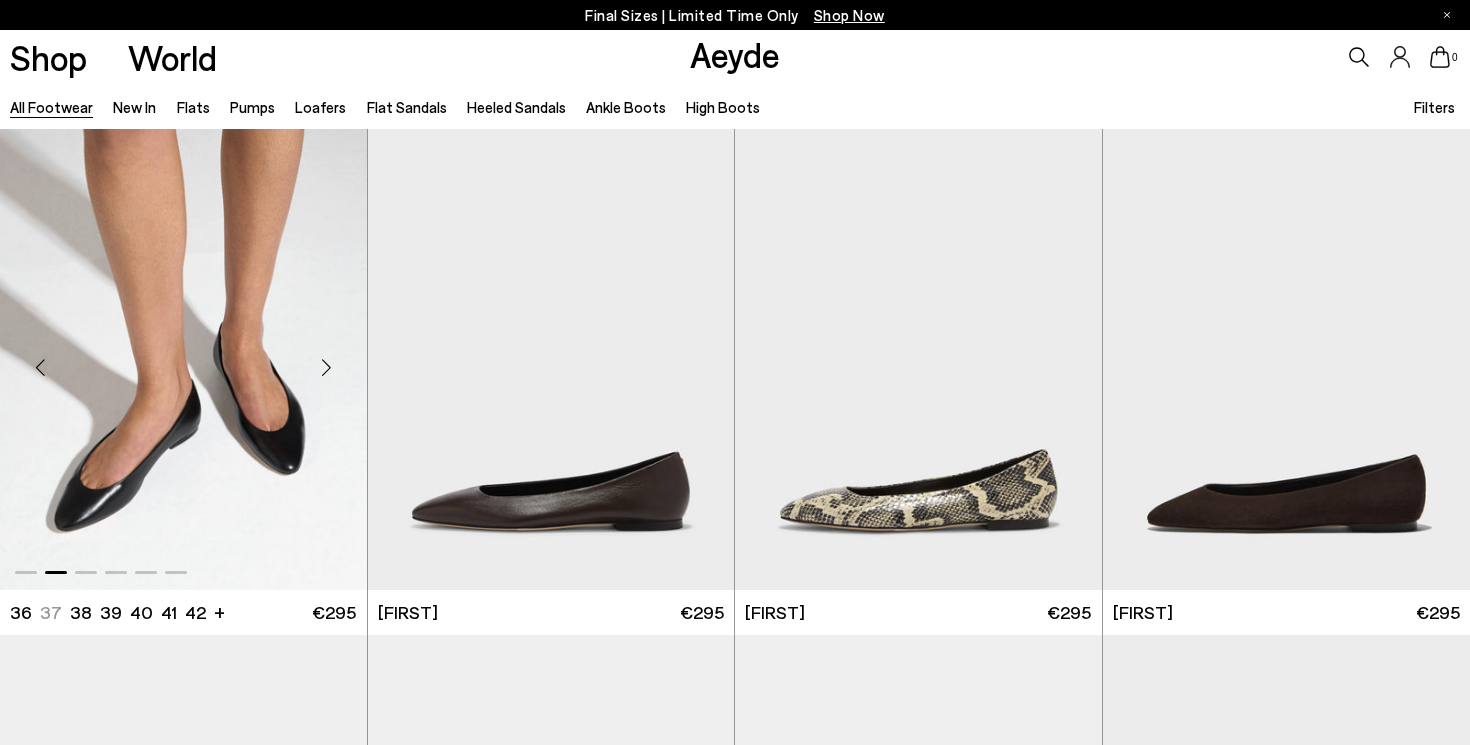 click at bounding box center (327, 368) 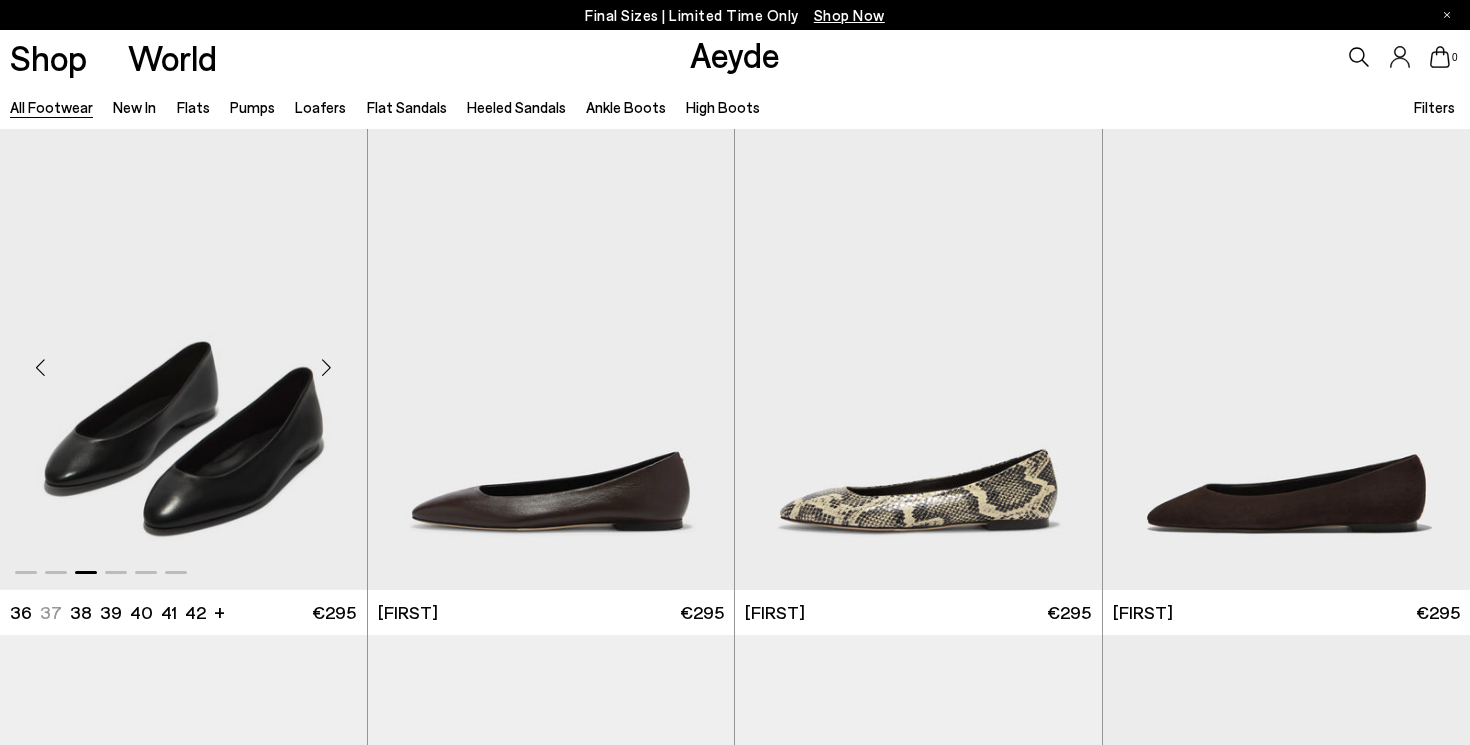 click at bounding box center [327, 368] 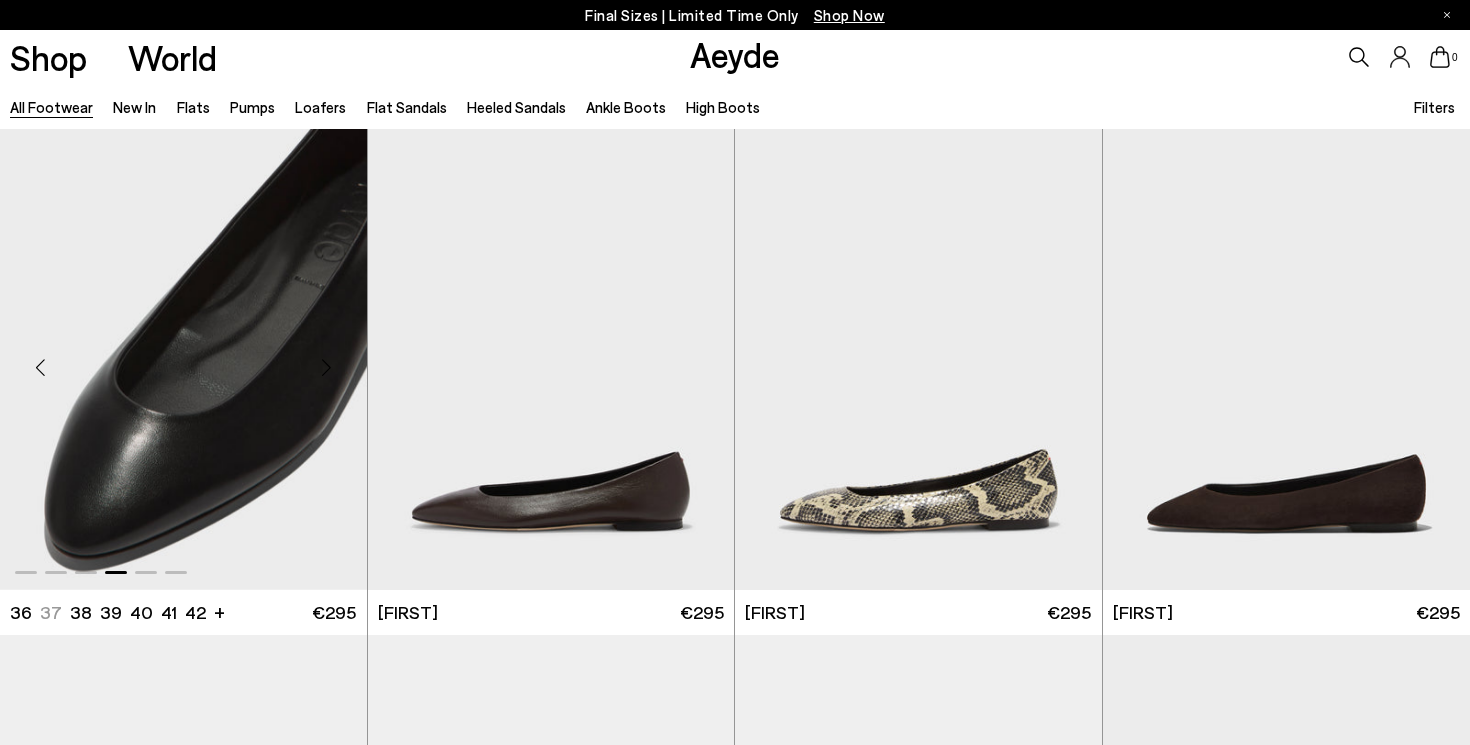click at bounding box center [327, 368] 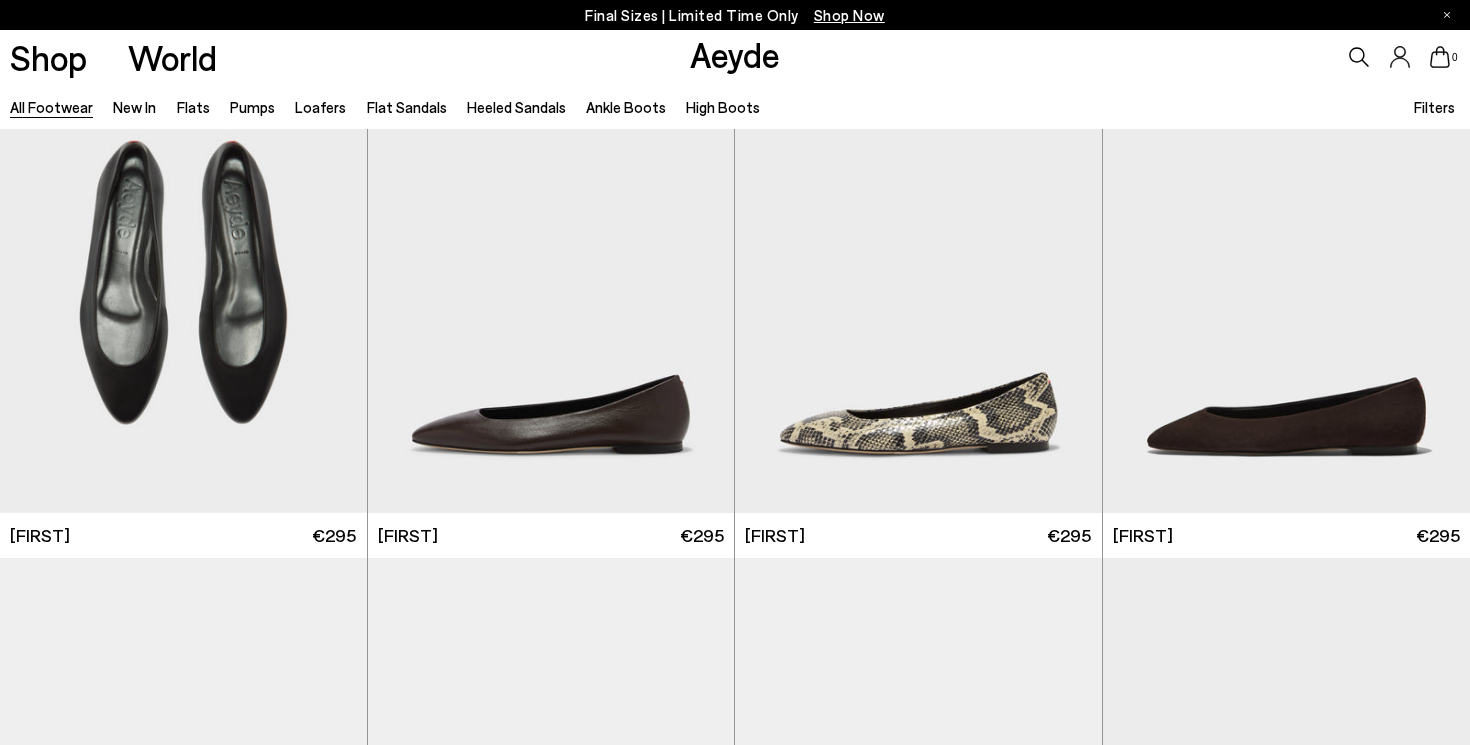 scroll, scrollTop: 59, scrollLeft: 0, axis: vertical 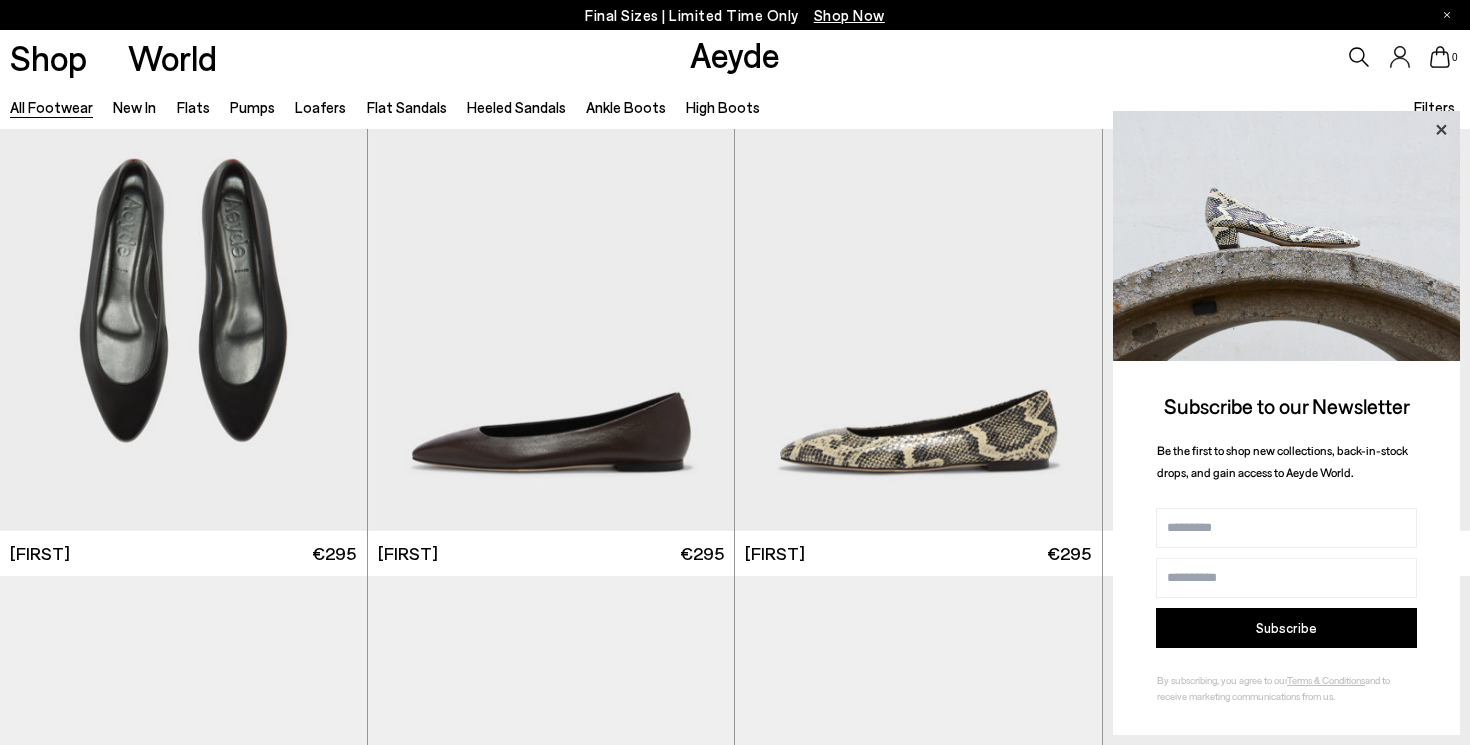 click 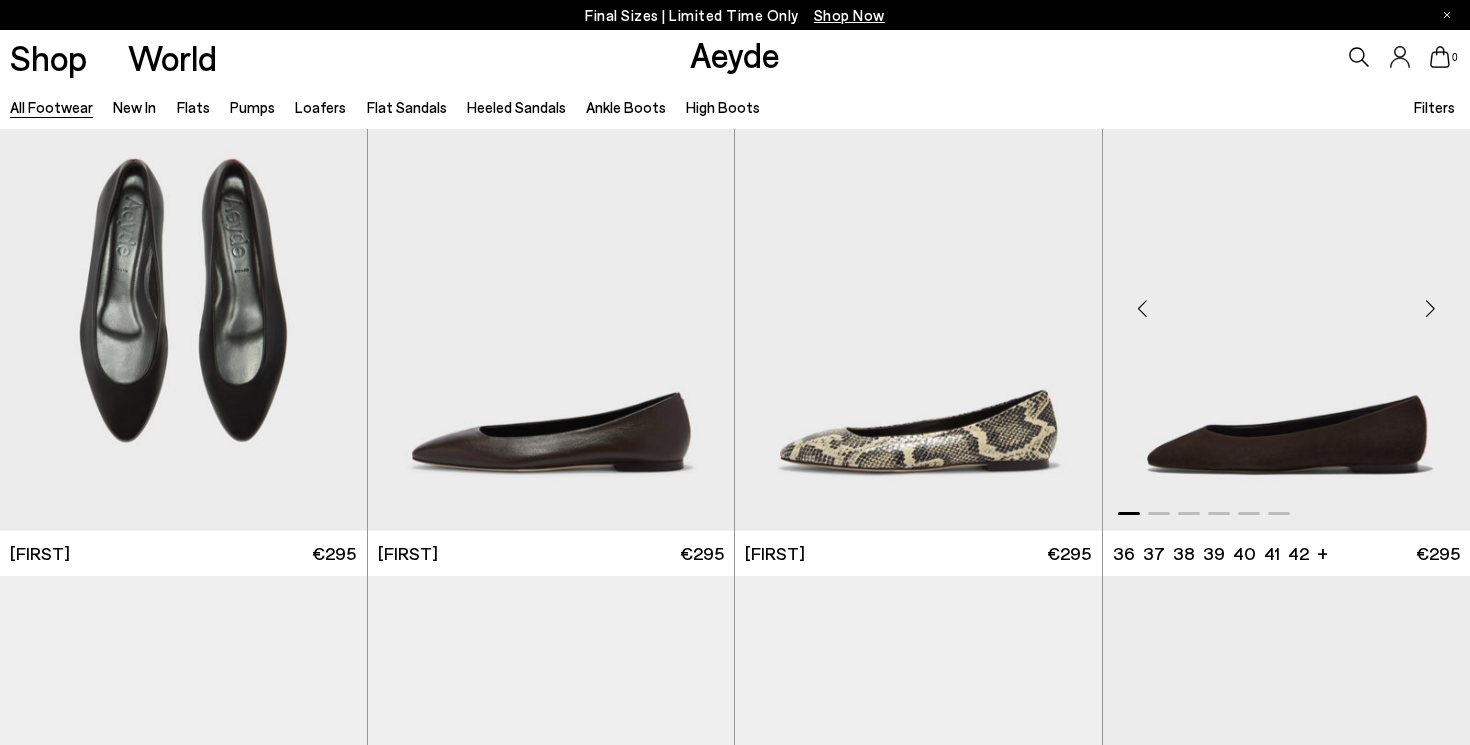 click at bounding box center (1430, 309) 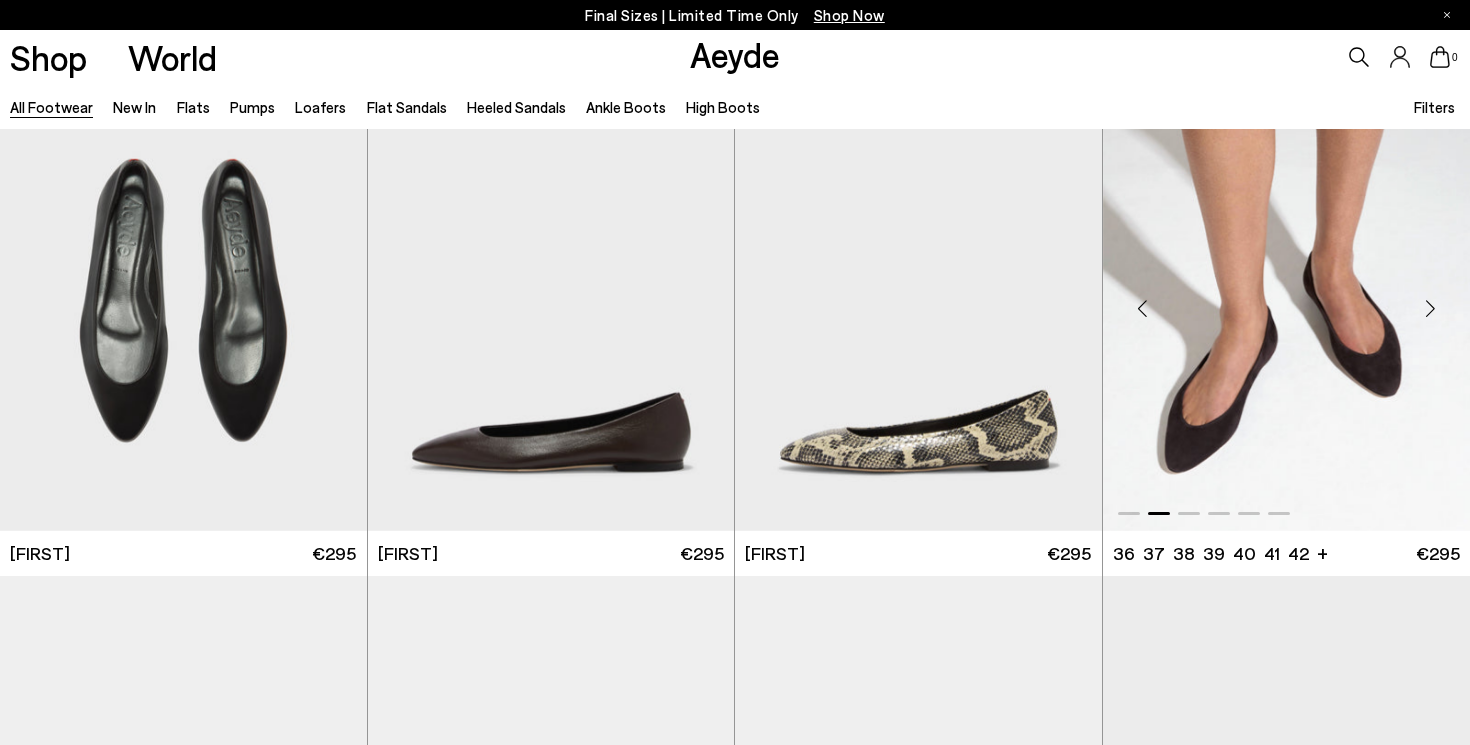 click at bounding box center [1430, 309] 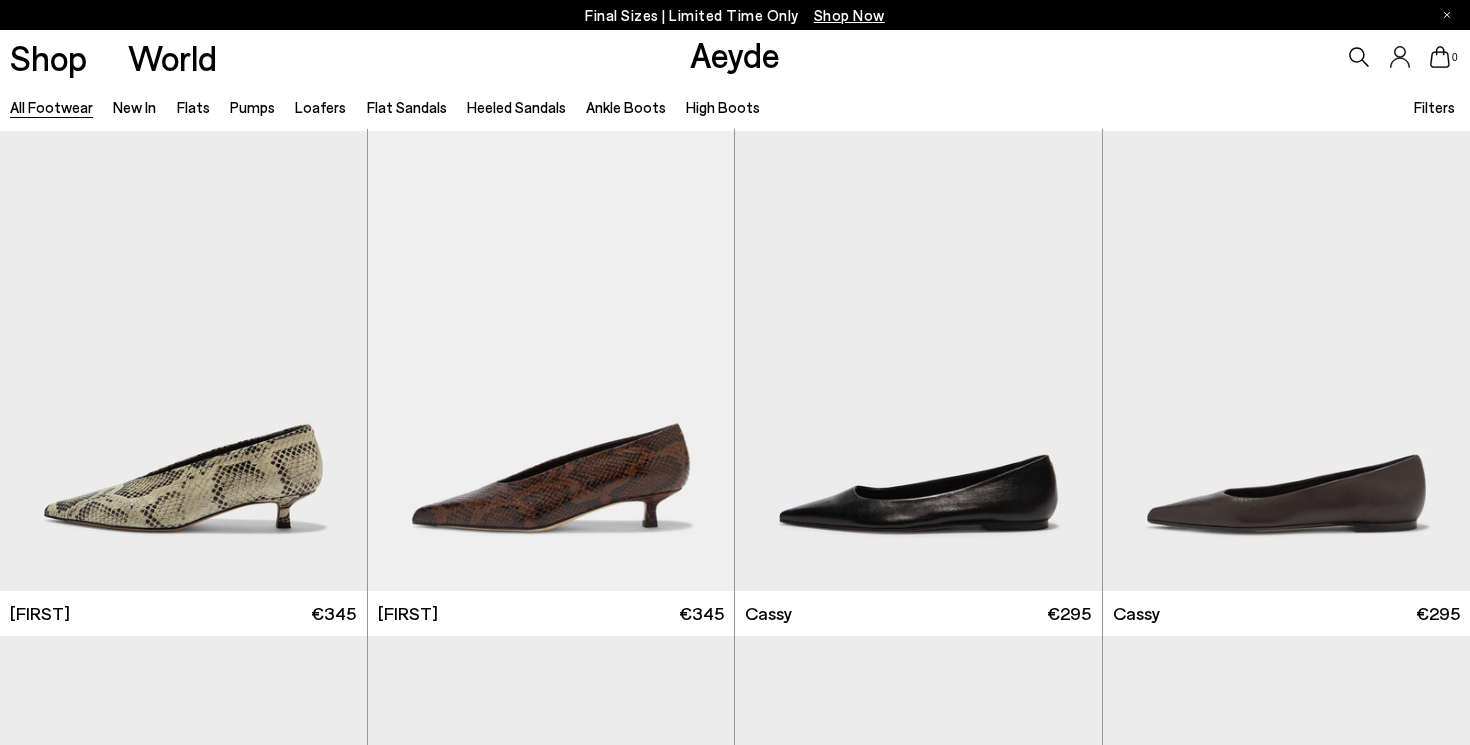 scroll, scrollTop: 4046, scrollLeft: 0, axis: vertical 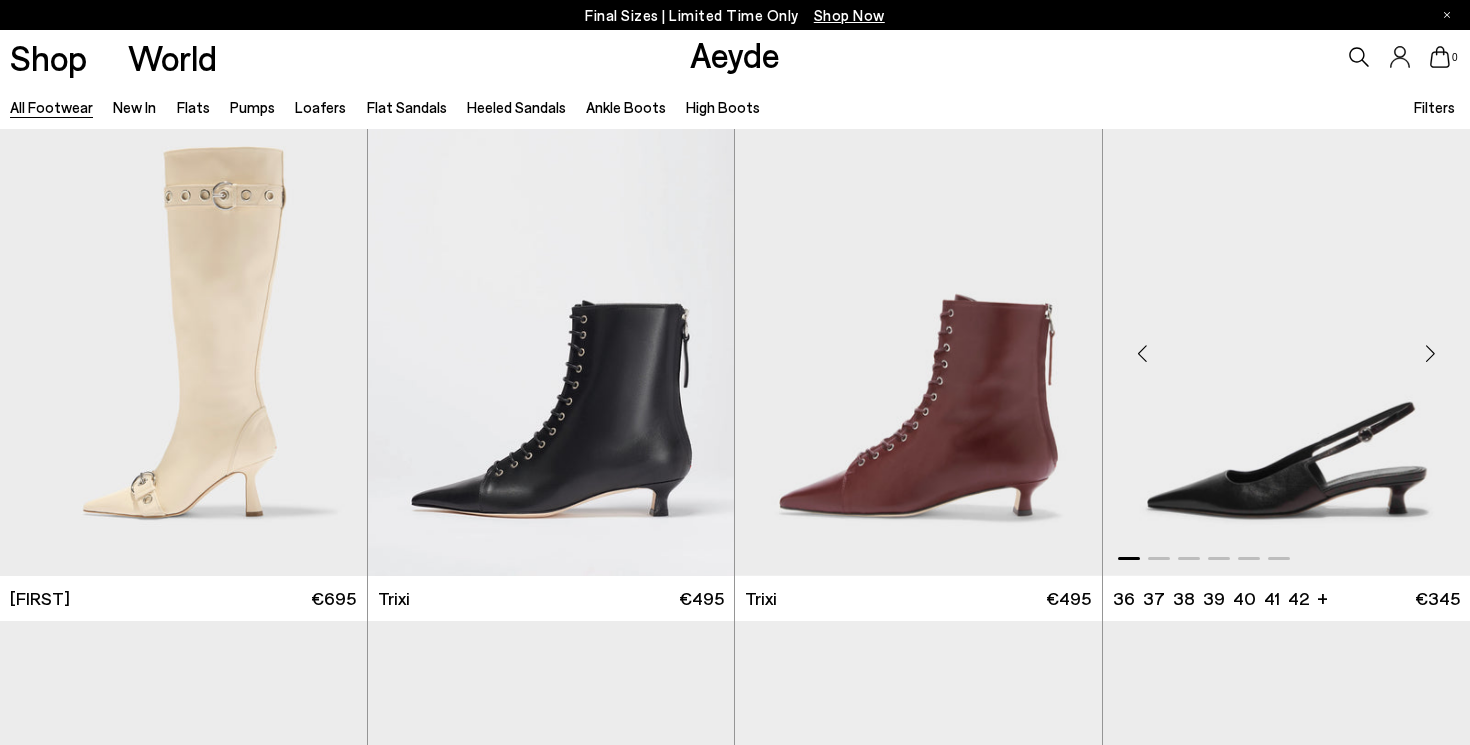 click at bounding box center (1430, 354) 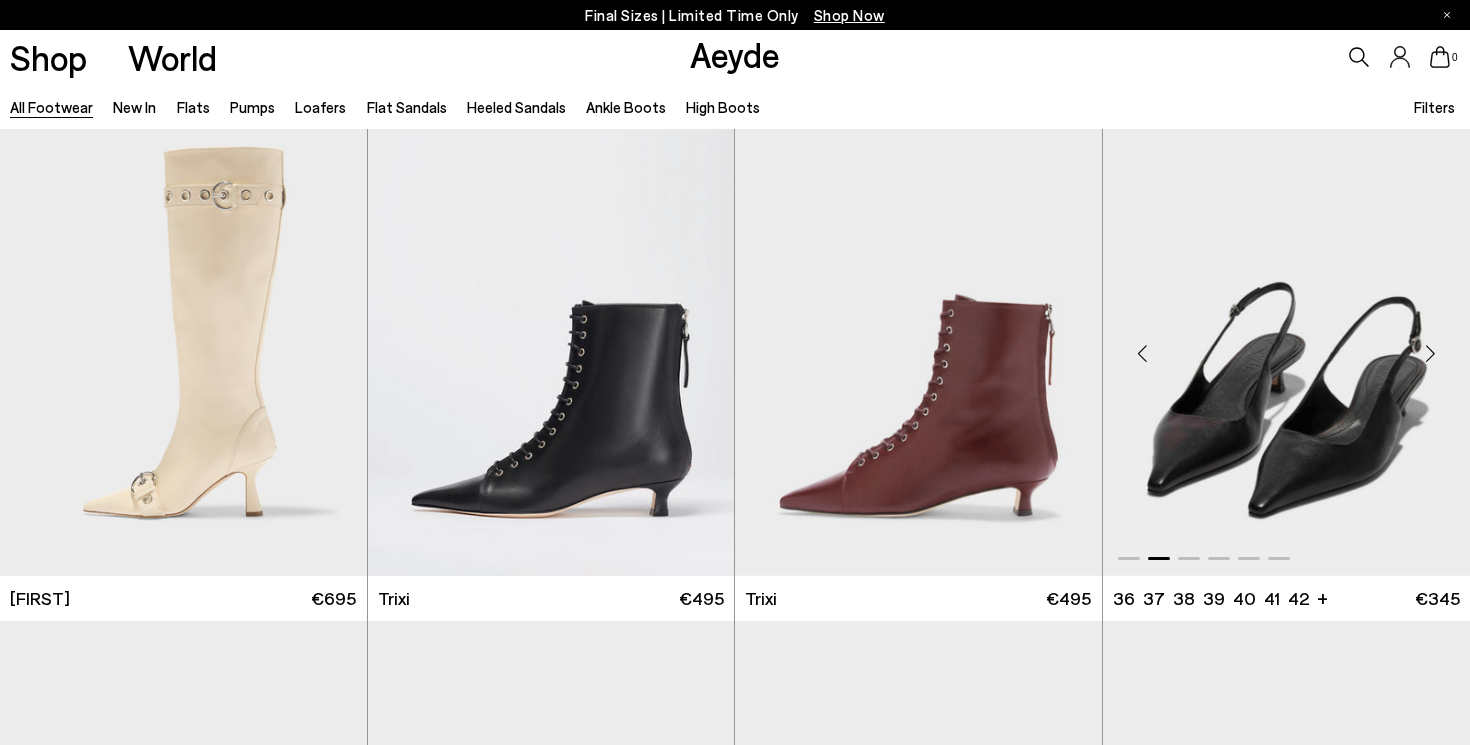 click at bounding box center [1430, 354] 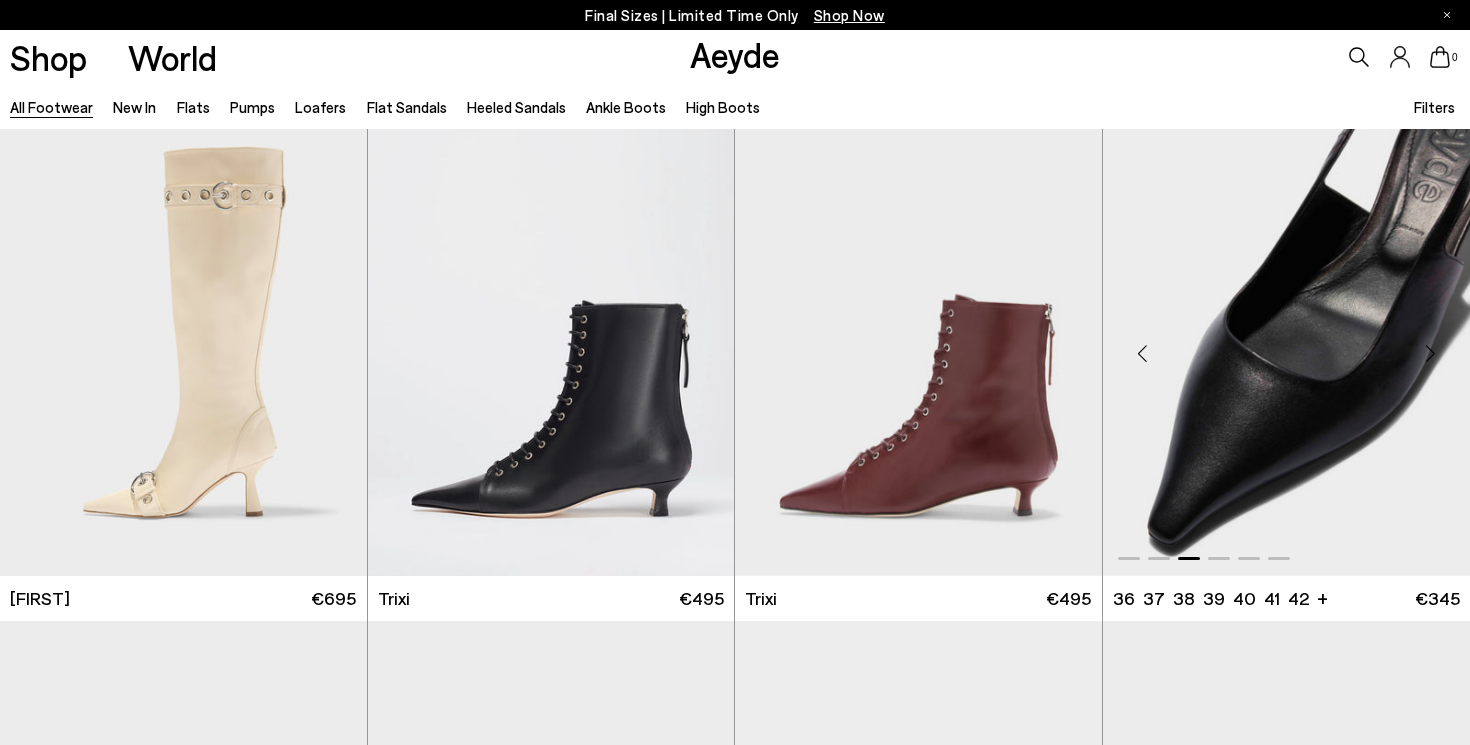 click at bounding box center (1430, 354) 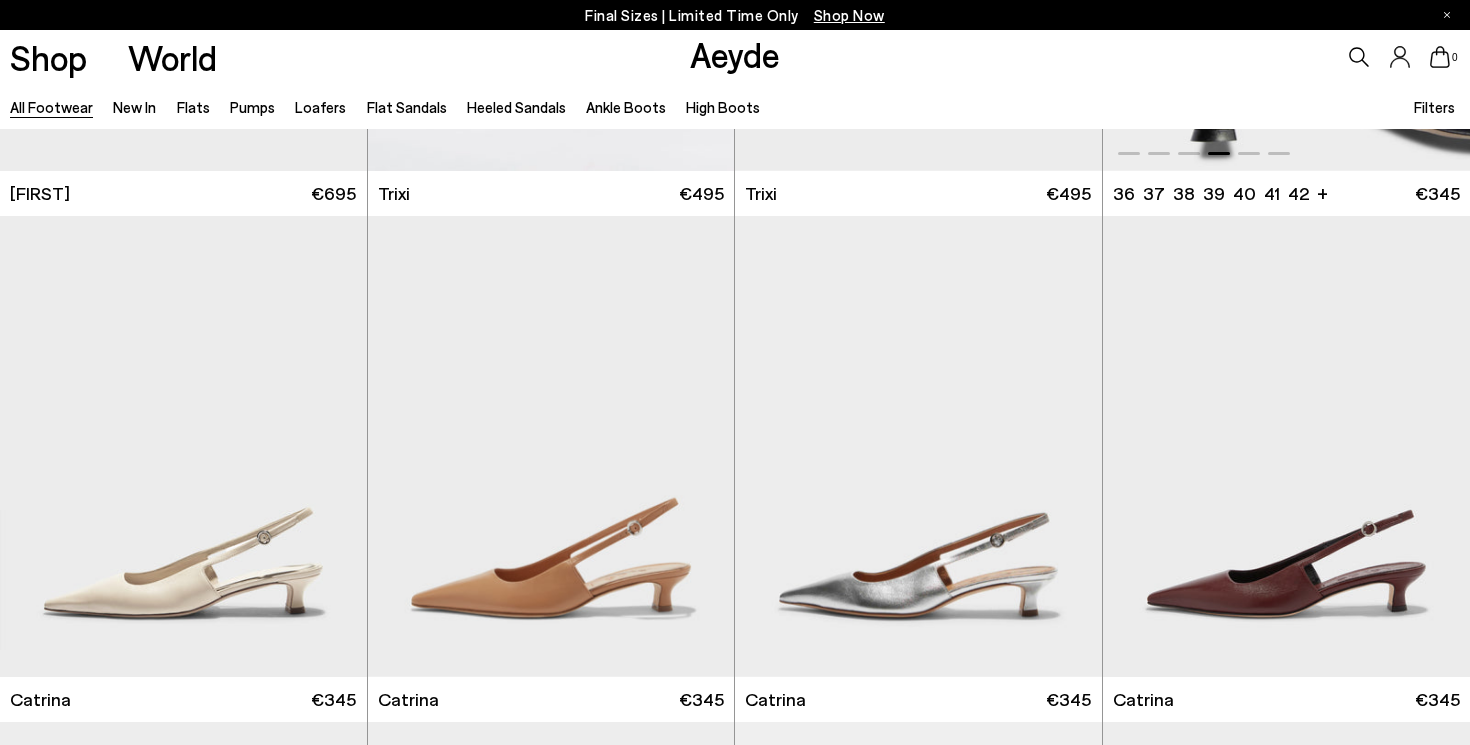scroll, scrollTop: 10037, scrollLeft: 0, axis: vertical 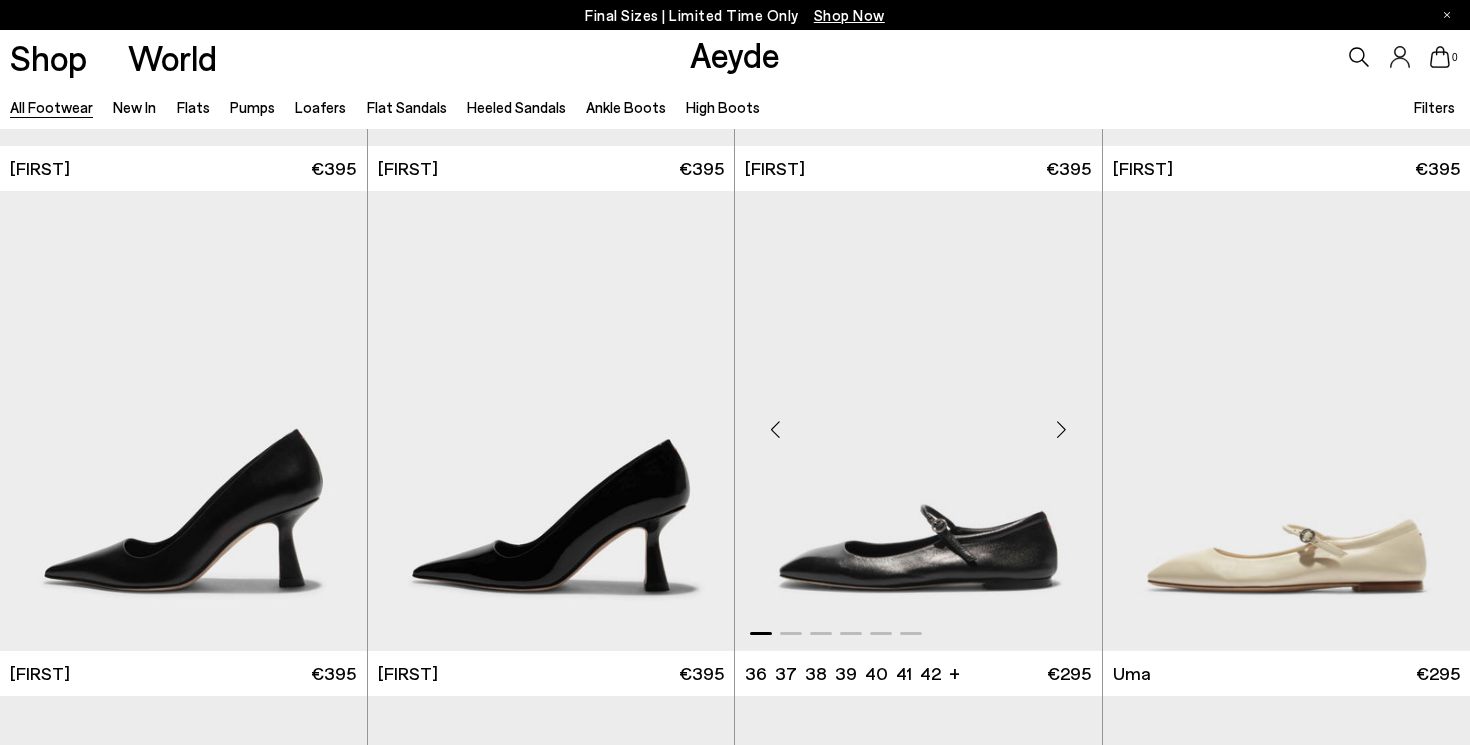 click at bounding box center [1062, 429] 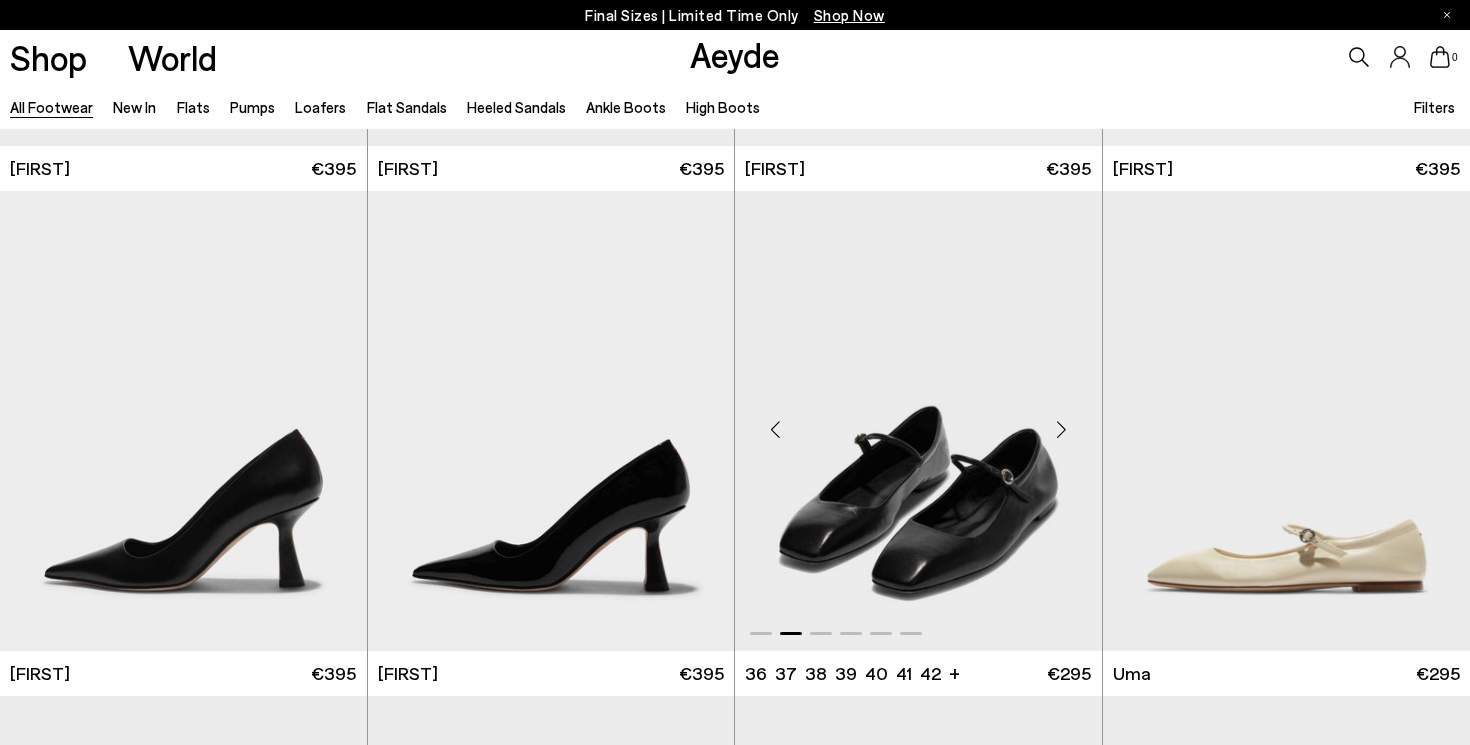 click at bounding box center (1062, 429) 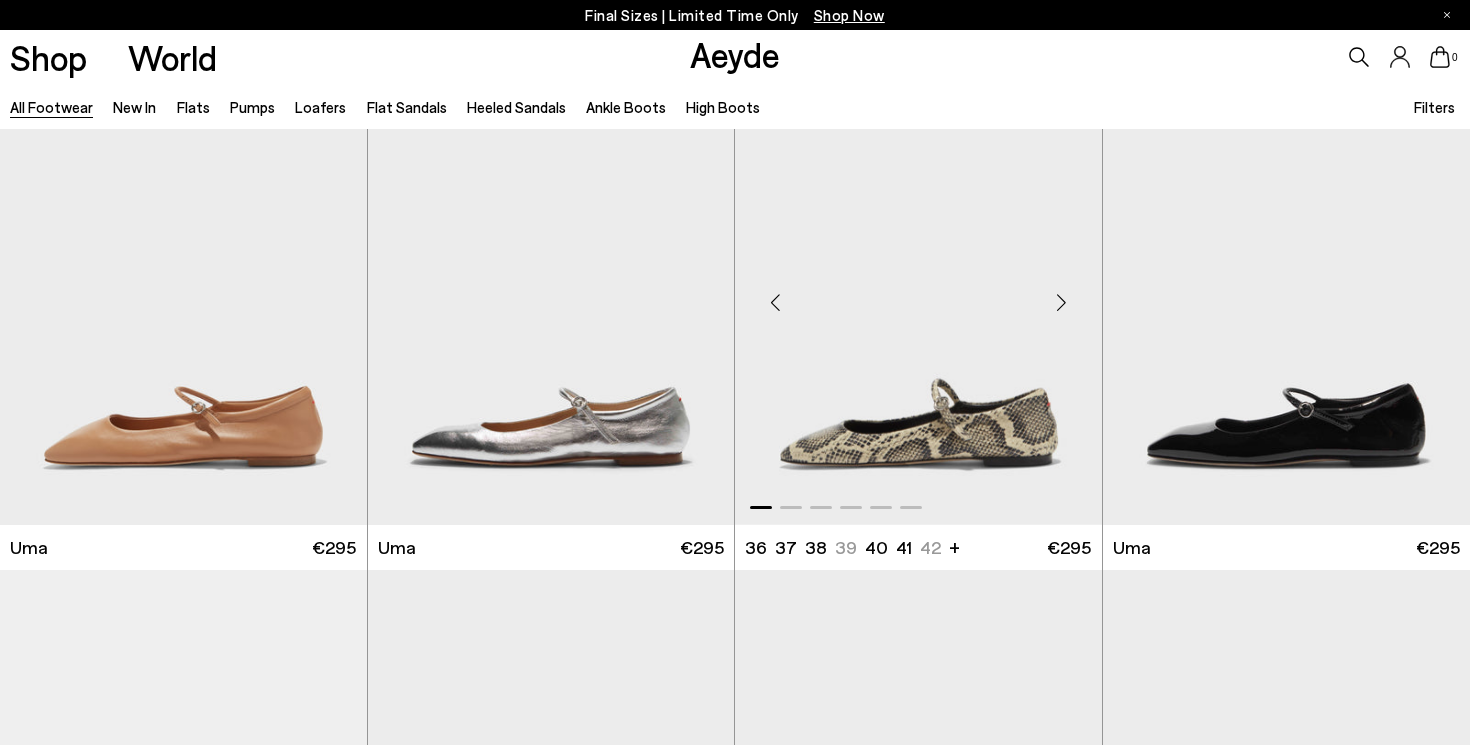 scroll, scrollTop: 12206, scrollLeft: 0, axis: vertical 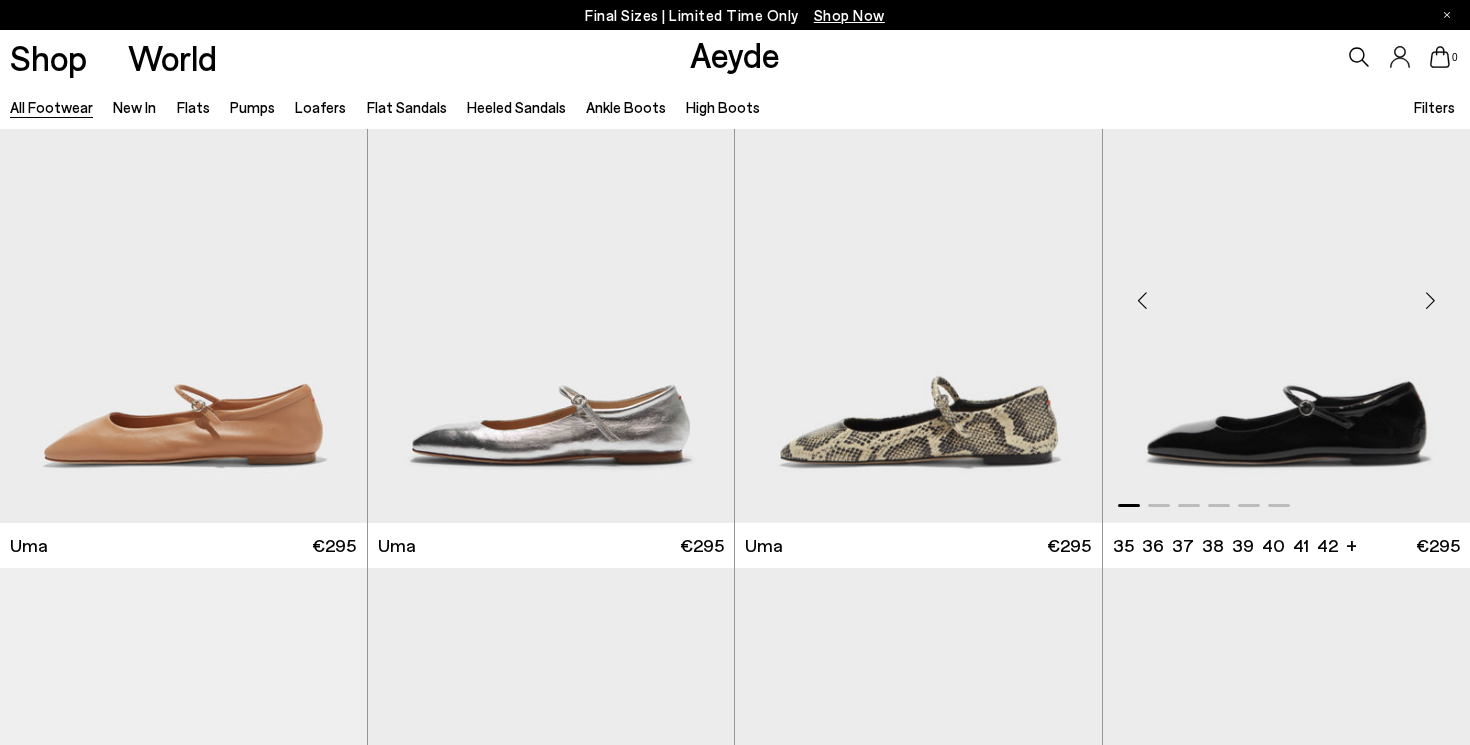 click at bounding box center [1430, 301] 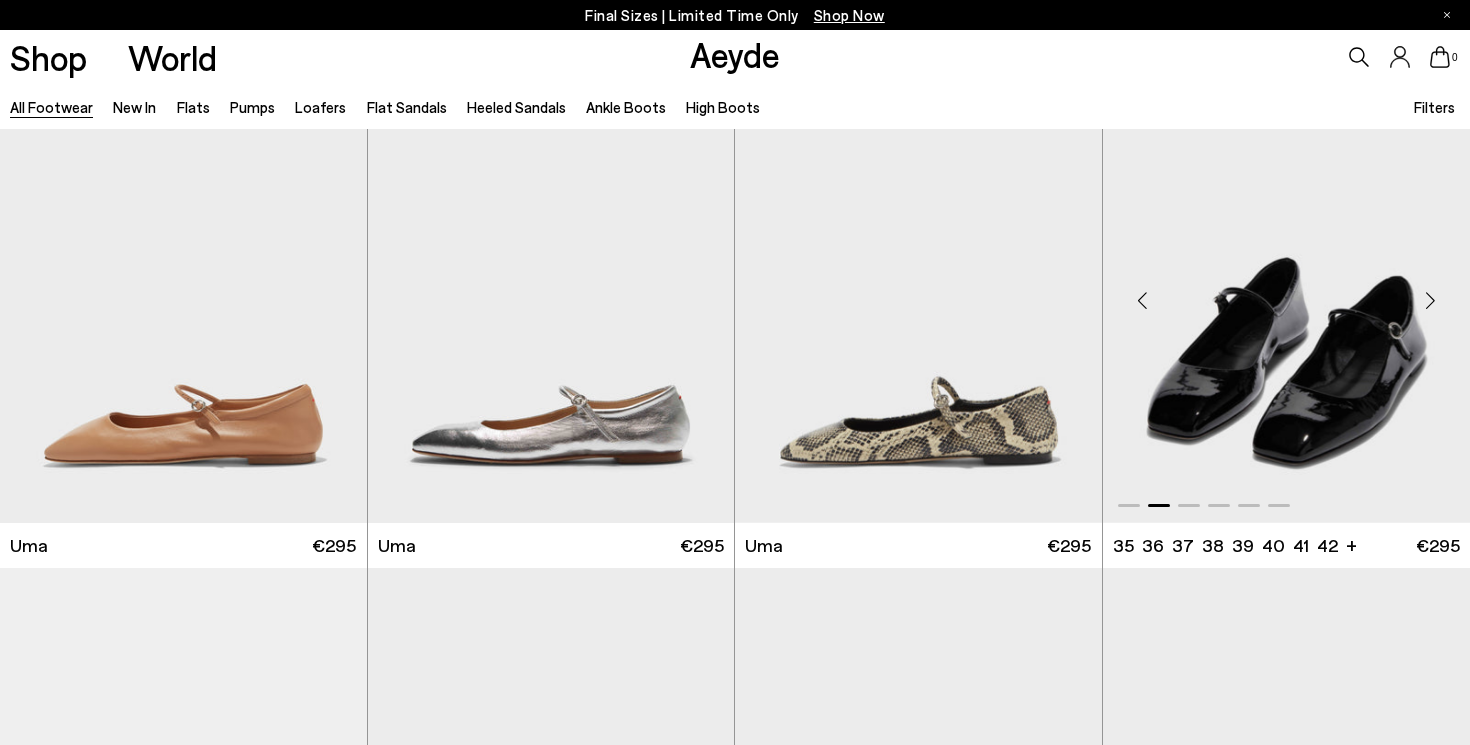click at bounding box center [1430, 301] 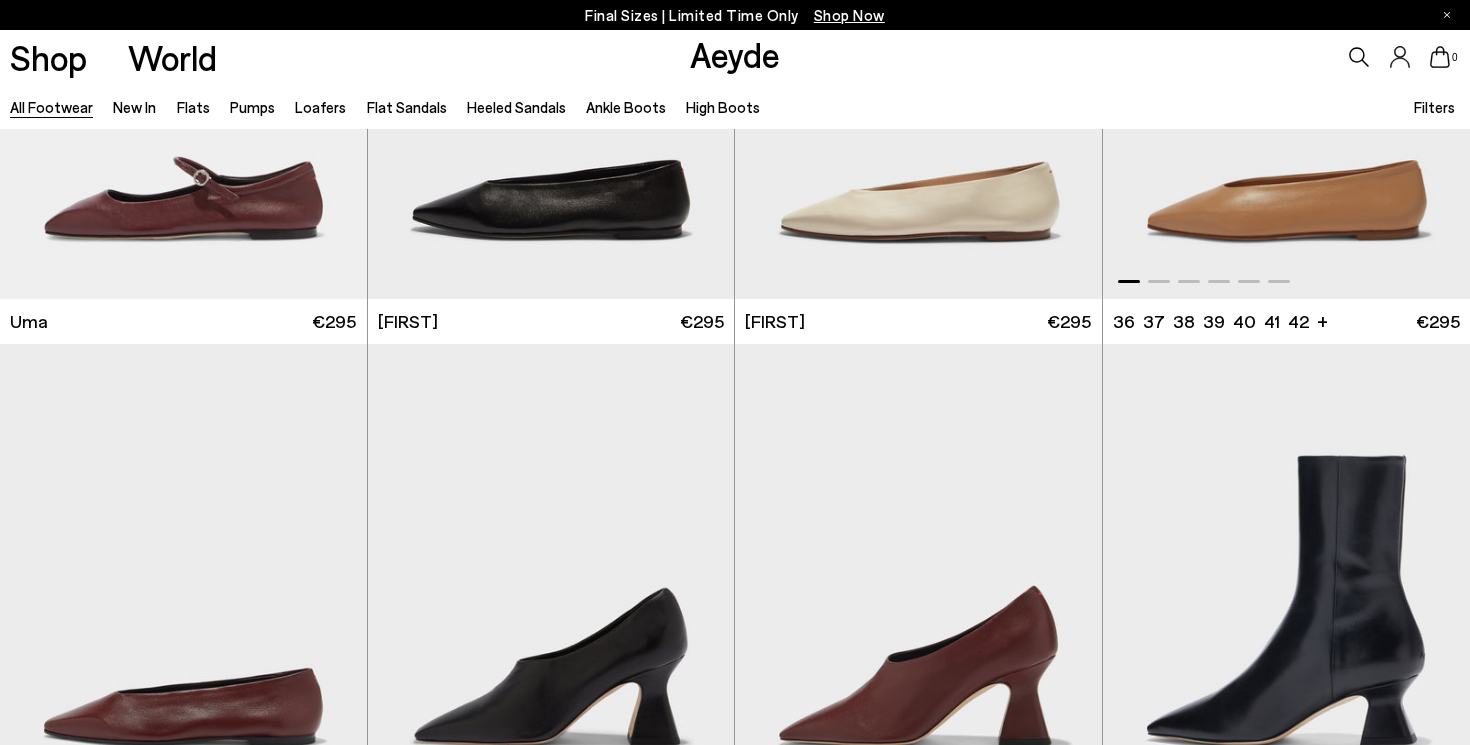 scroll, scrollTop: 12944, scrollLeft: 0, axis: vertical 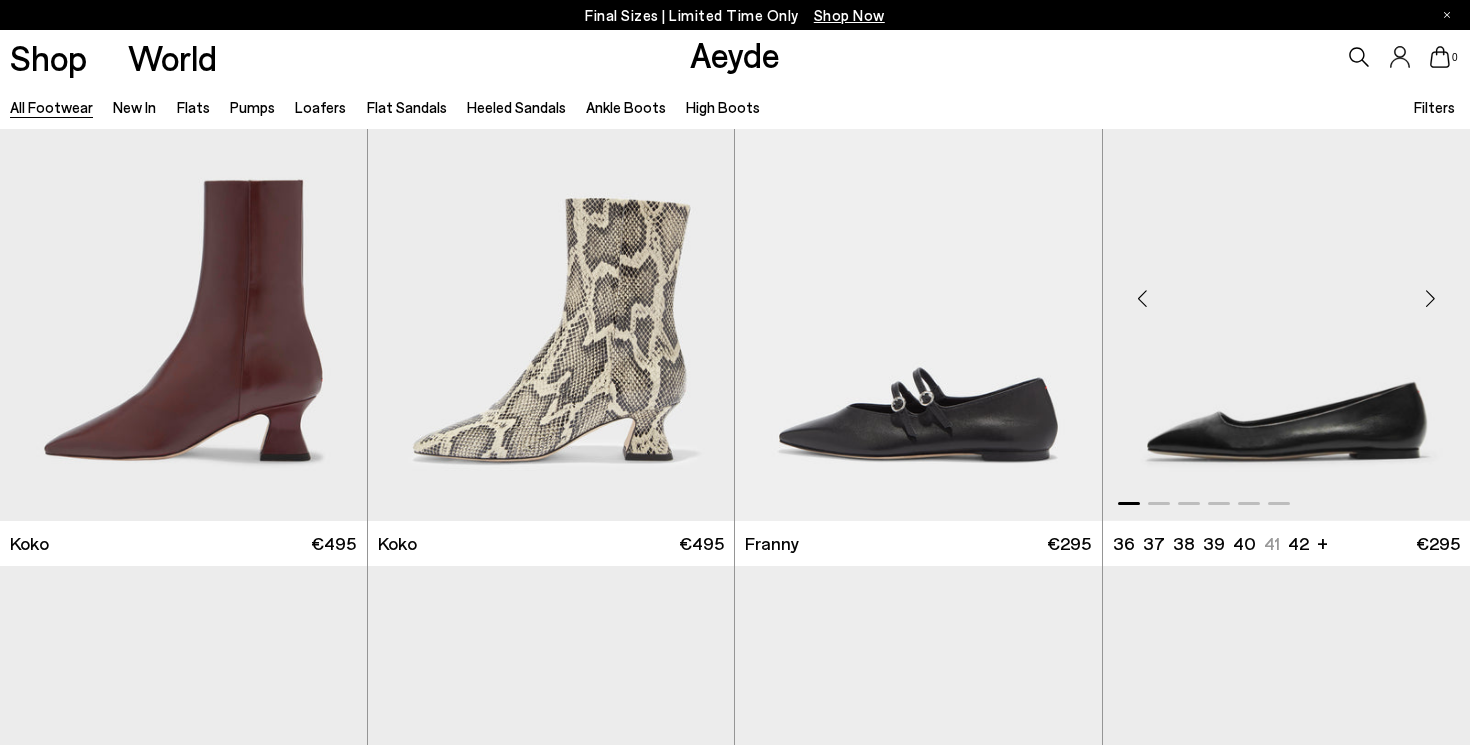 click at bounding box center [1430, 298] 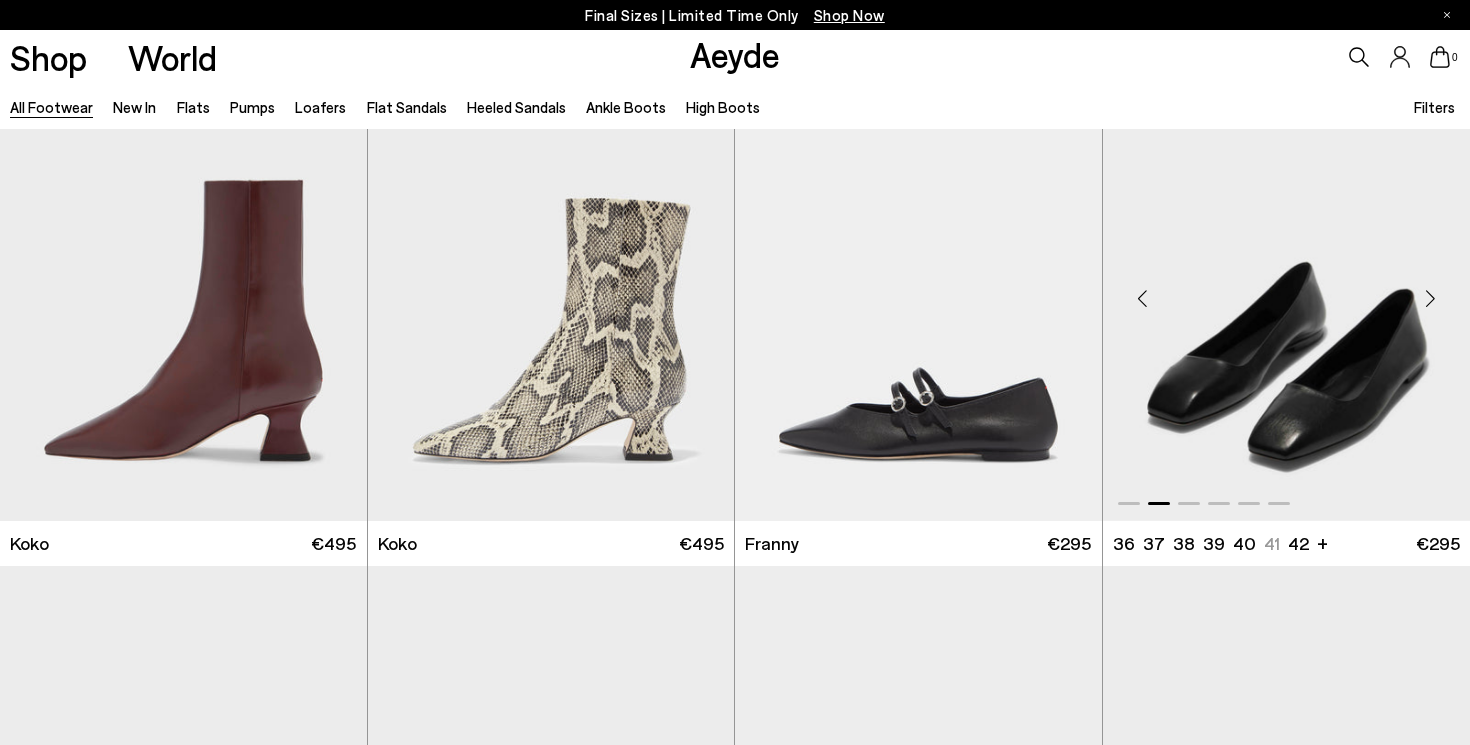 click at bounding box center [1430, 298] 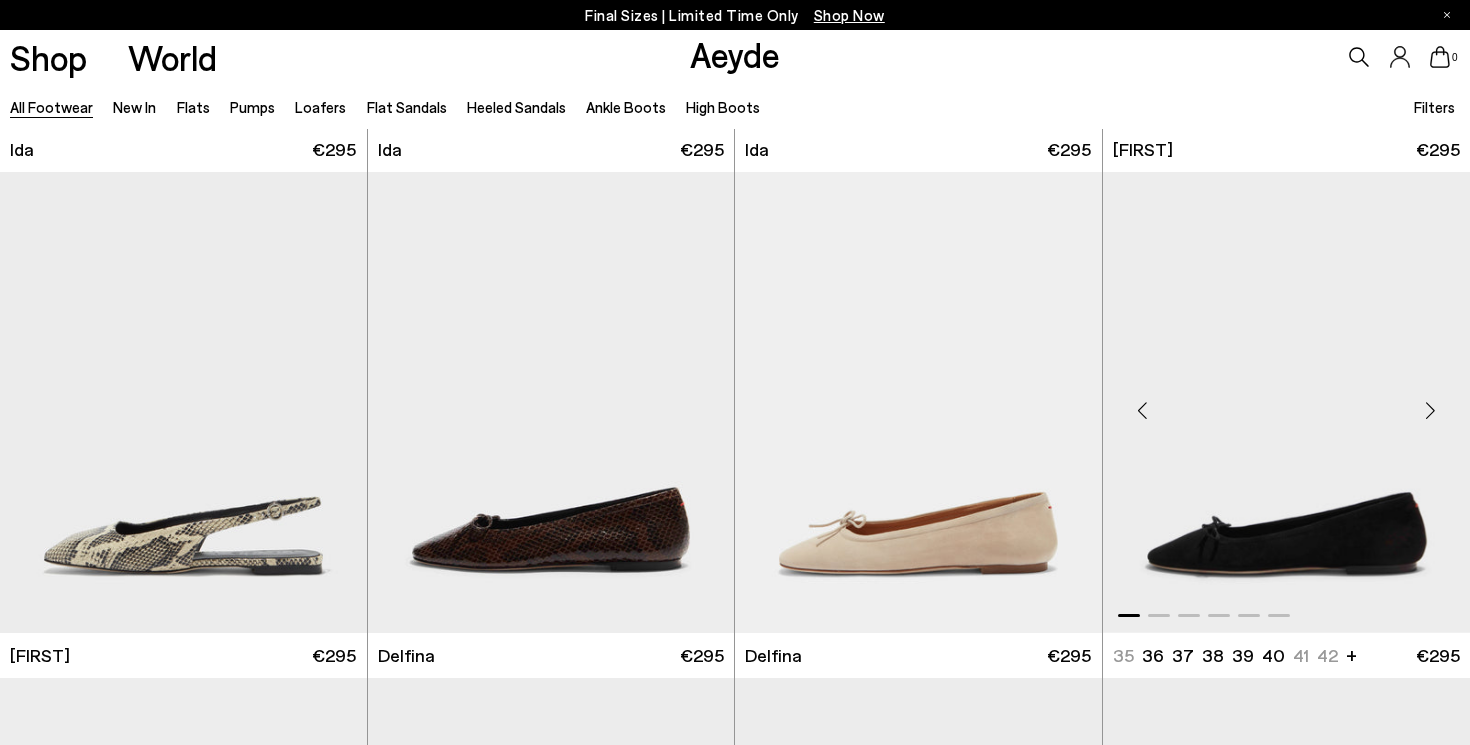 scroll, scrollTop: 14626, scrollLeft: 0, axis: vertical 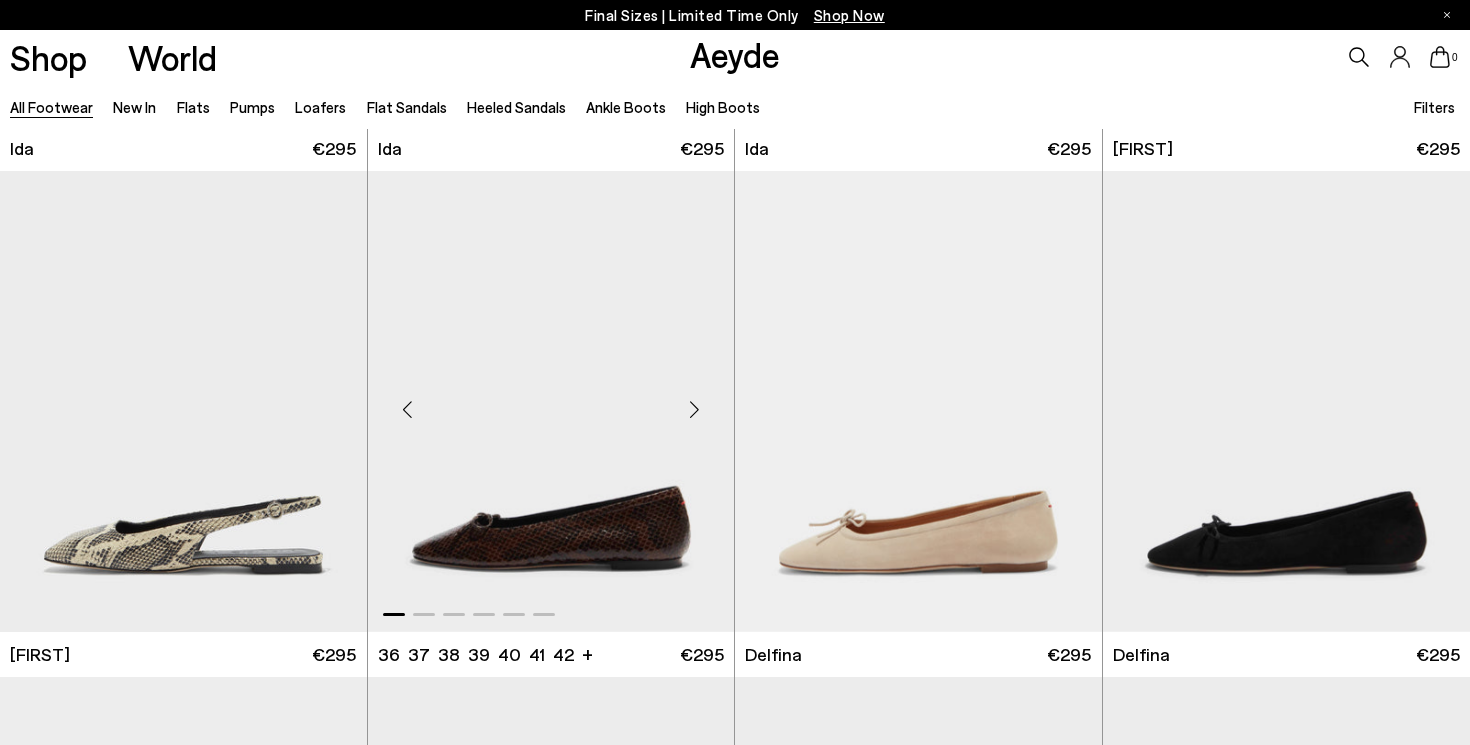 click at bounding box center (694, 410) 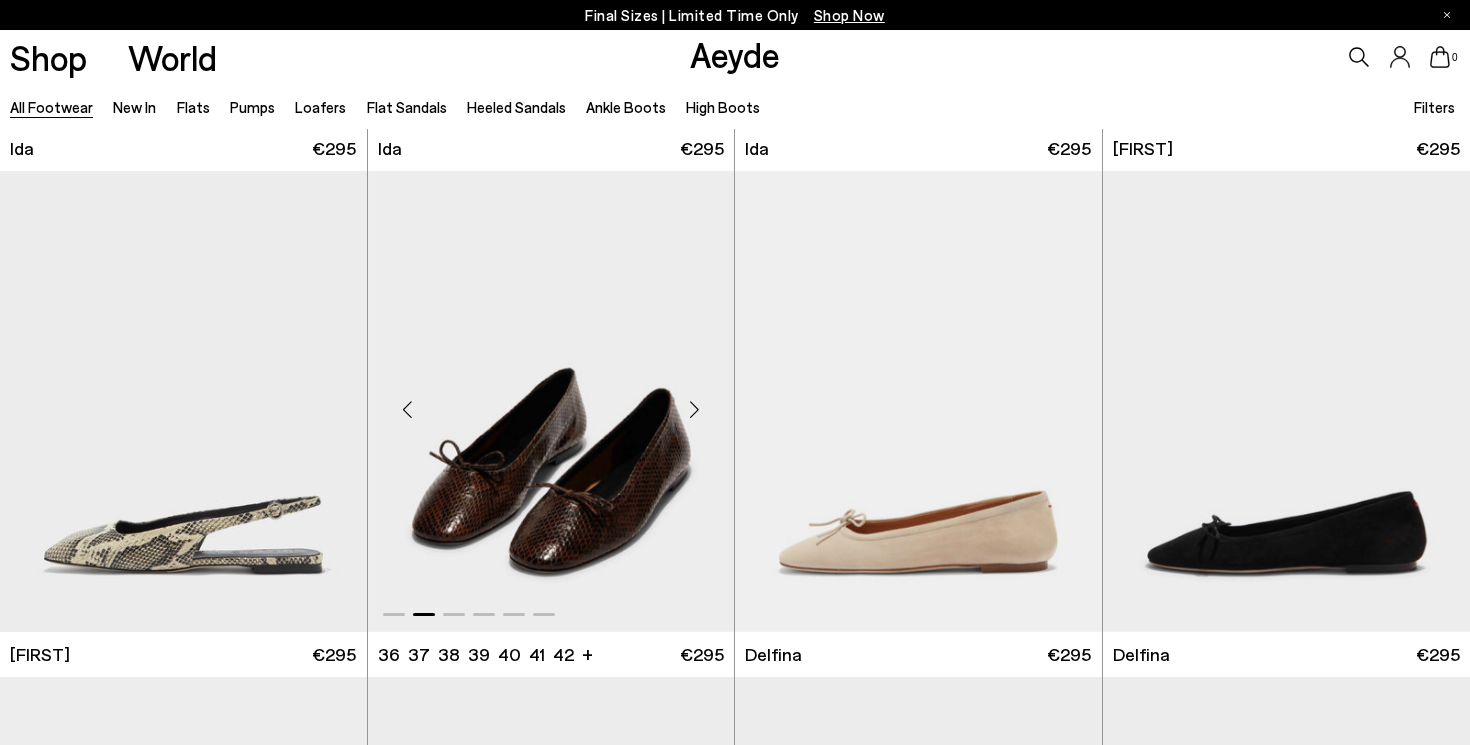 click at bounding box center [694, 410] 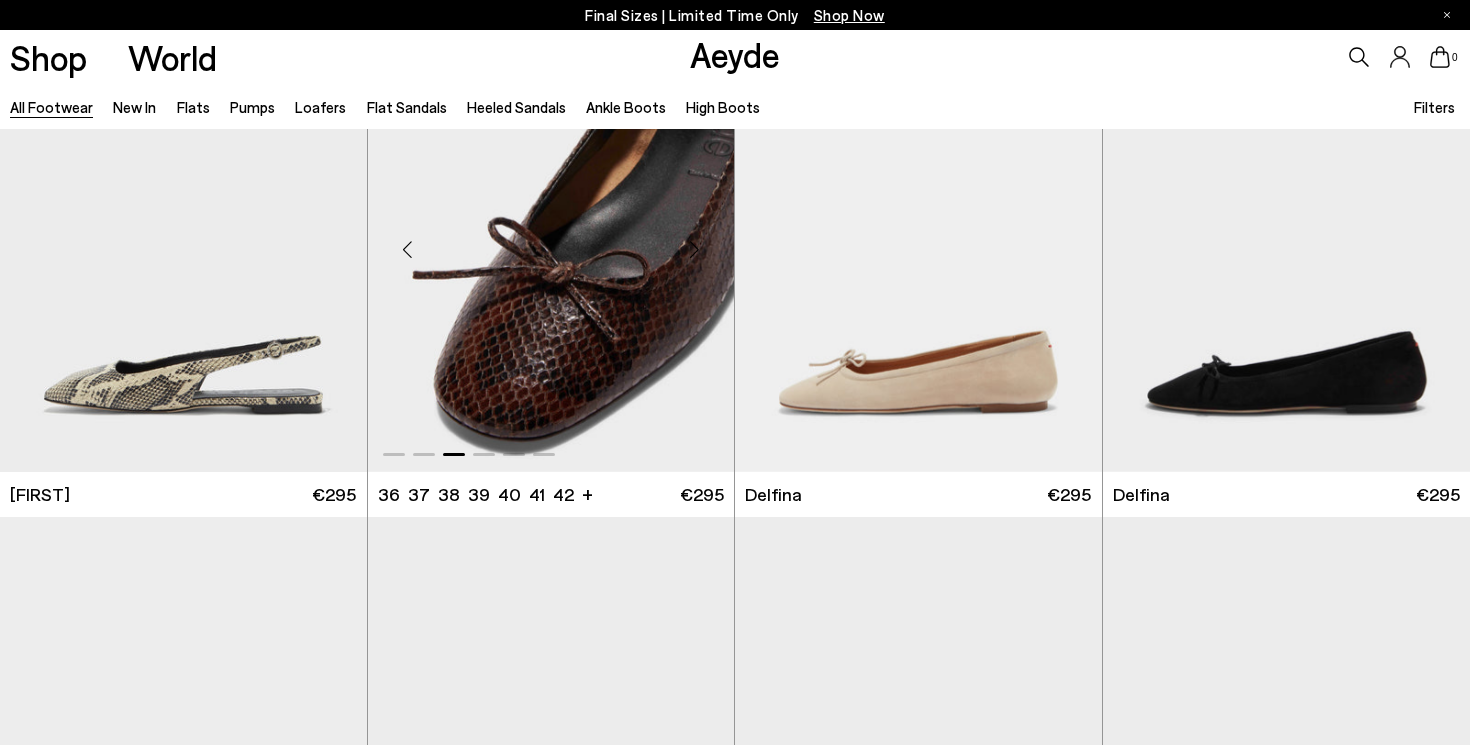 scroll, scrollTop: 14781, scrollLeft: 0, axis: vertical 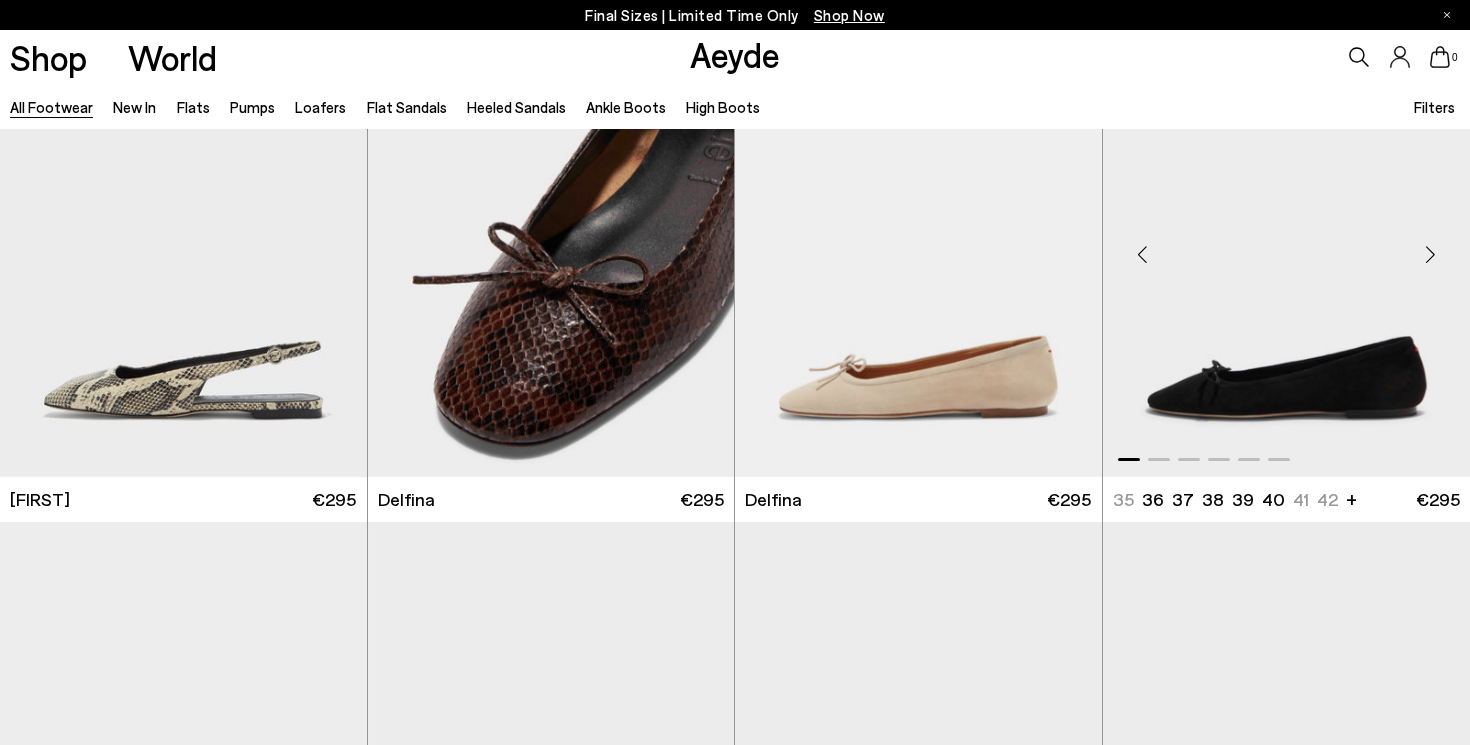 click at bounding box center [1430, 255] 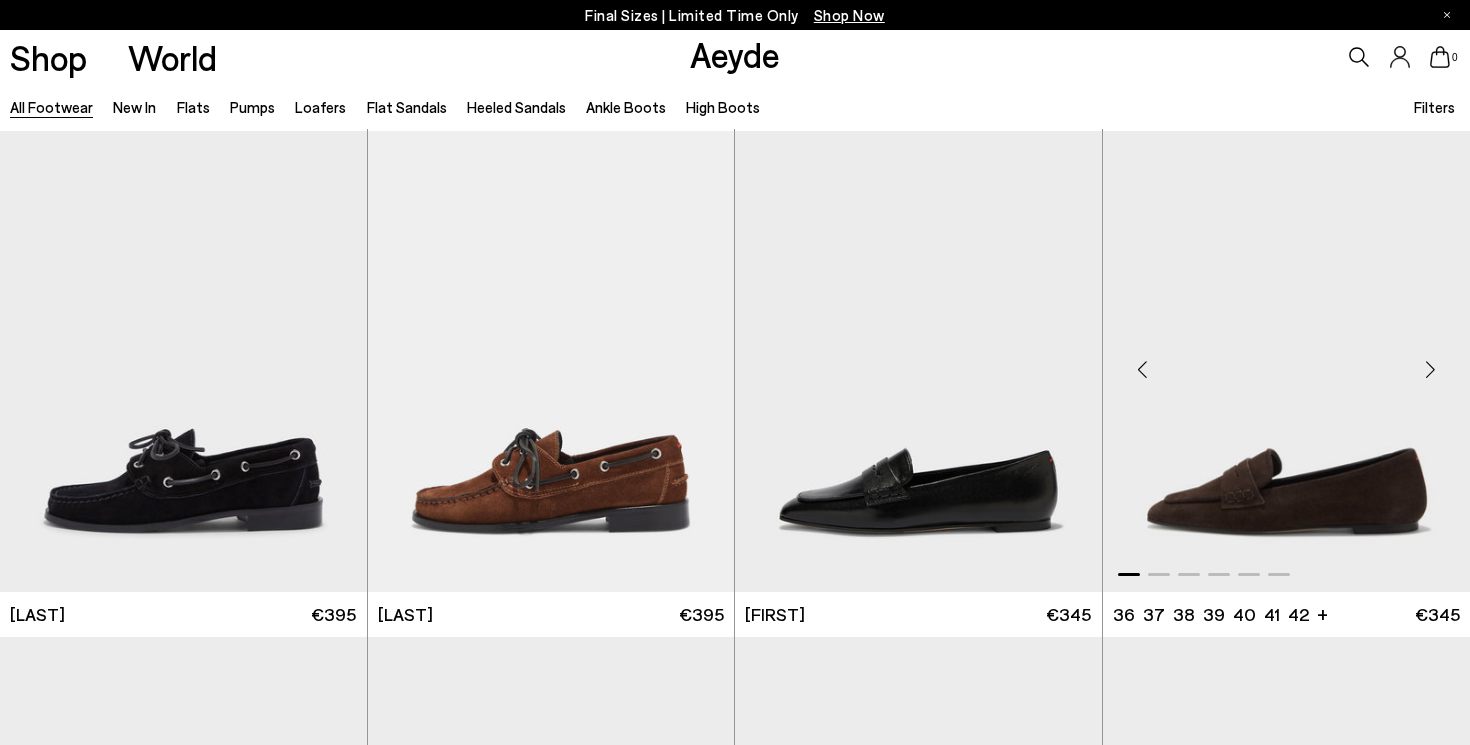 scroll, scrollTop: 17701, scrollLeft: 0, axis: vertical 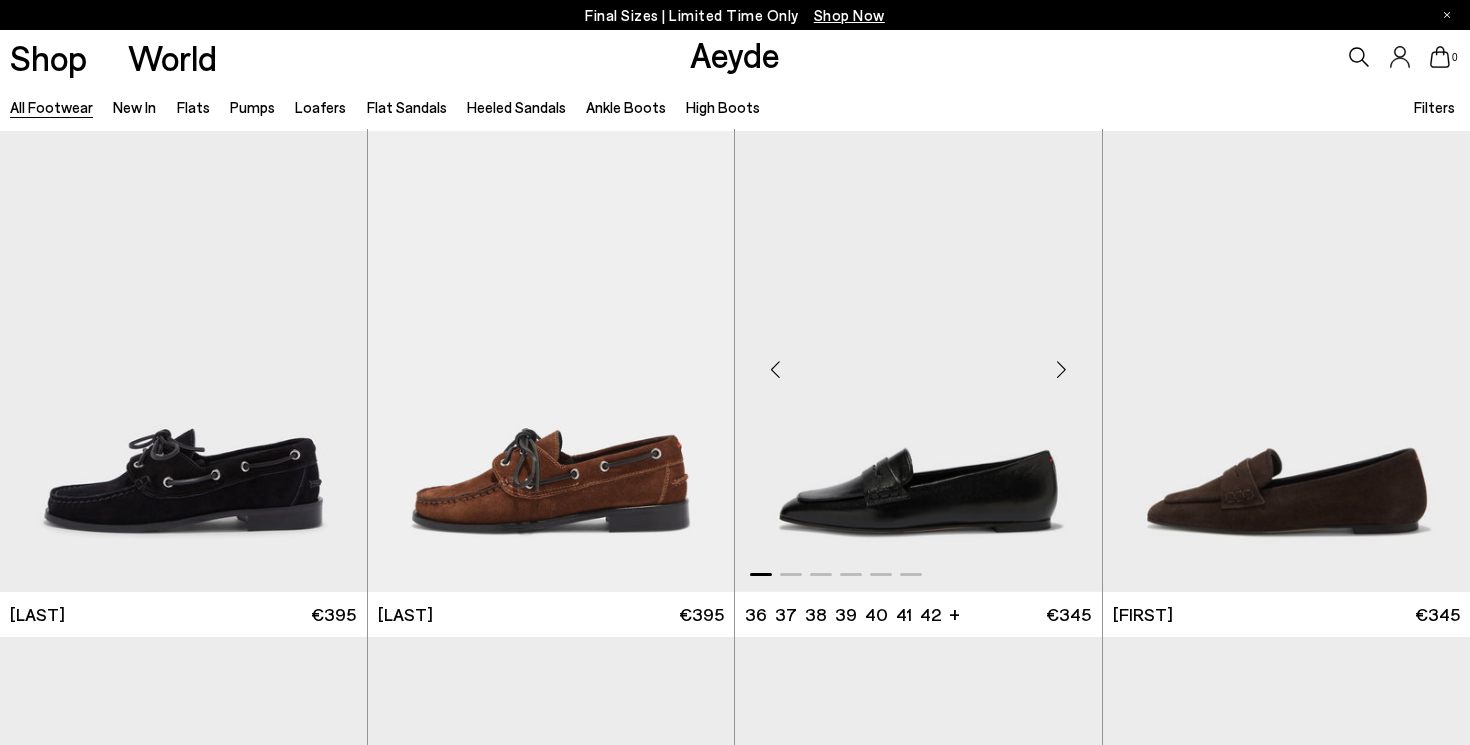 click at bounding box center [1062, 370] 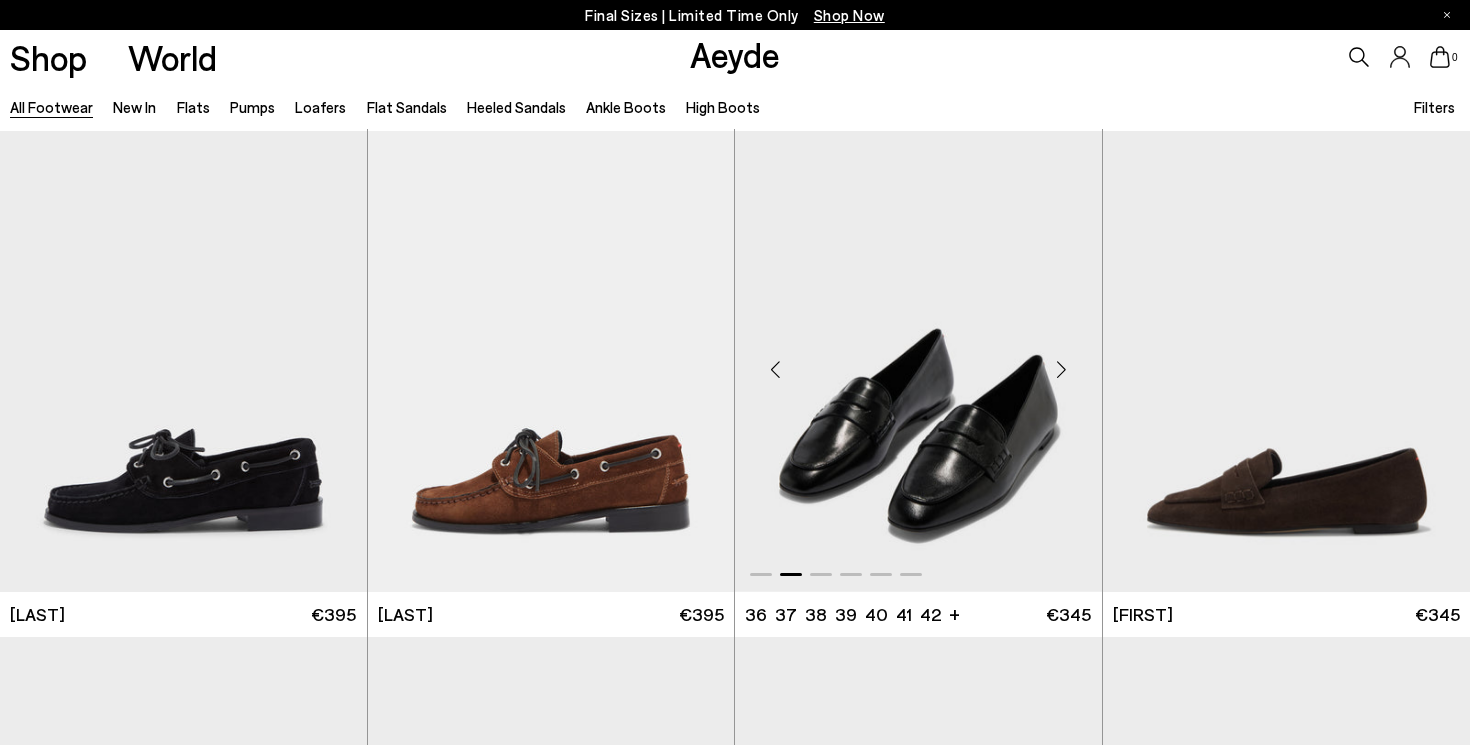 click at bounding box center (1062, 370) 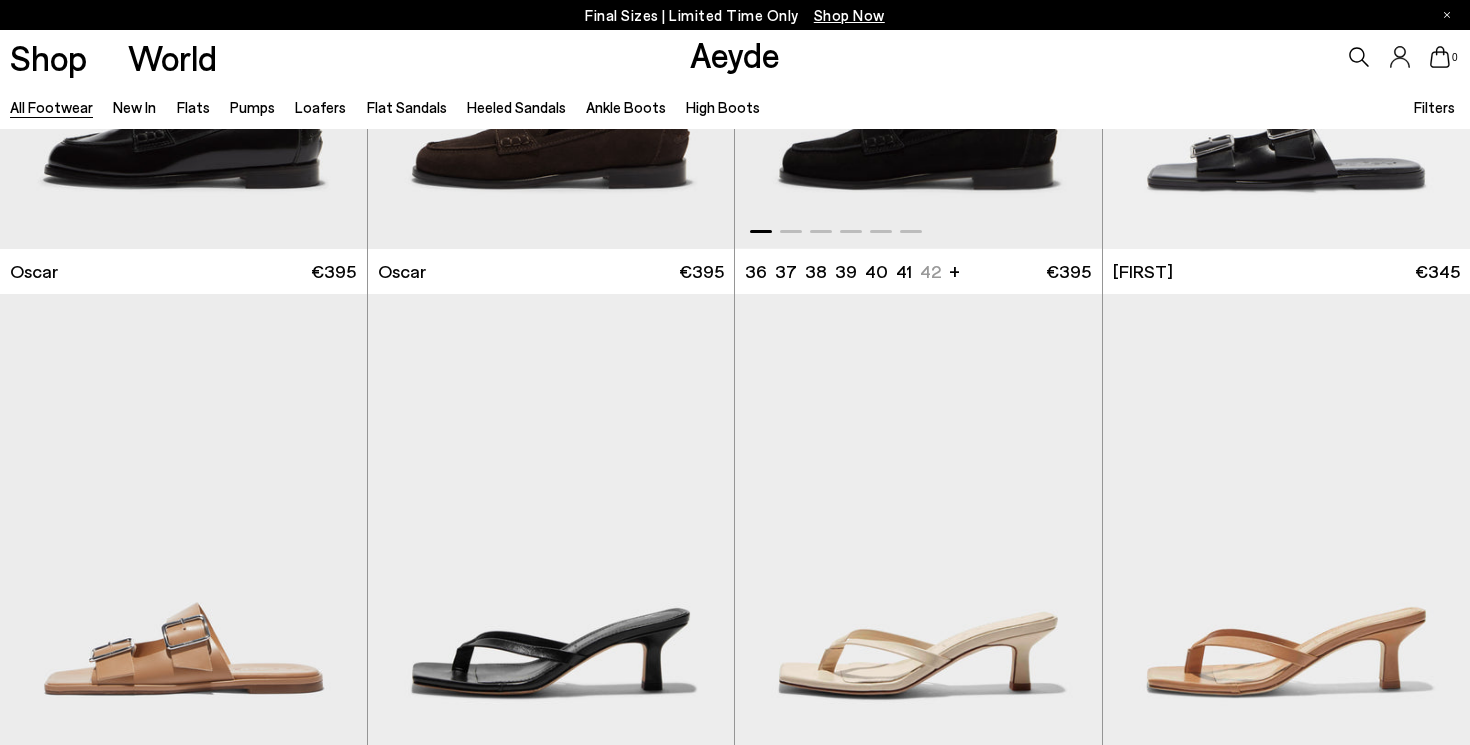 scroll, scrollTop: 19157, scrollLeft: 0, axis: vertical 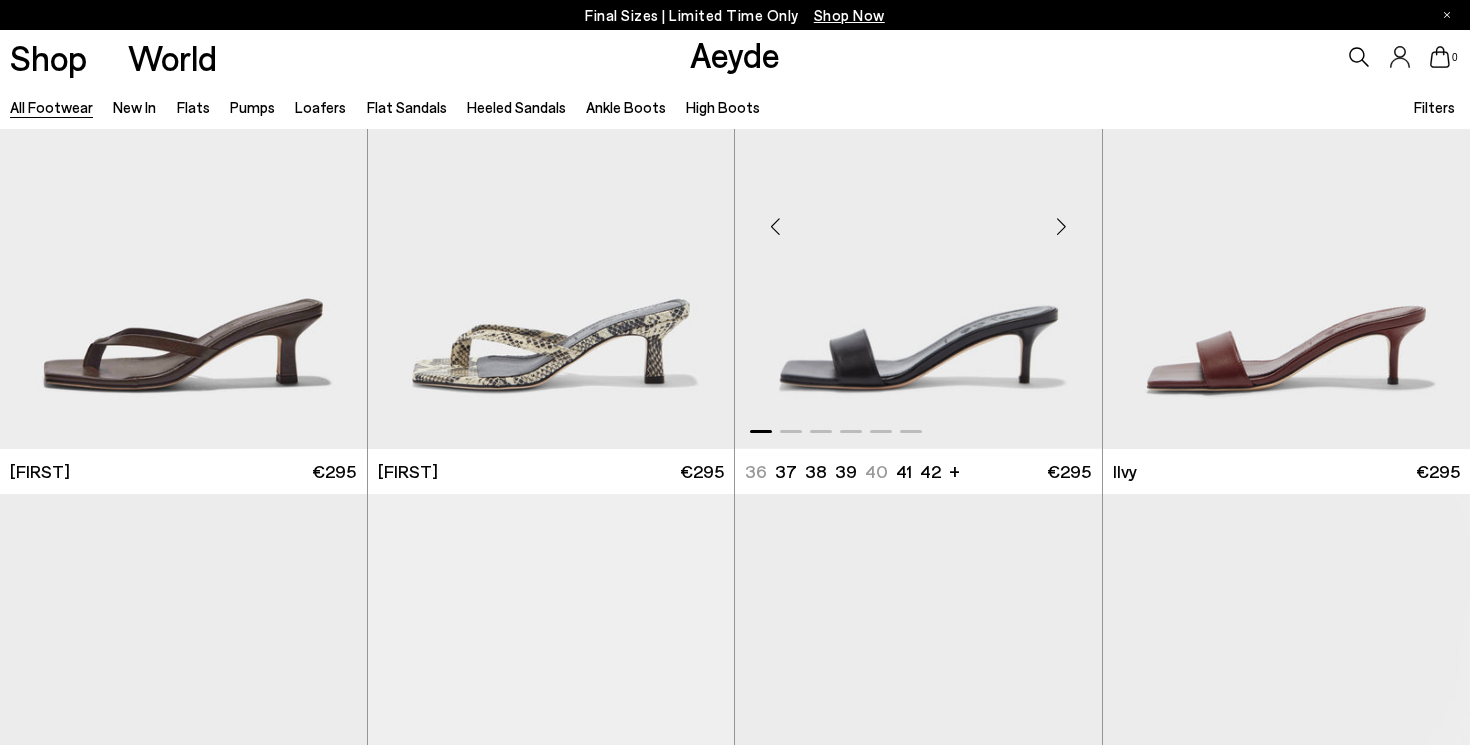 click at bounding box center [1062, 227] 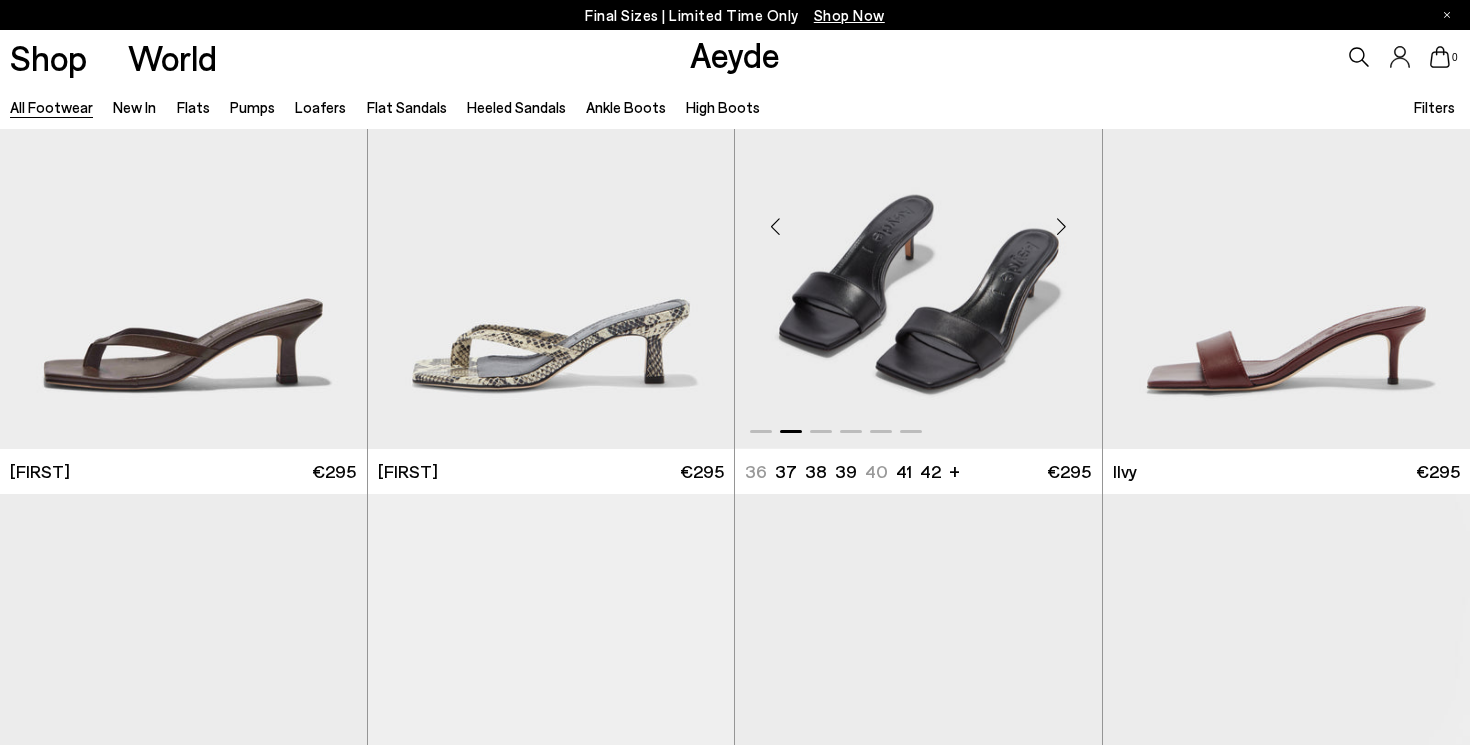 click at bounding box center (1062, 227) 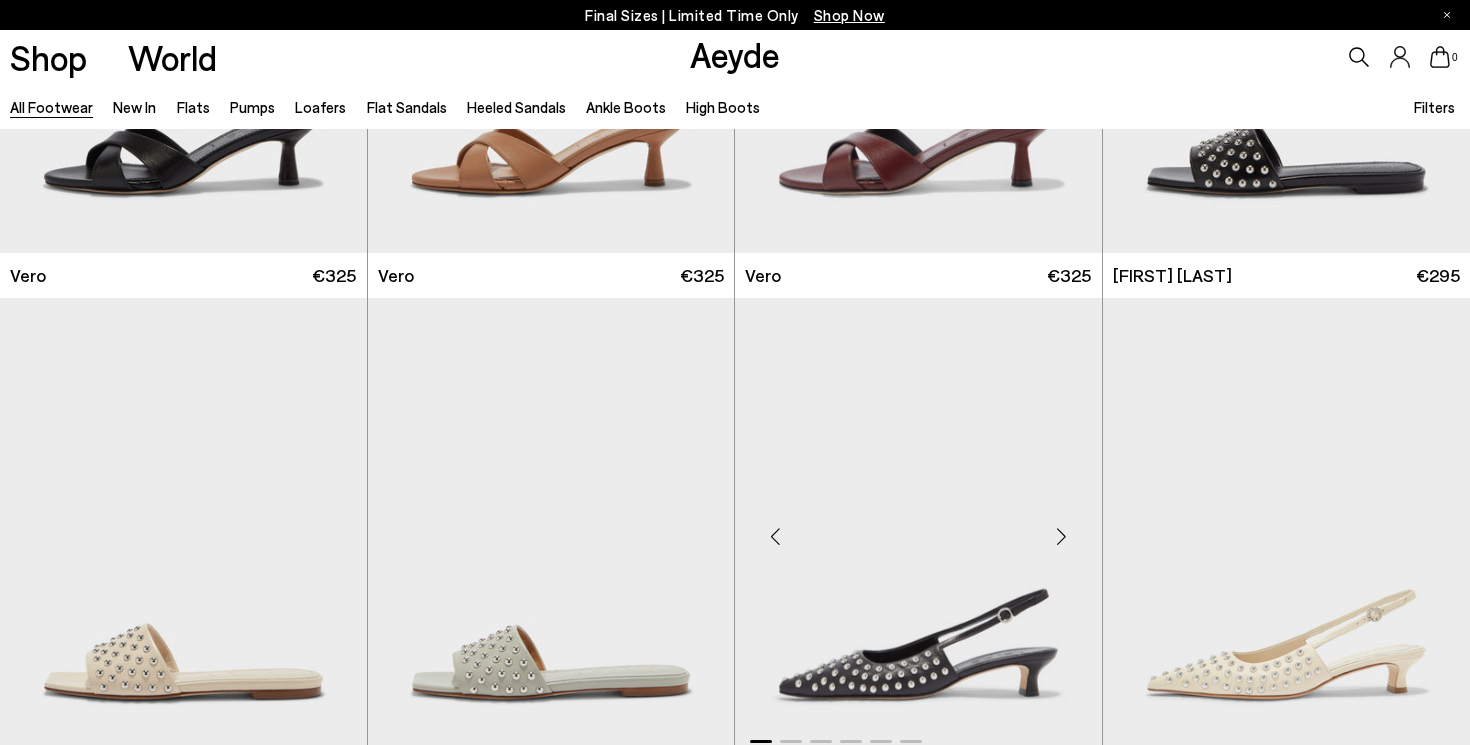 scroll, scrollTop: 22284, scrollLeft: 0, axis: vertical 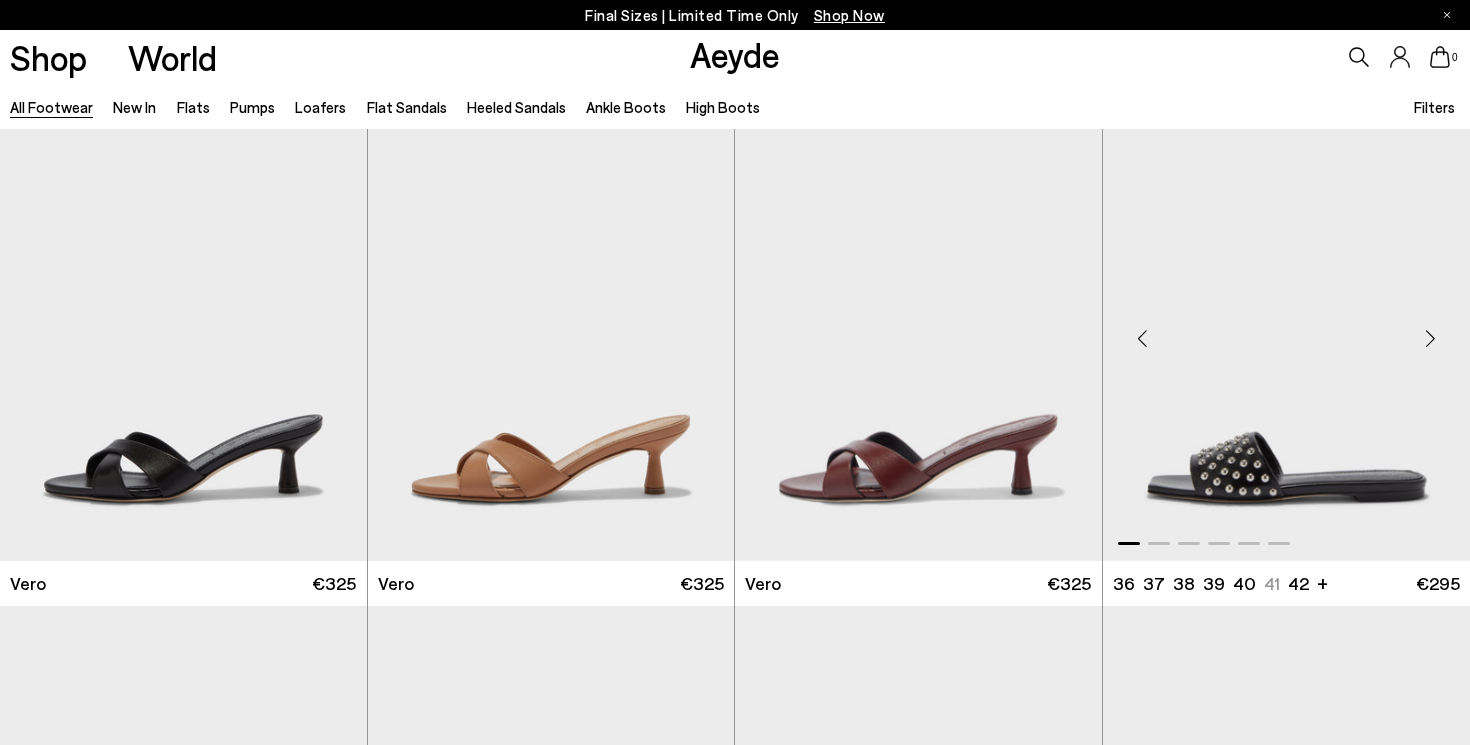 click at bounding box center [1430, 339] 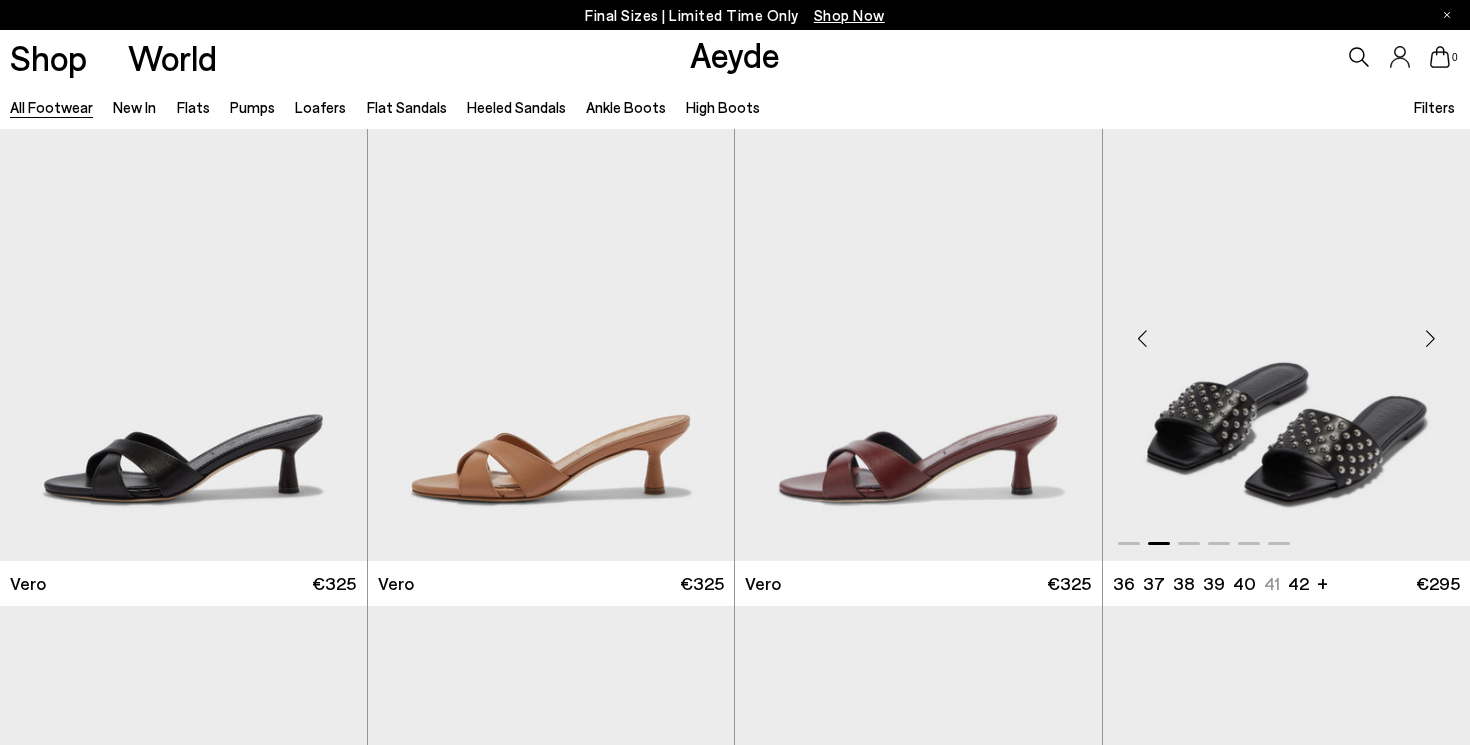 click at bounding box center (1430, 339) 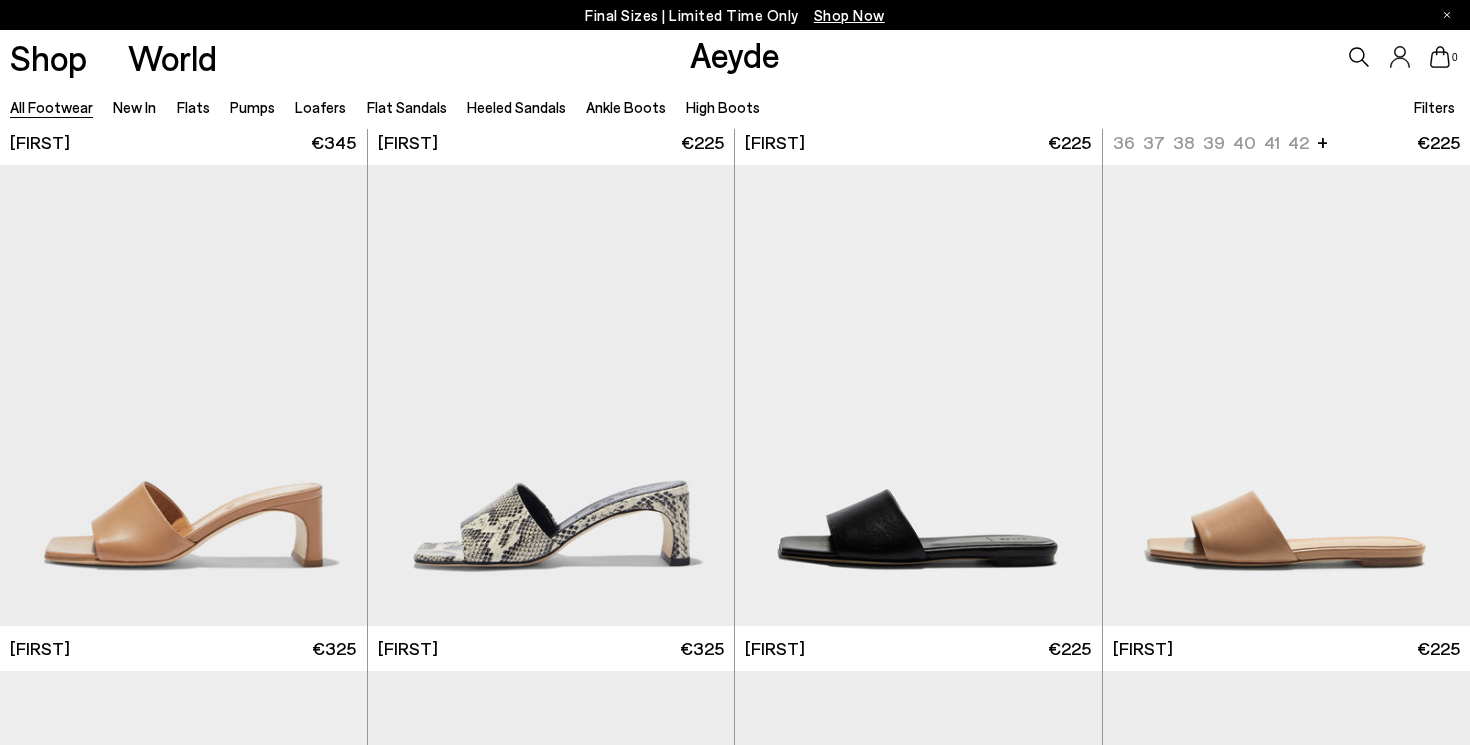 scroll, scrollTop: 24752, scrollLeft: 0, axis: vertical 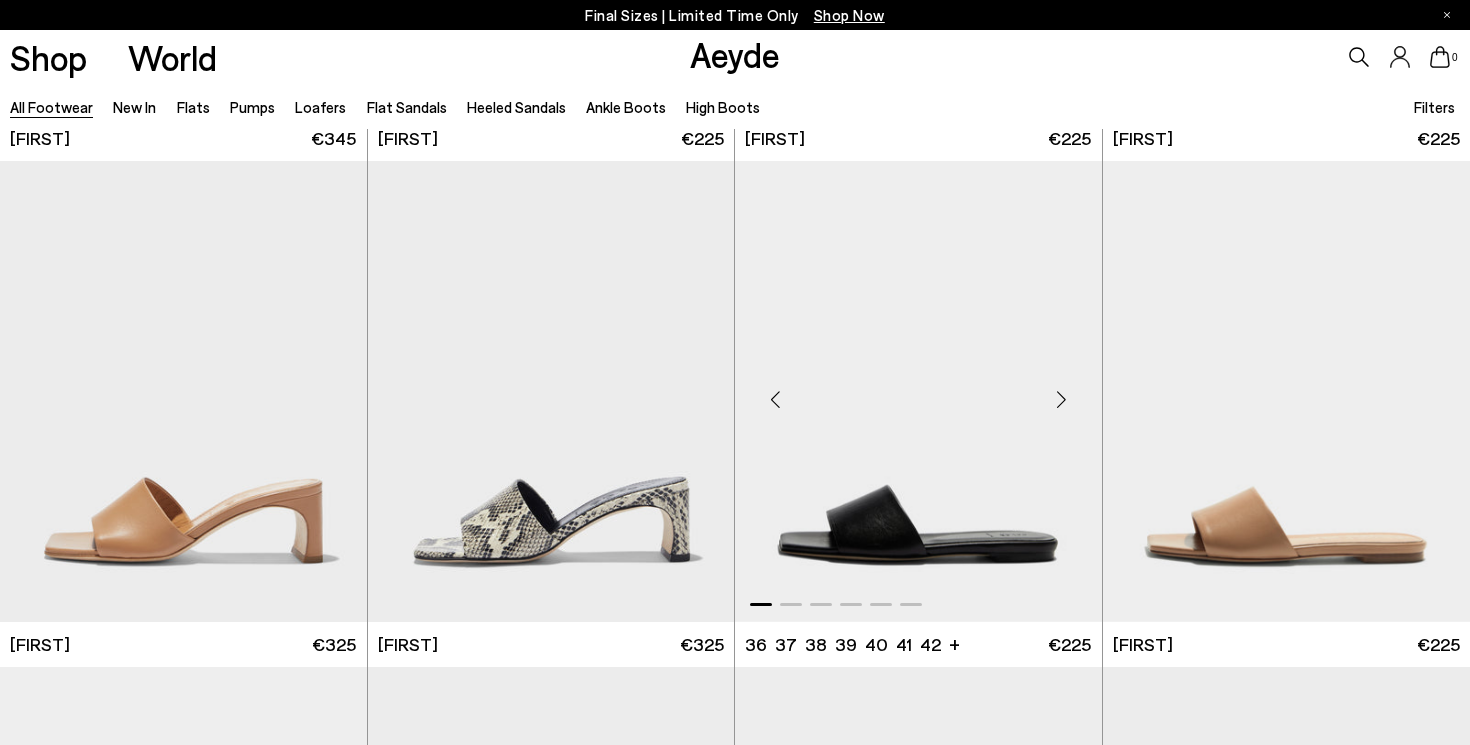 click at bounding box center [1062, 400] 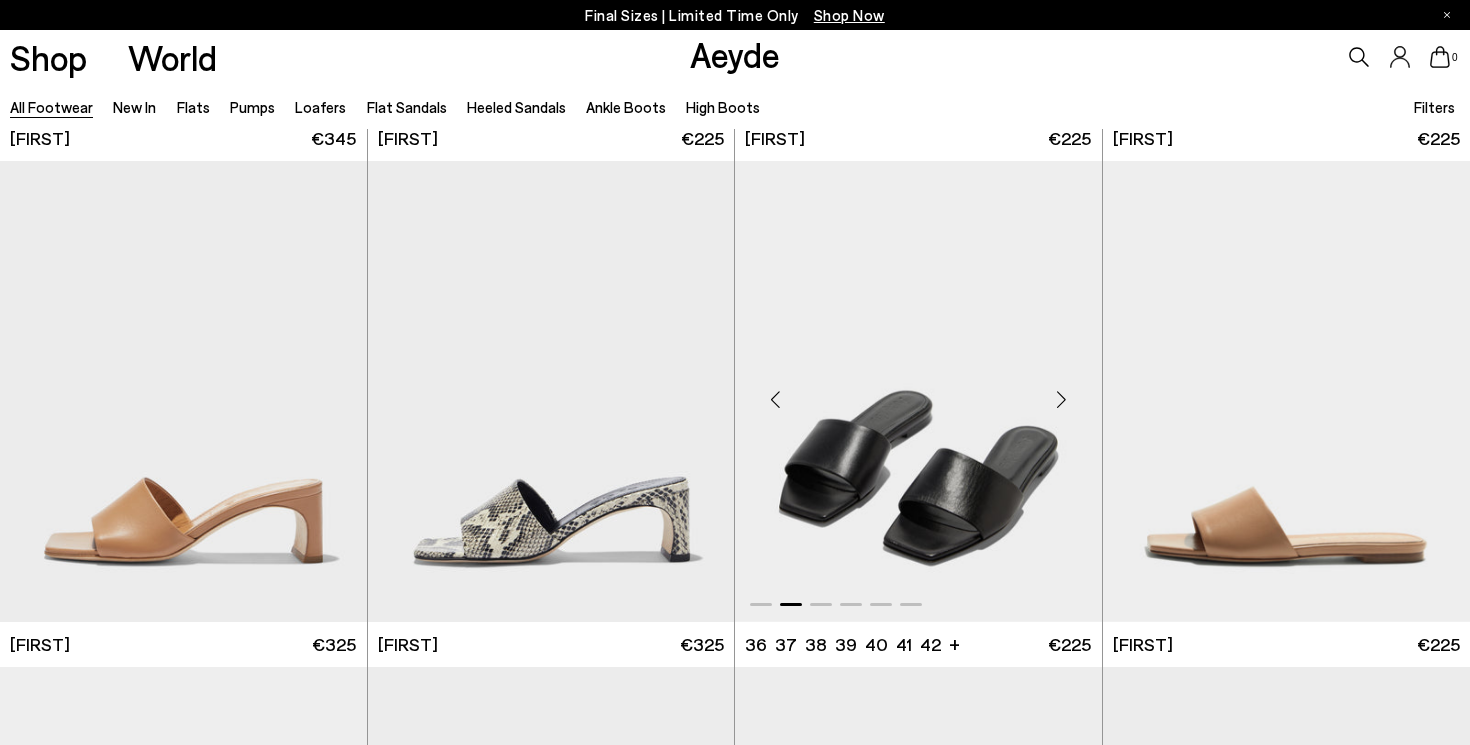 click at bounding box center [1062, 400] 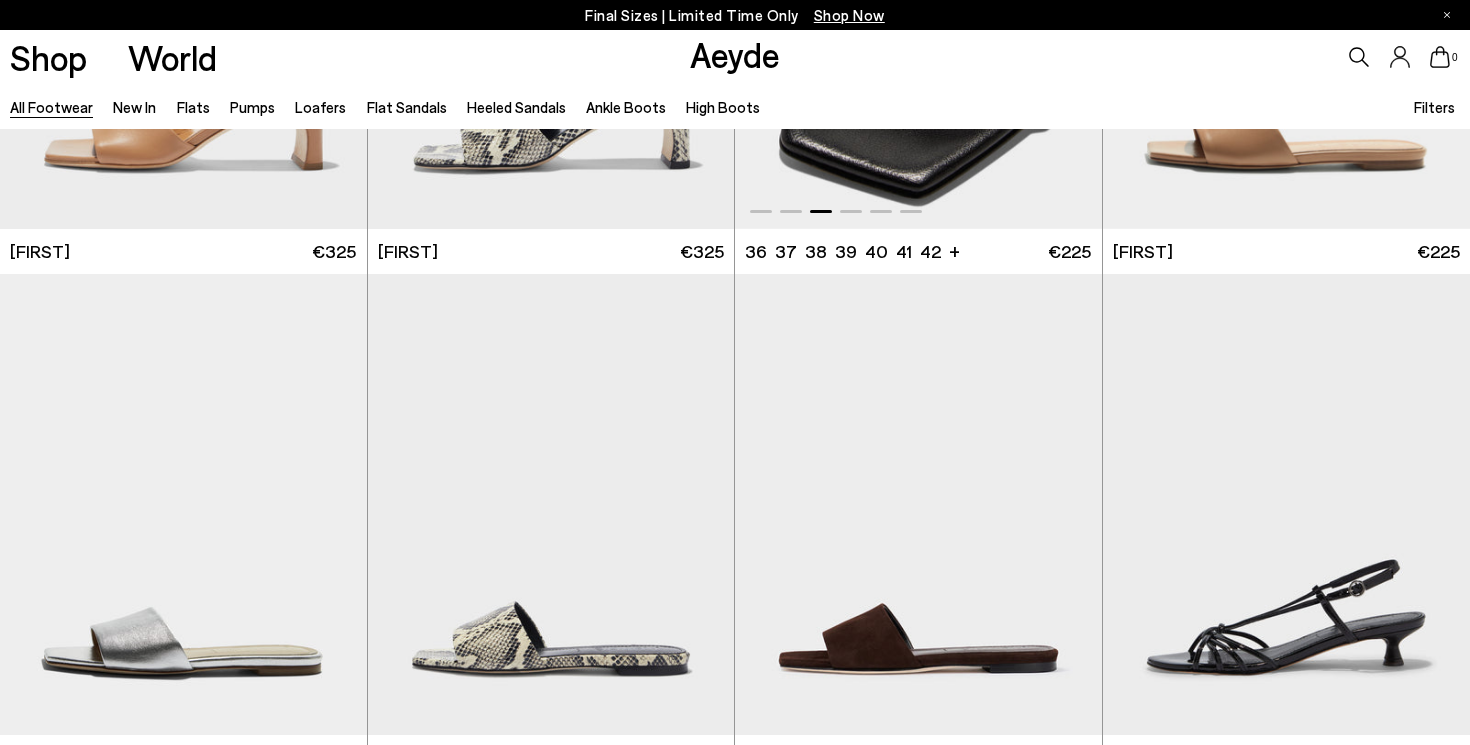 scroll, scrollTop: 25146, scrollLeft: 0, axis: vertical 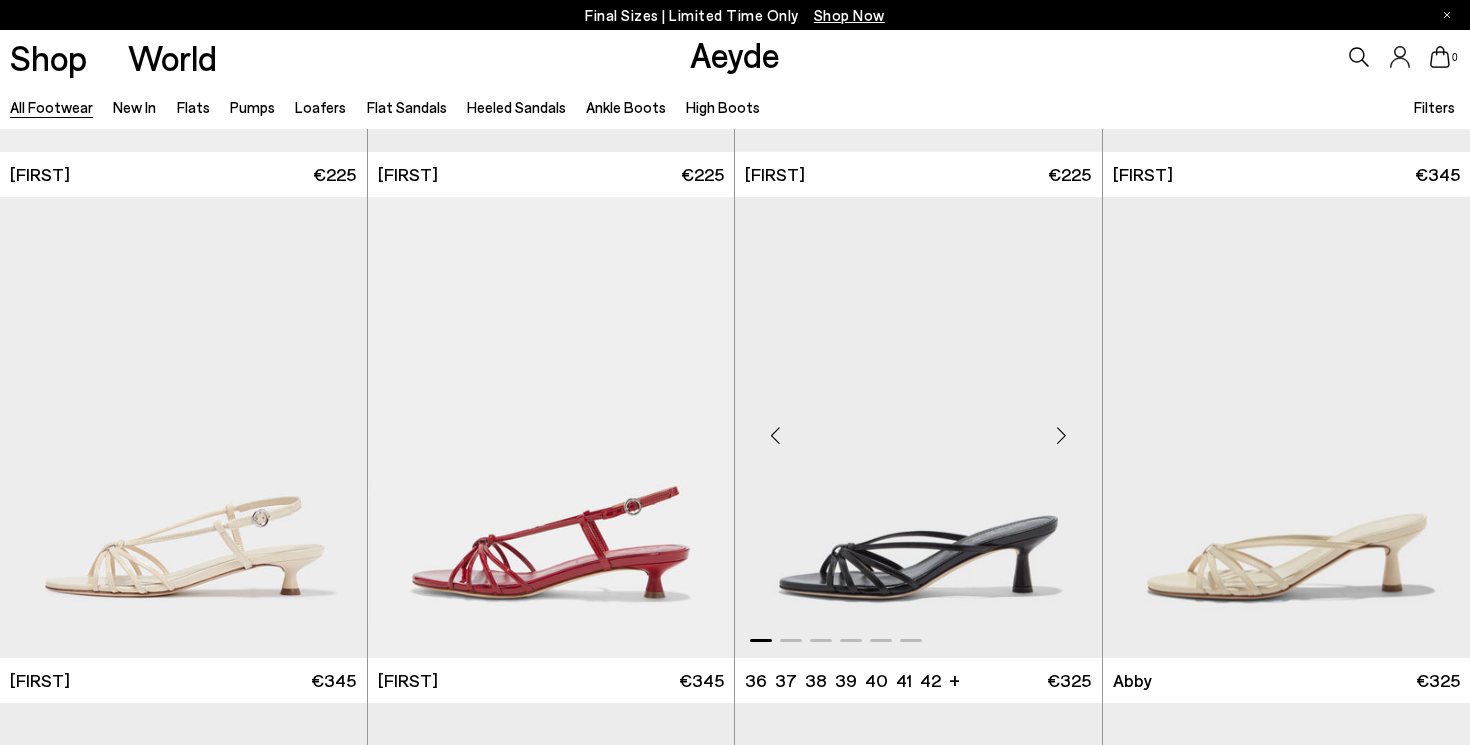 click at bounding box center [1062, 435] 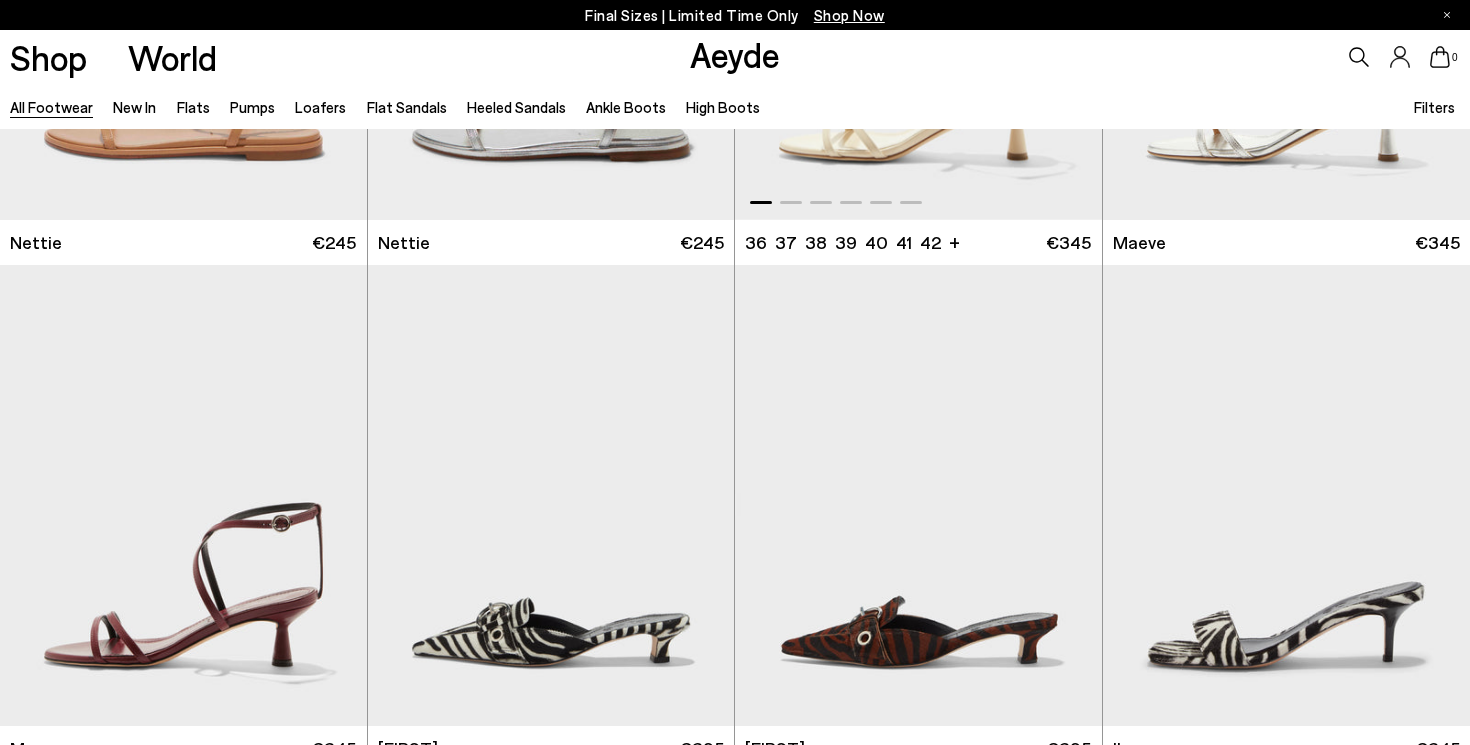 scroll, scrollTop: 27178, scrollLeft: 0, axis: vertical 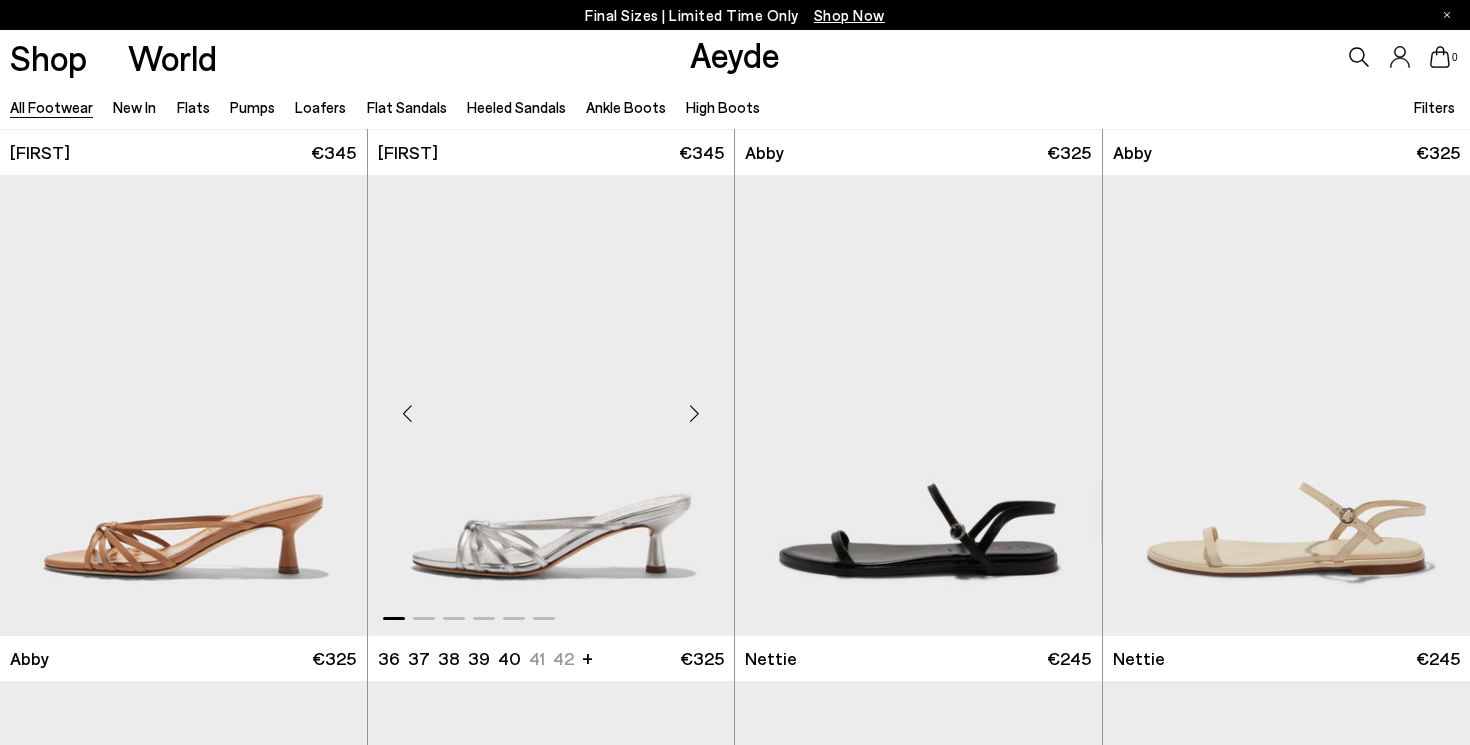 click at bounding box center (694, 413) 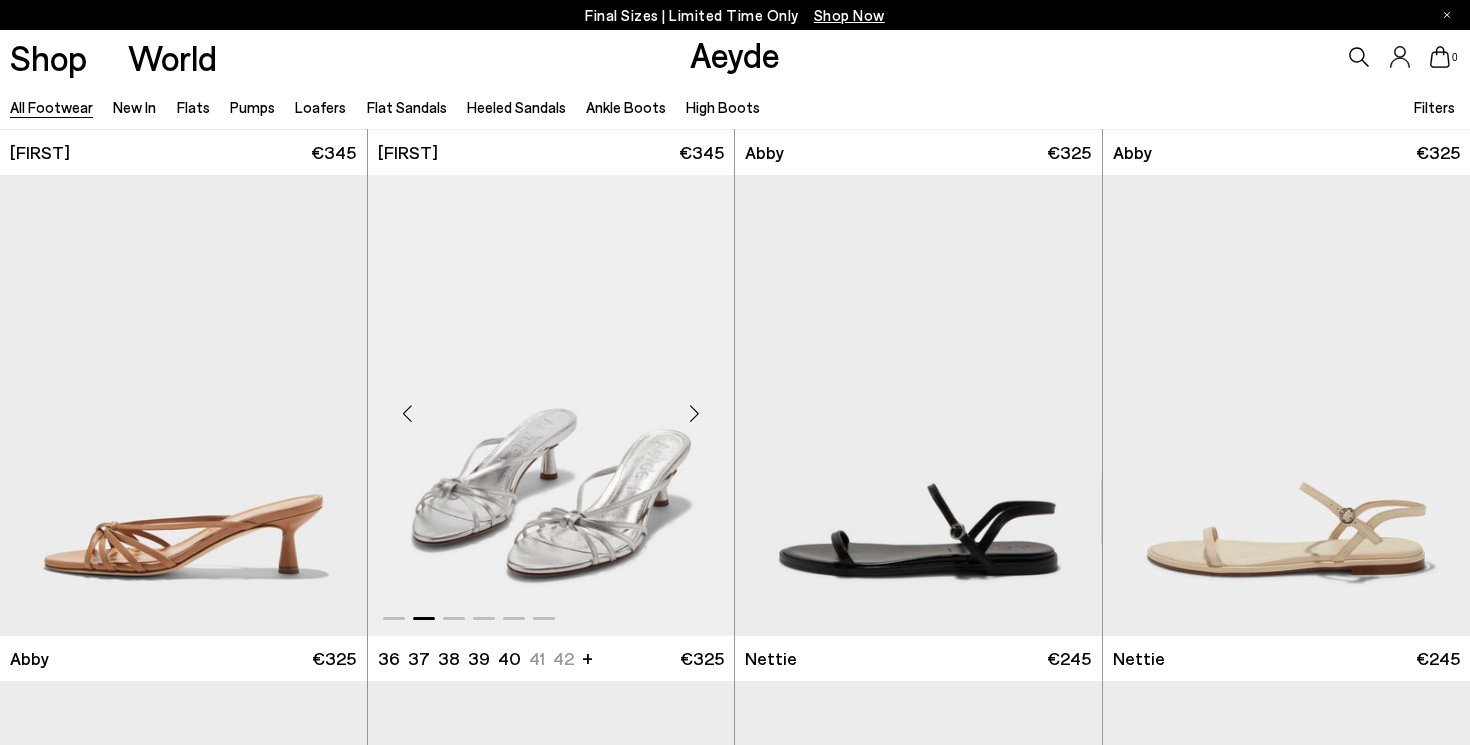 click at bounding box center [694, 413] 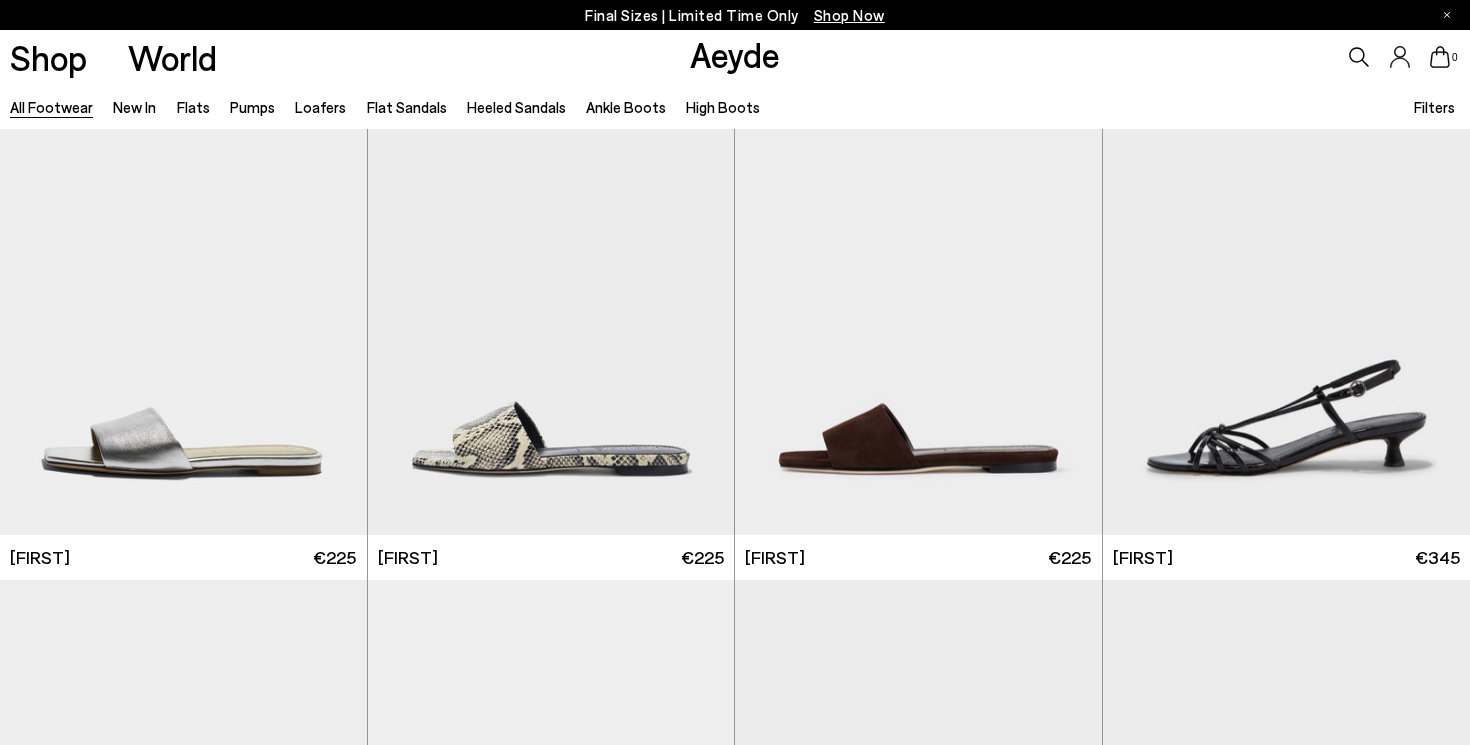 scroll, scrollTop: 25331, scrollLeft: 0, axis: vertical 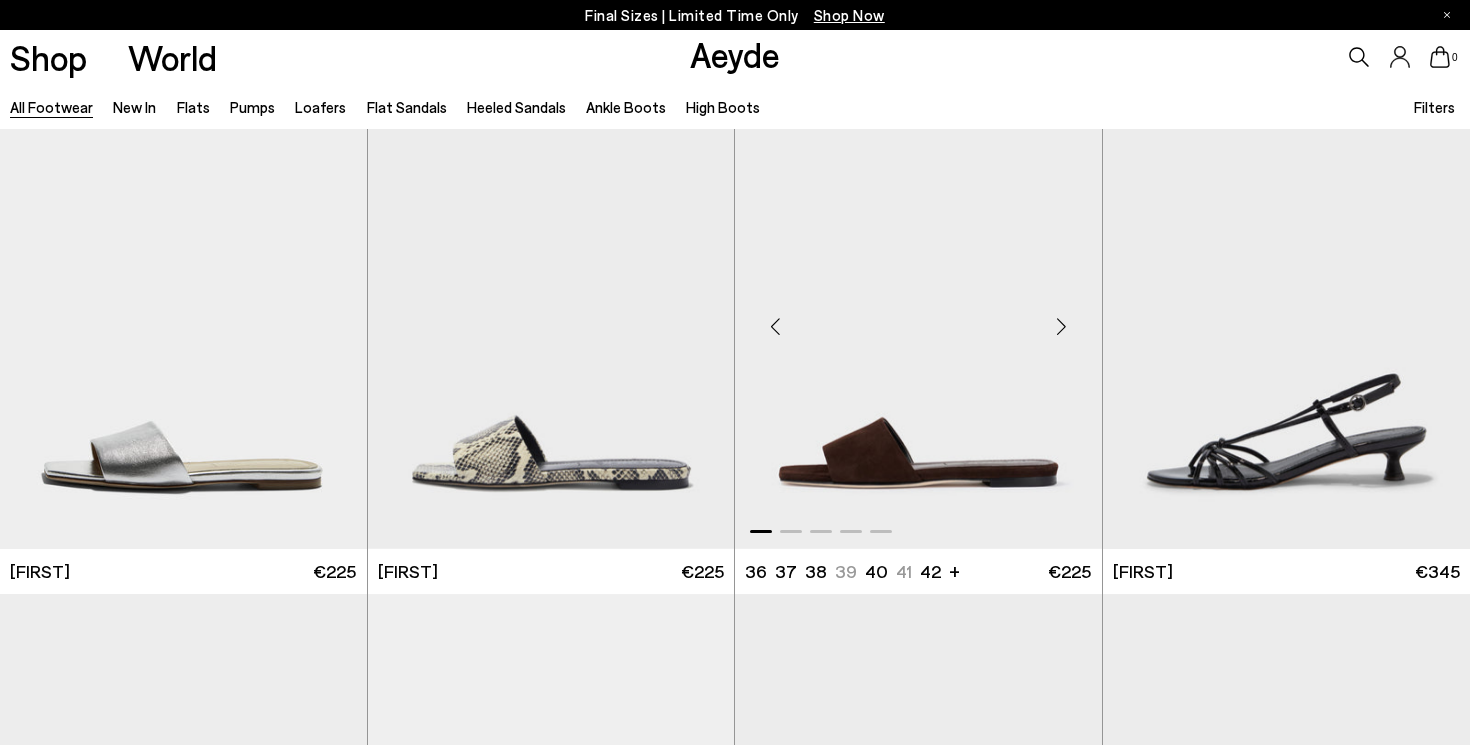 click at bounding box center [1062, 327] 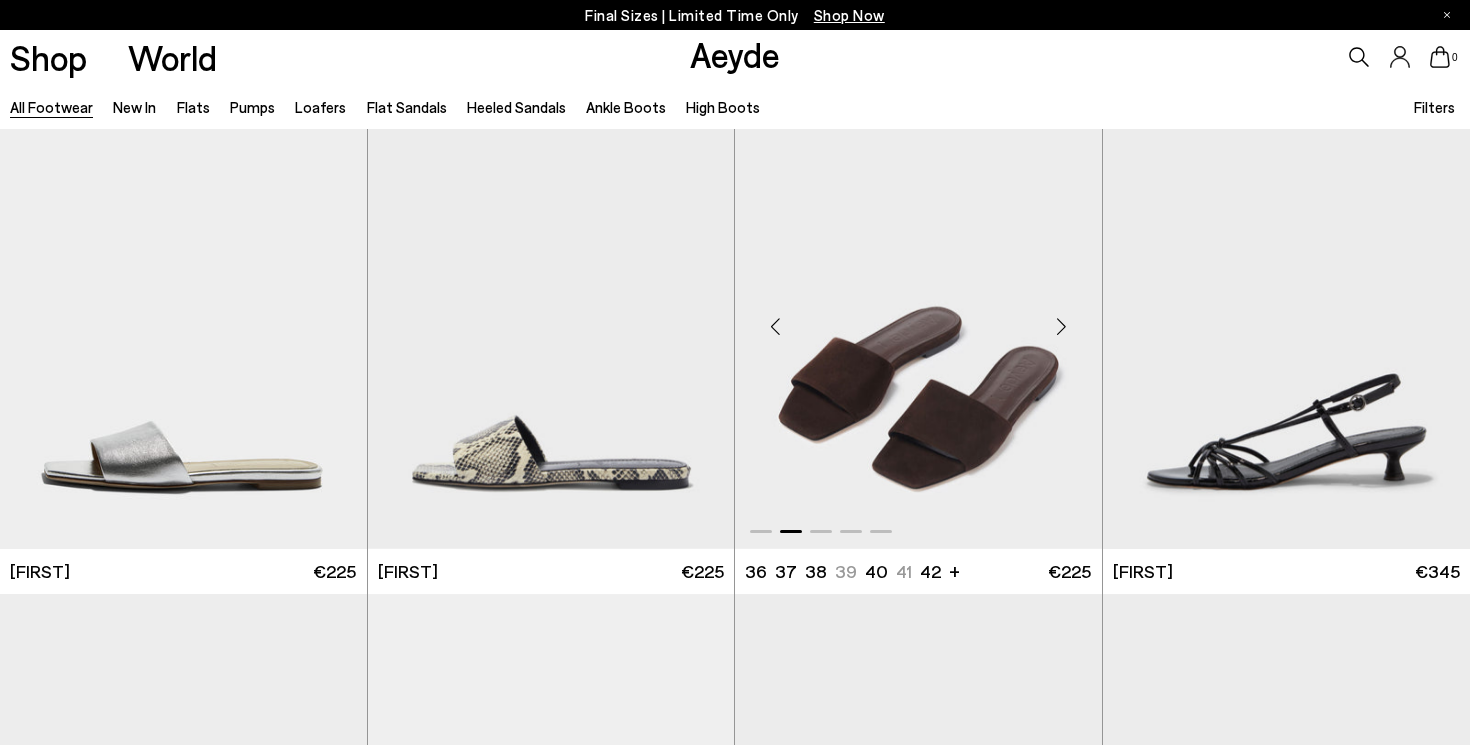 click at bounding box center [1062, 327] 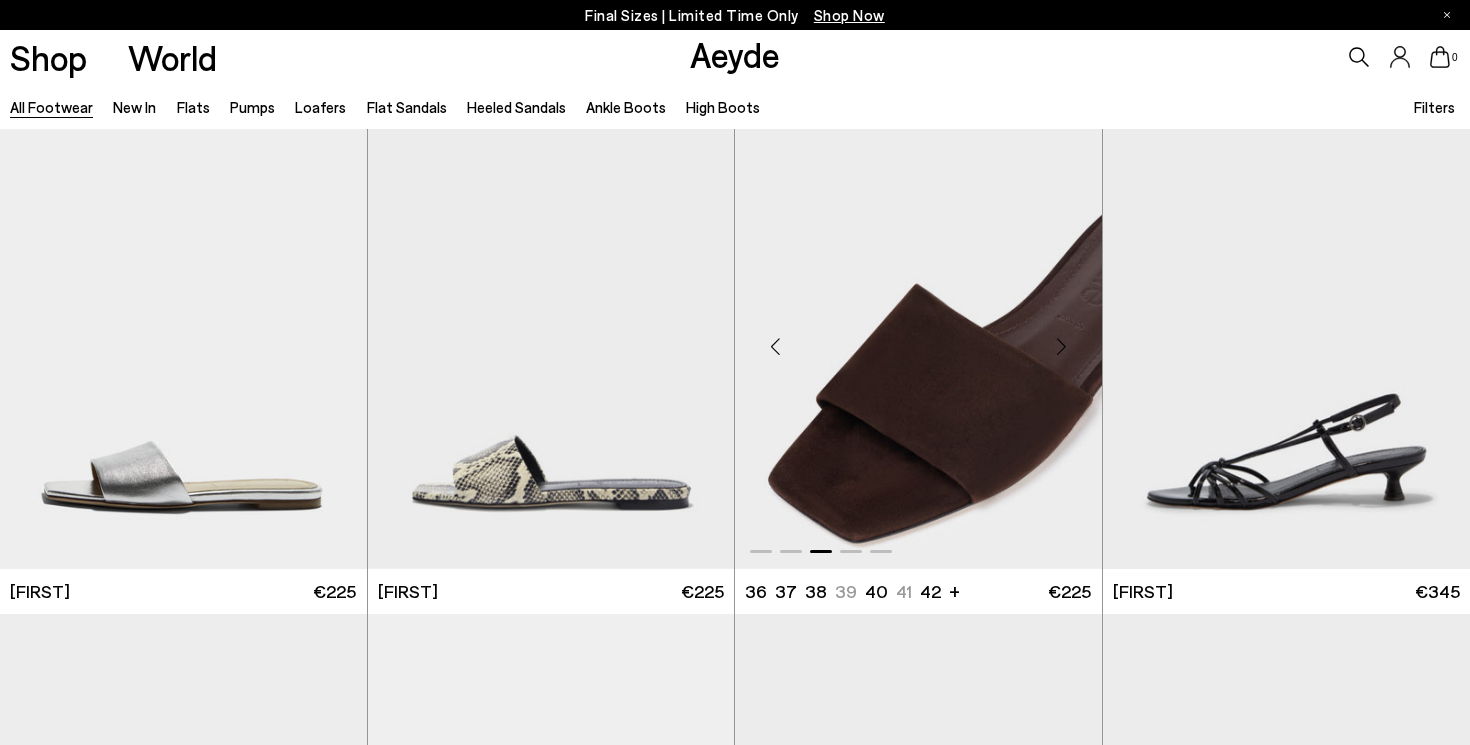 scroll, scrollTop: 25276, scrollLeft: 0, axis: vertical 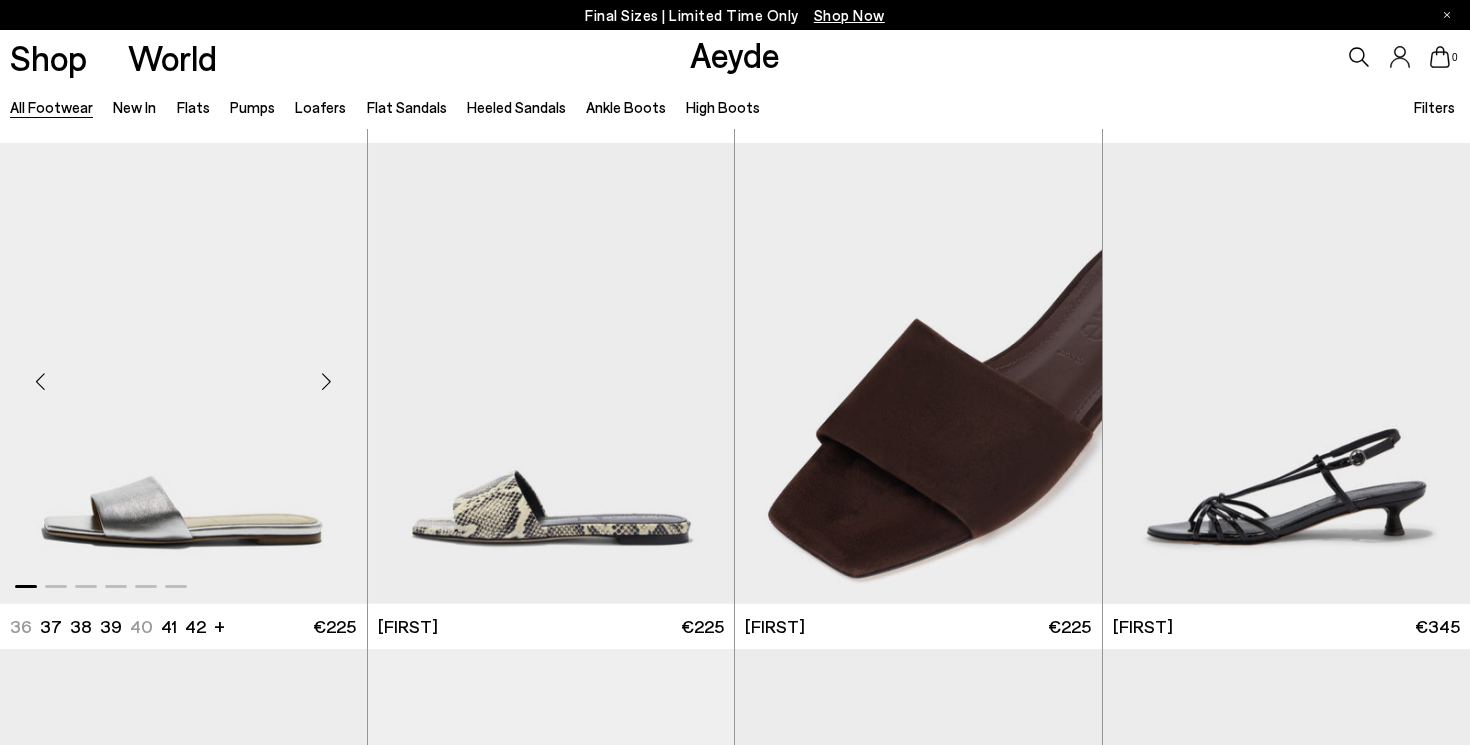 click at bounding box center [327, 382] 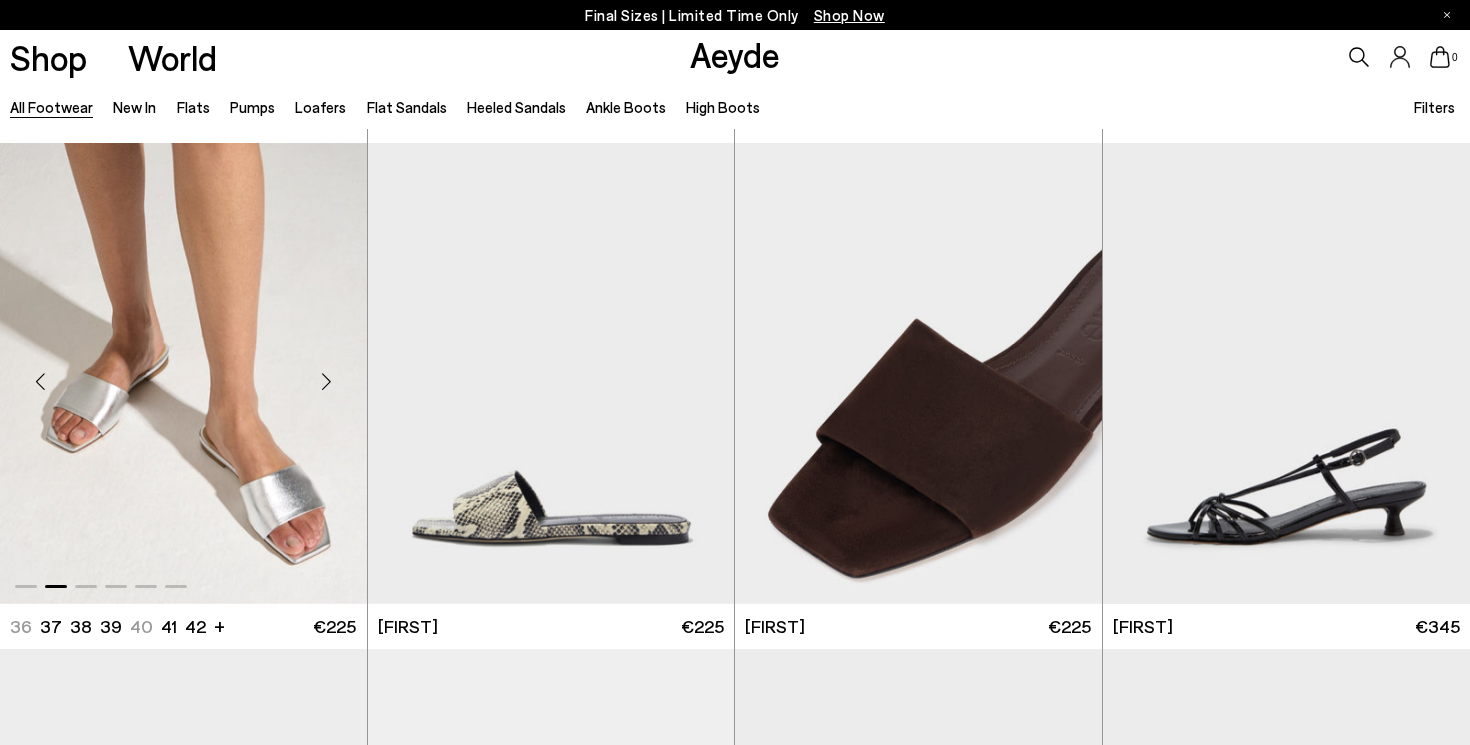 click at bounding box center (327, 382) 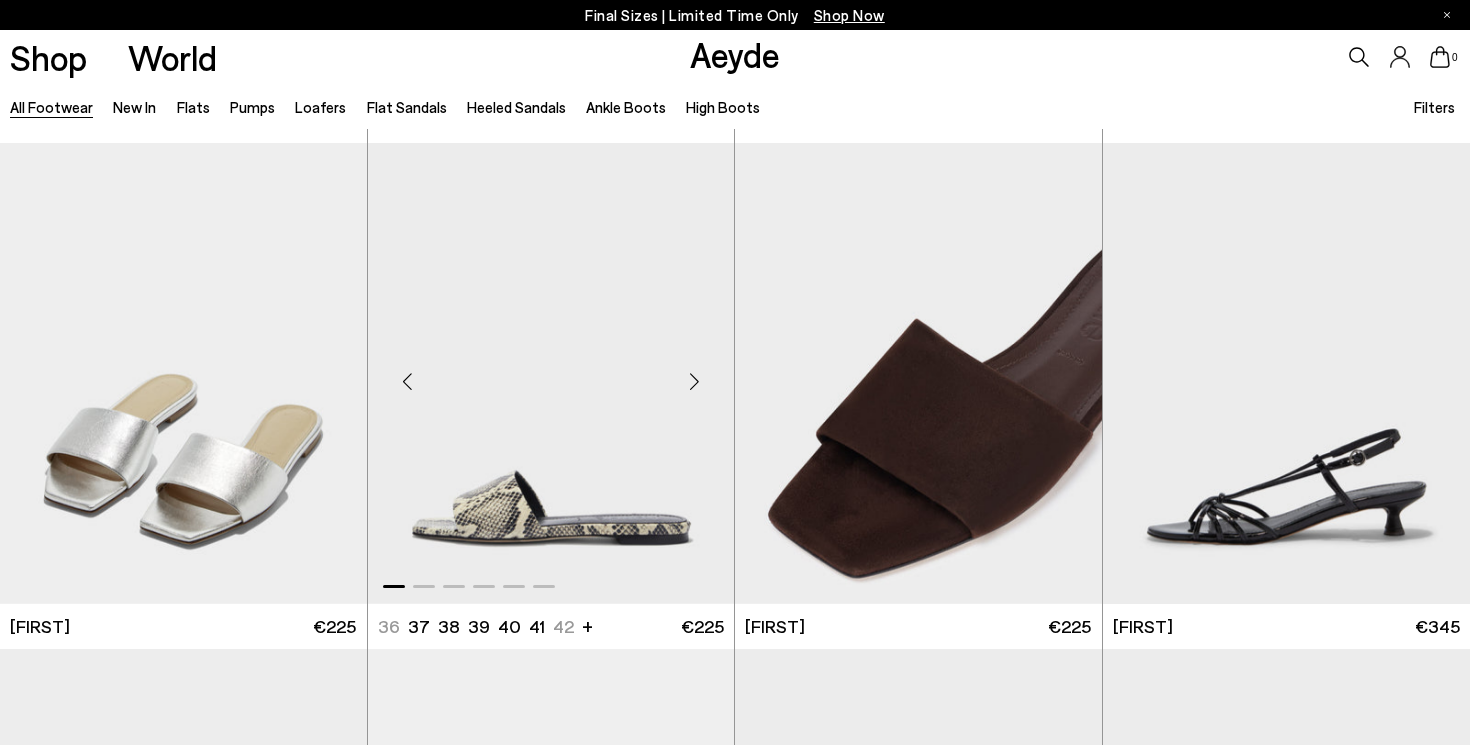 click at bounding box center (694, 382) 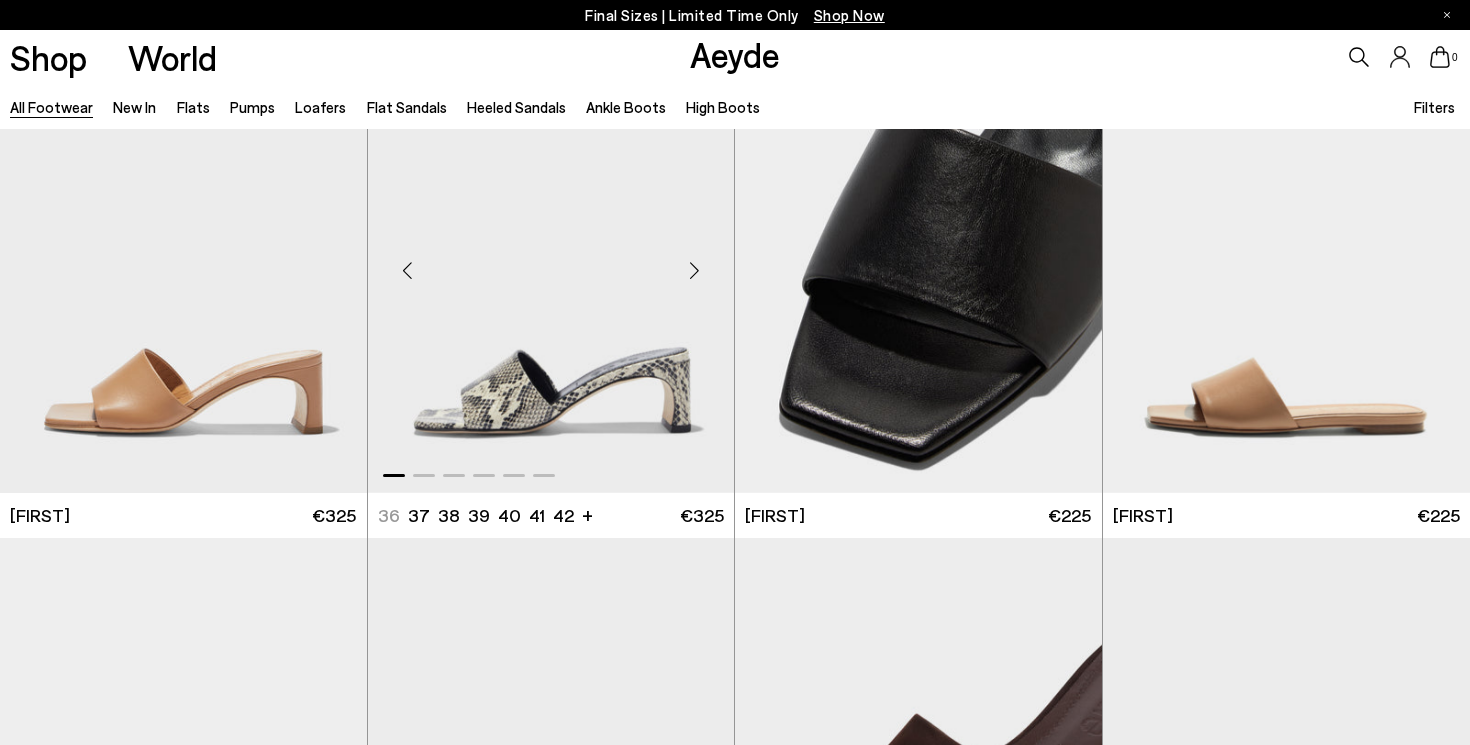 scroll, scrollTop: 24873, scrollLeft: 0, axis: vertical 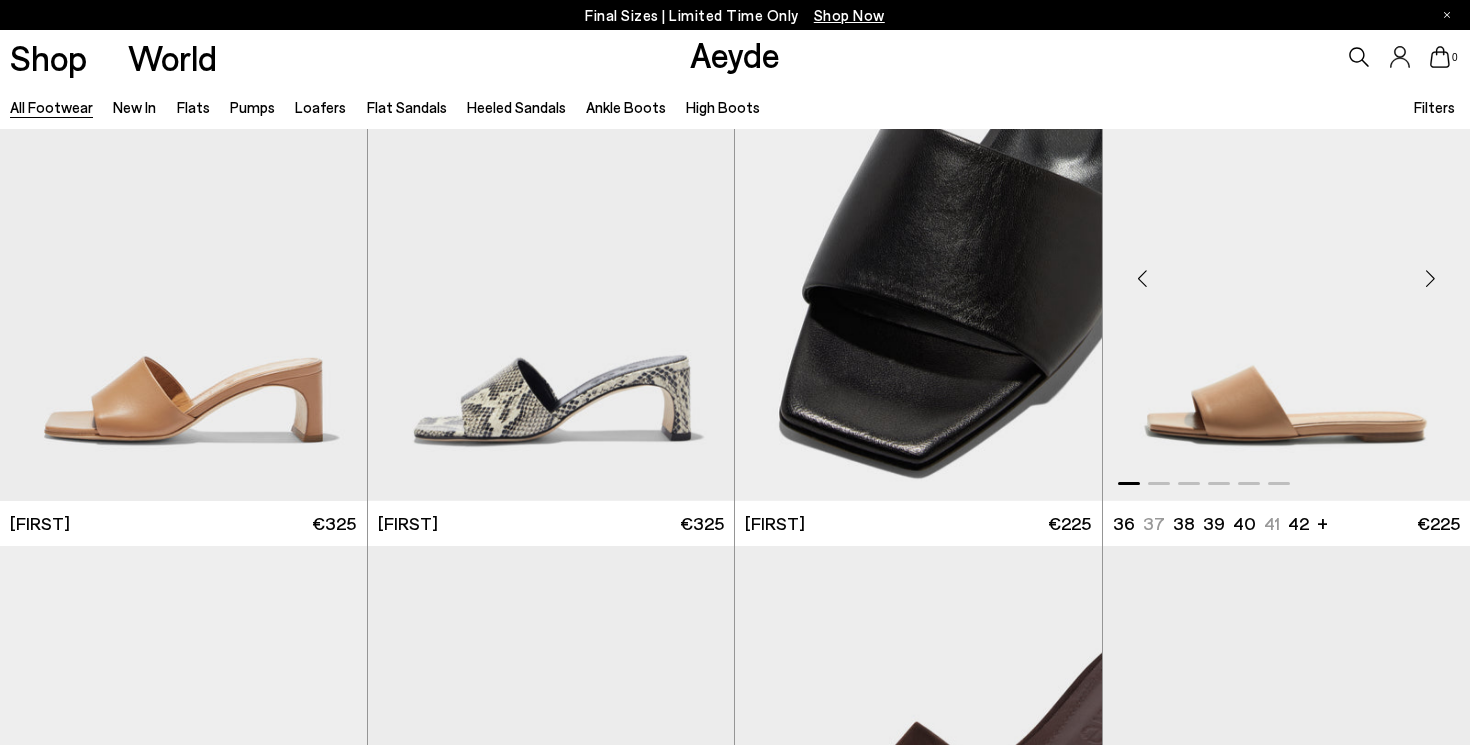 click at bounding box center [1430, 279] 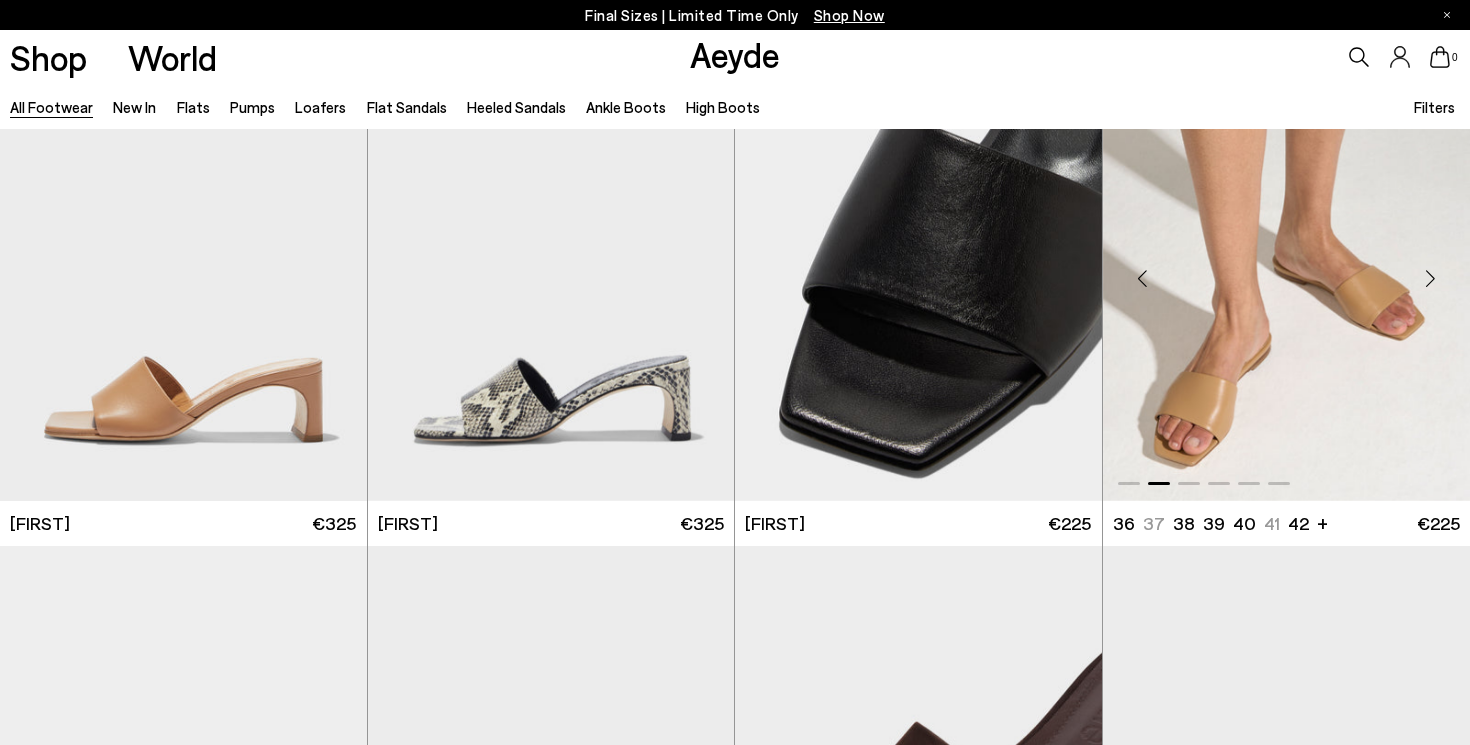 click at bounding box center [1430, 279] 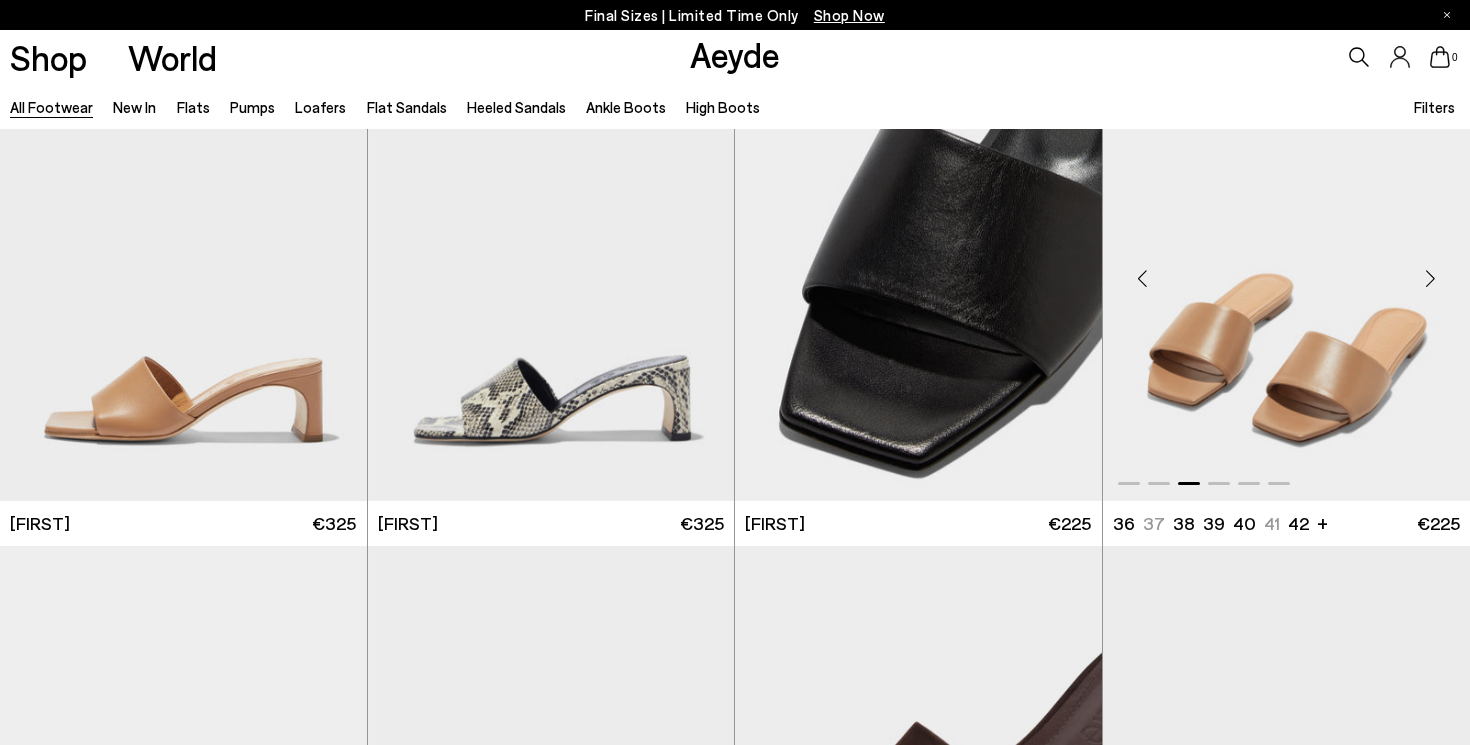 click at bounding box center (1430, 279) 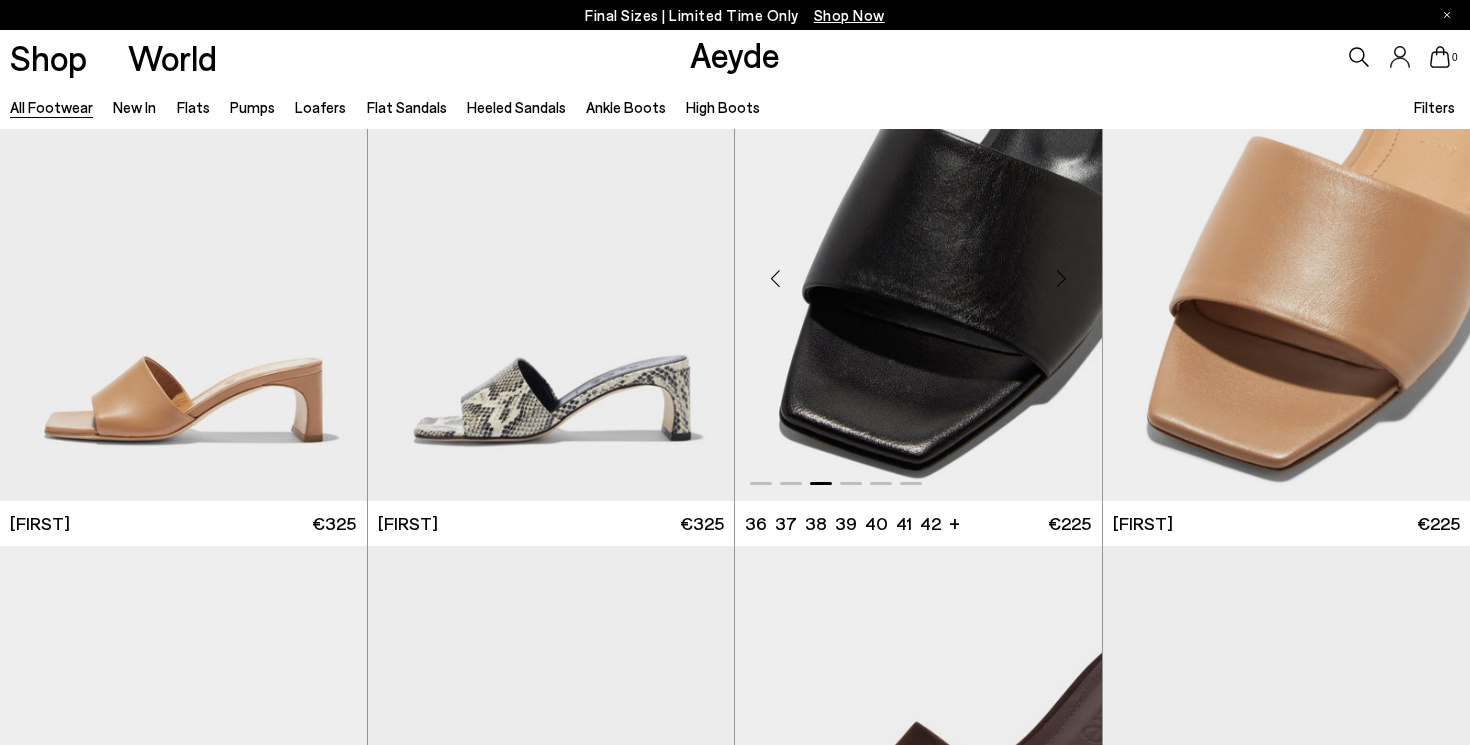 click at bounding box center [1062, 279] 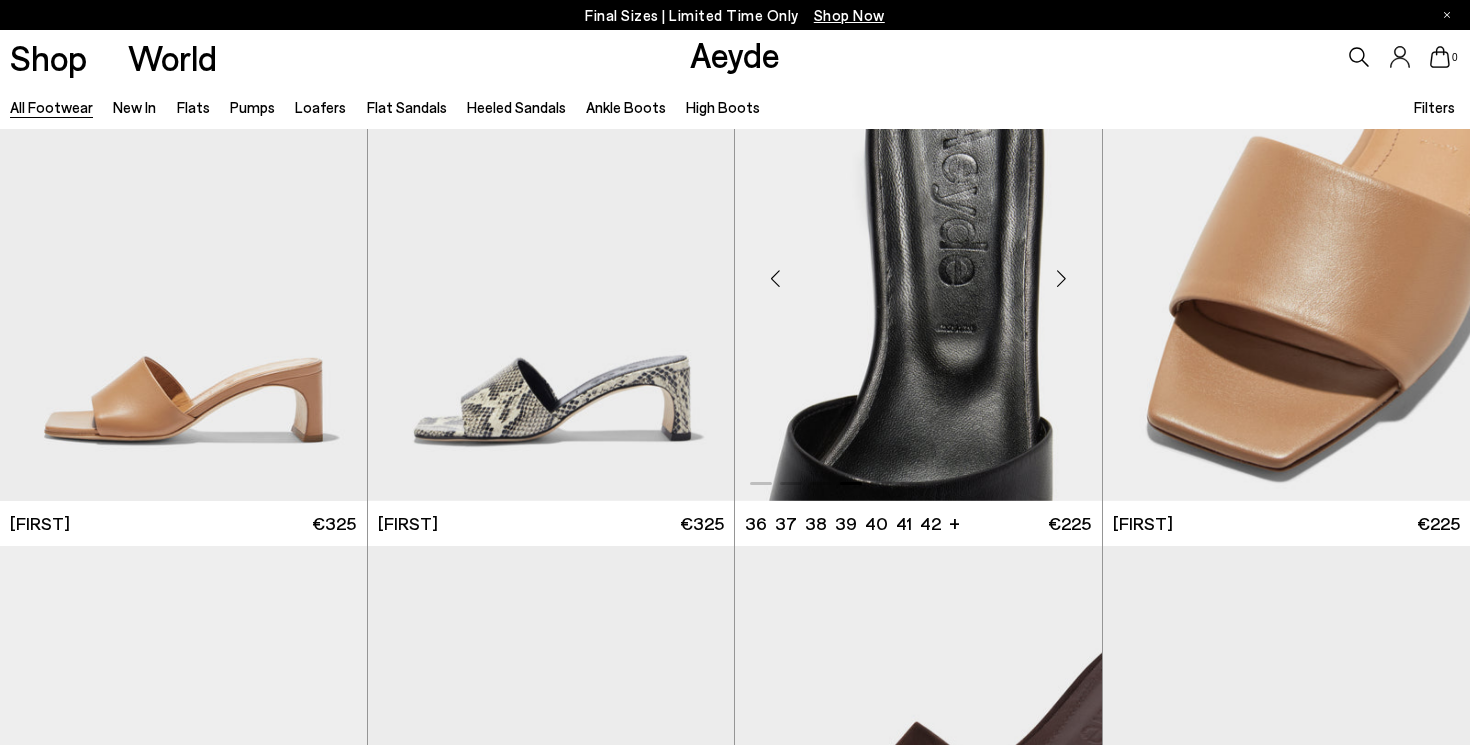 click at bounding box center [1062, 279] 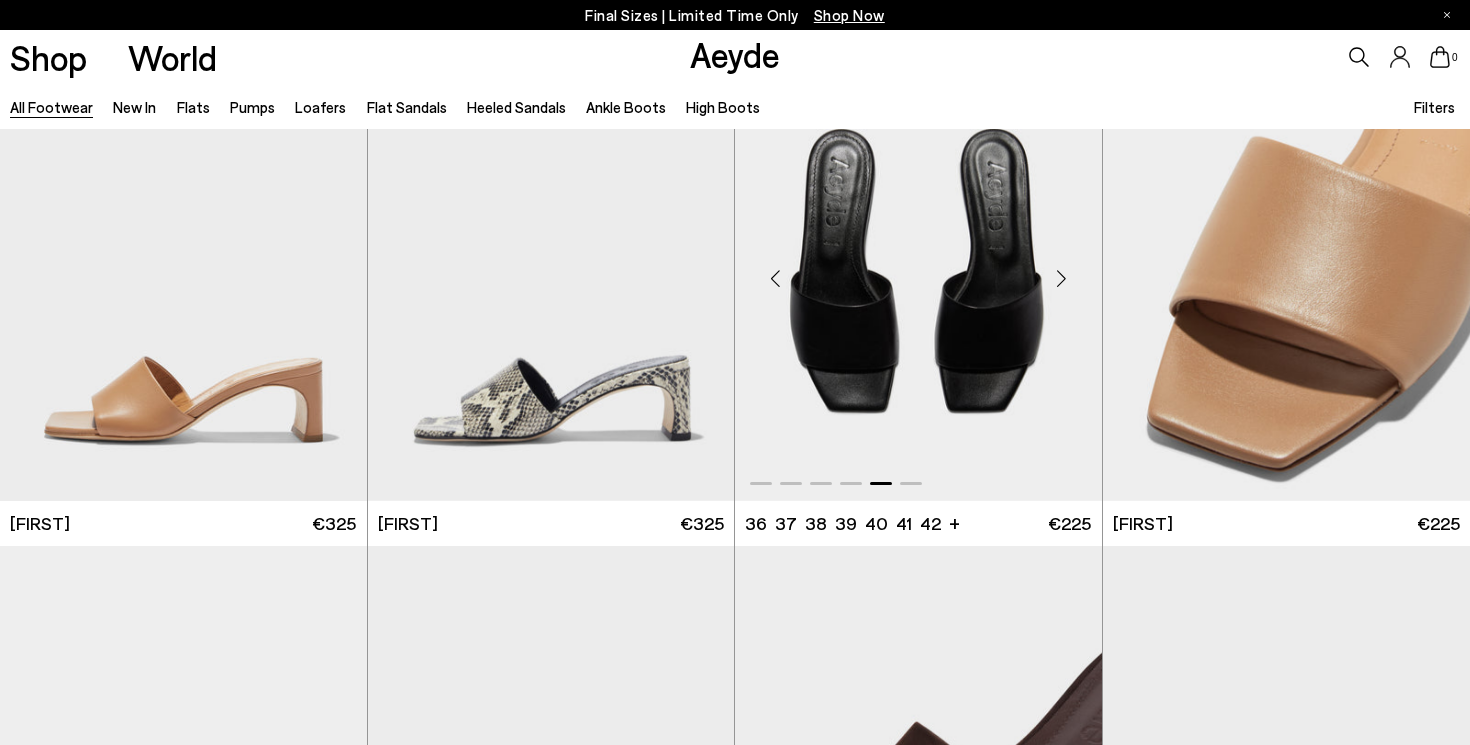 click at bounding box center [1062, 279] 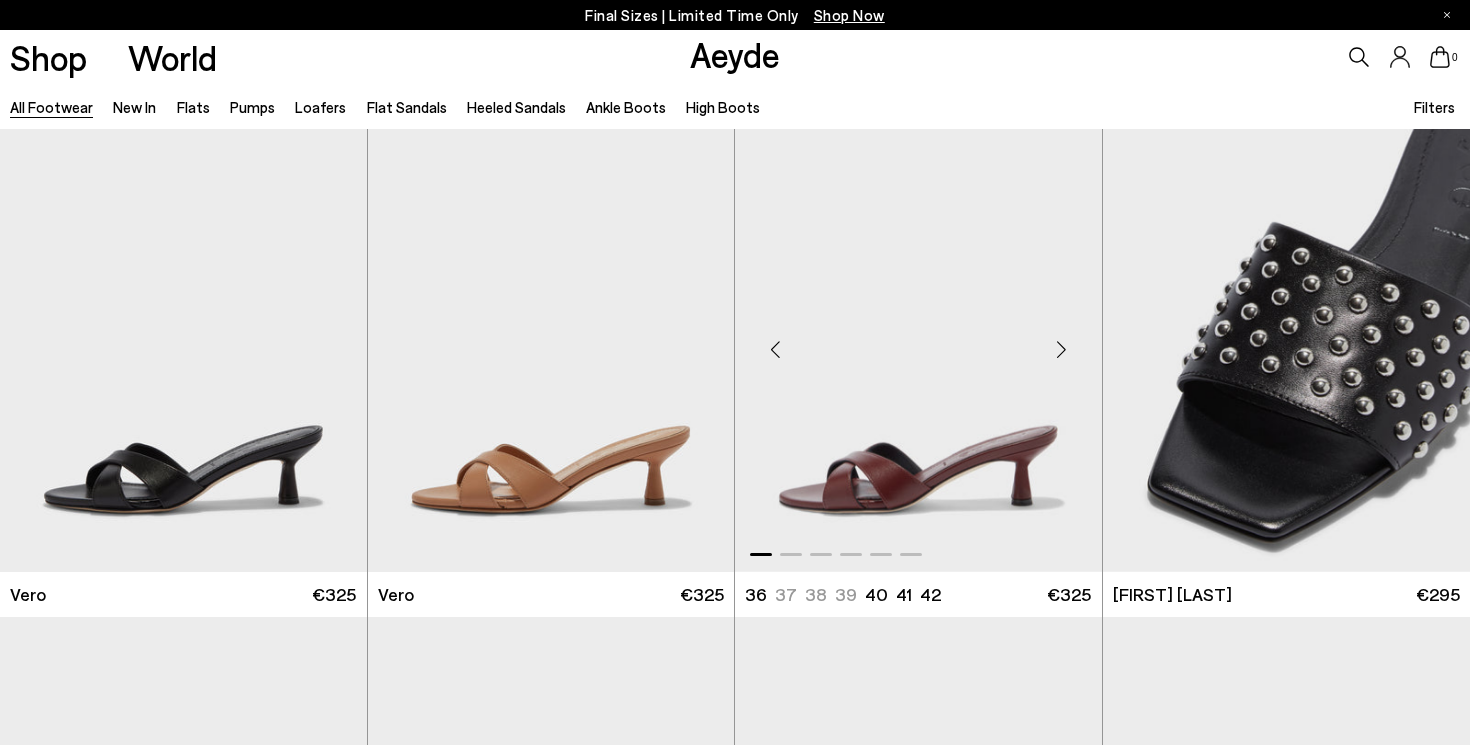 scroll, scrollTop: 22247, scrollLeft: 0, axis: vertical 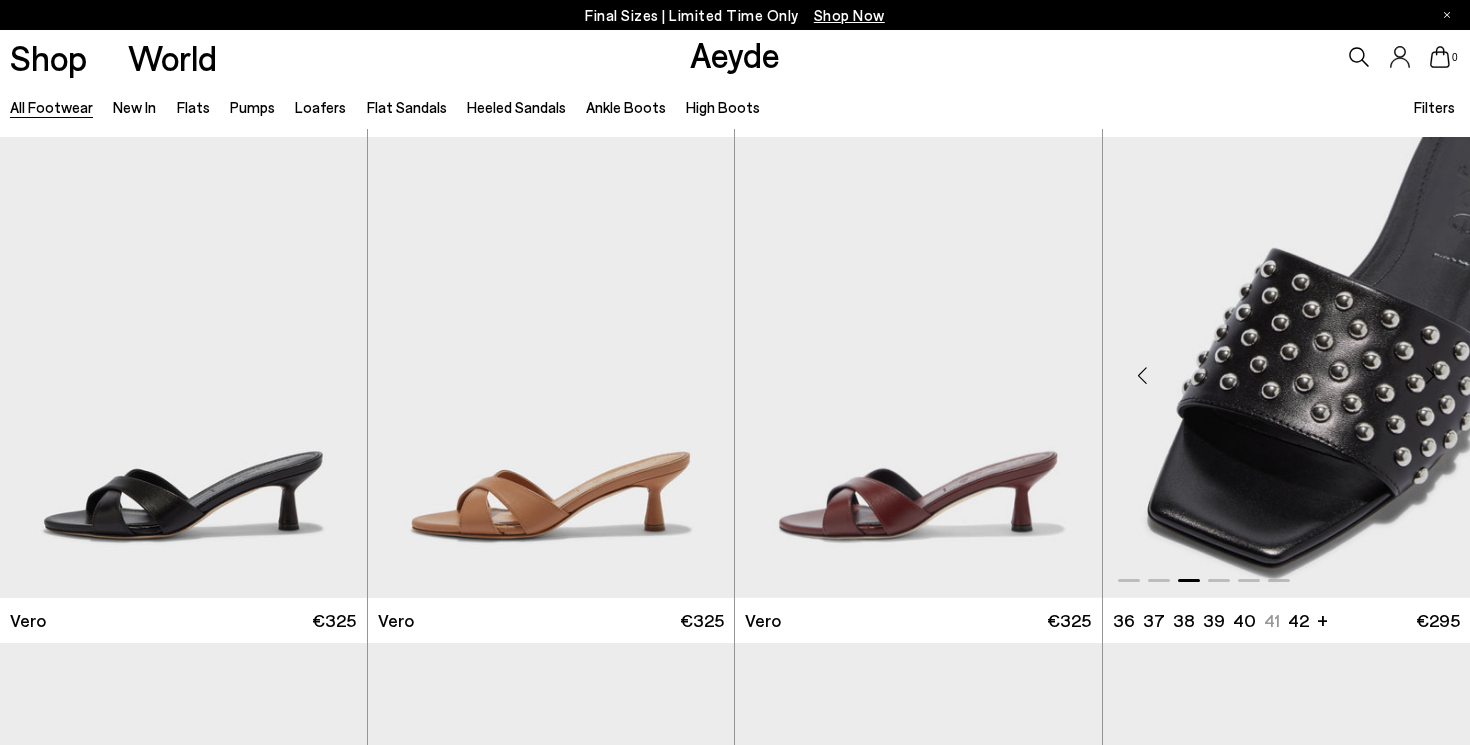 click at bounding box center (1143, 376) 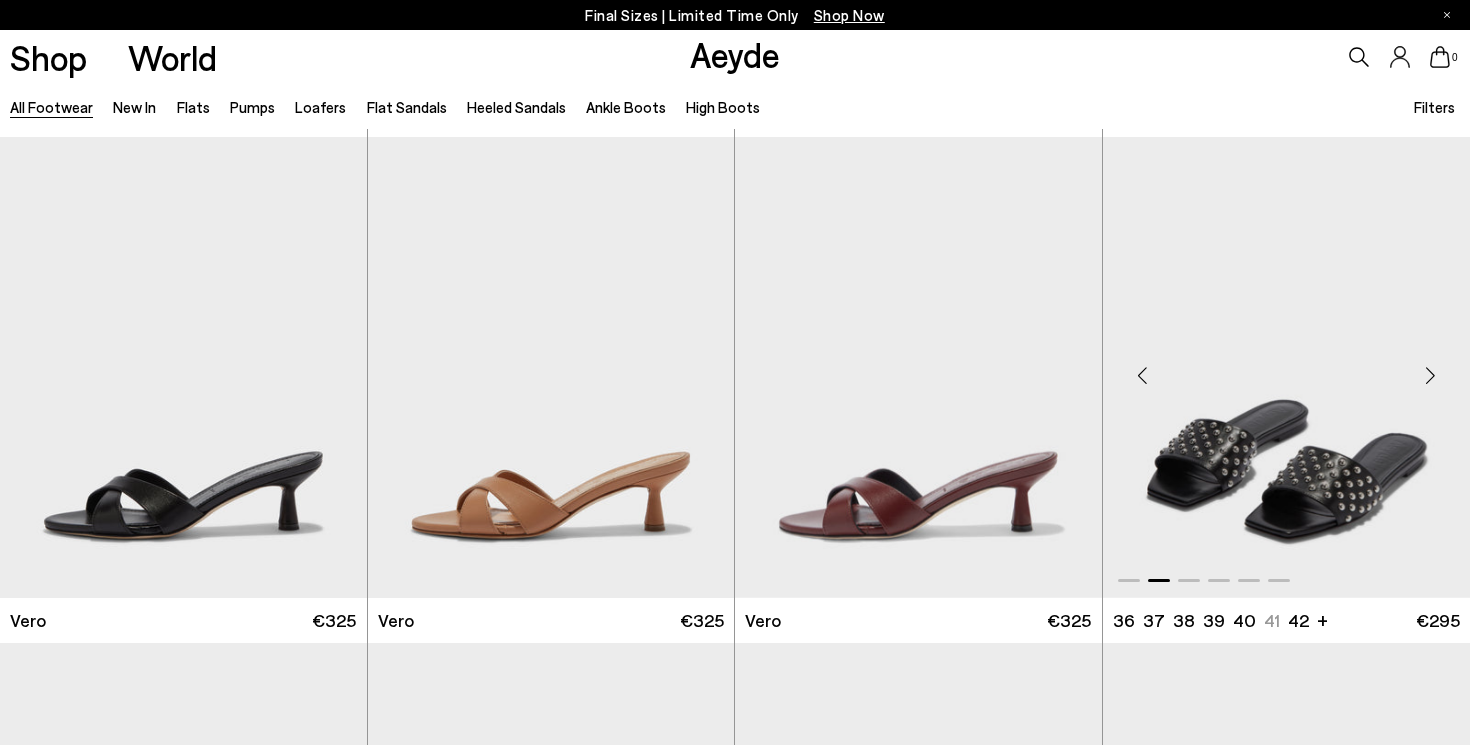 click at bounding box center (1143, 376) 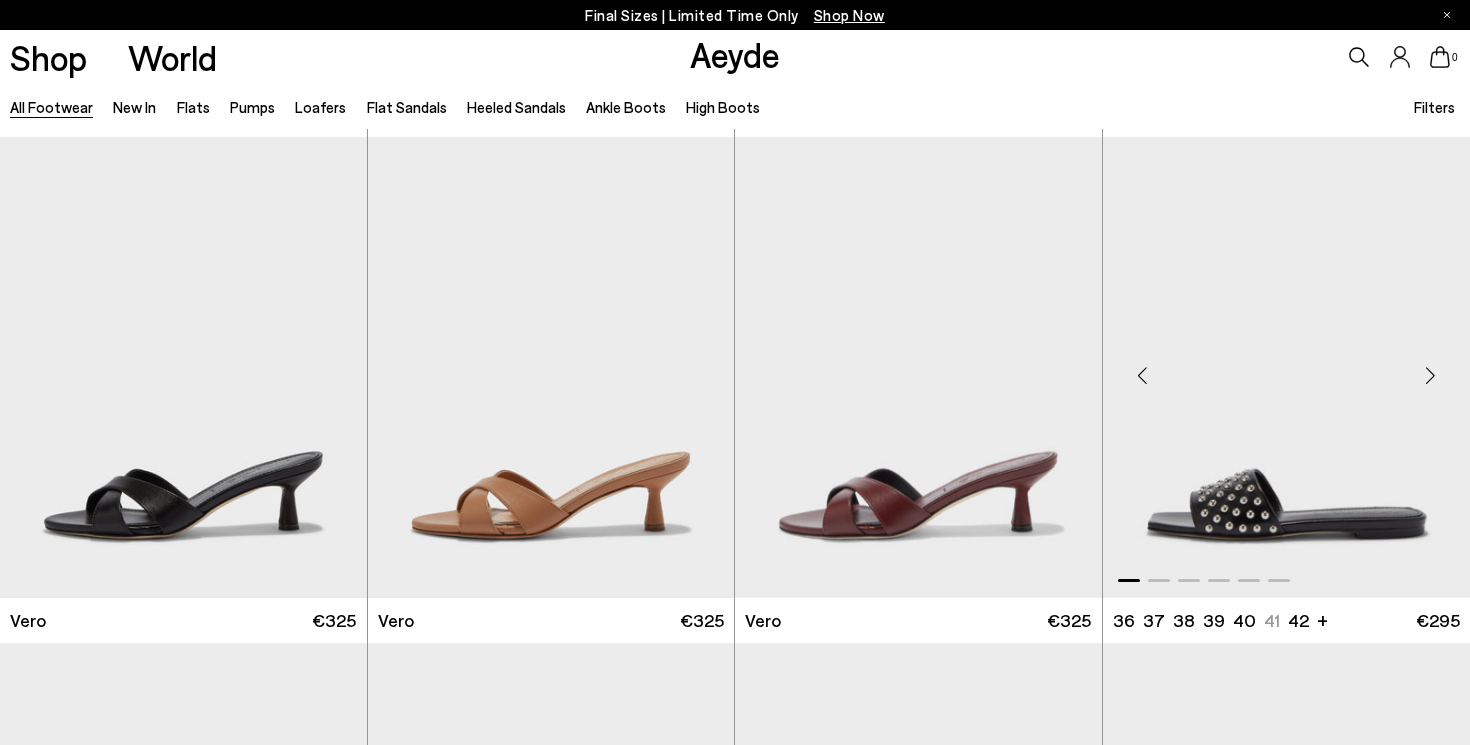 click at bounding box center (1143, 376) 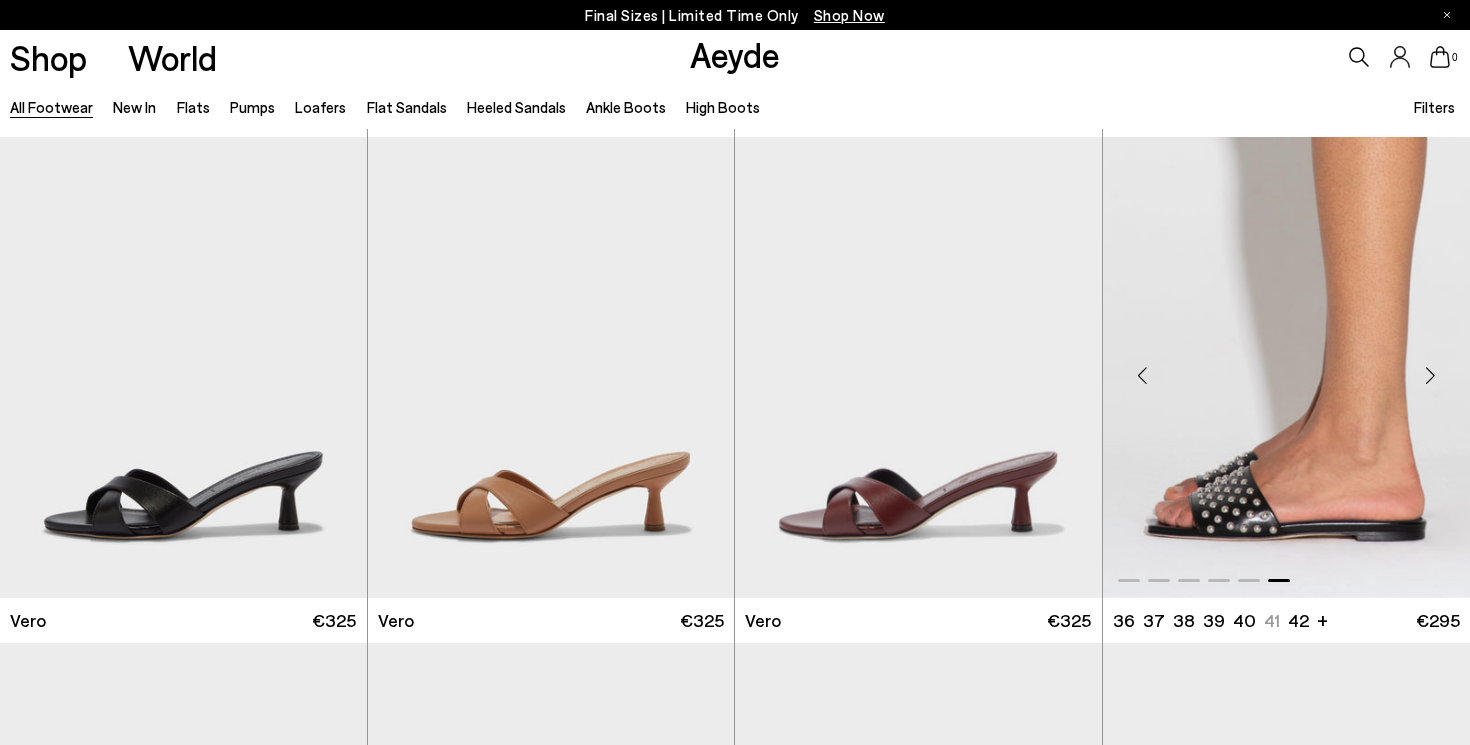 click at bounding box center (1143, 376) 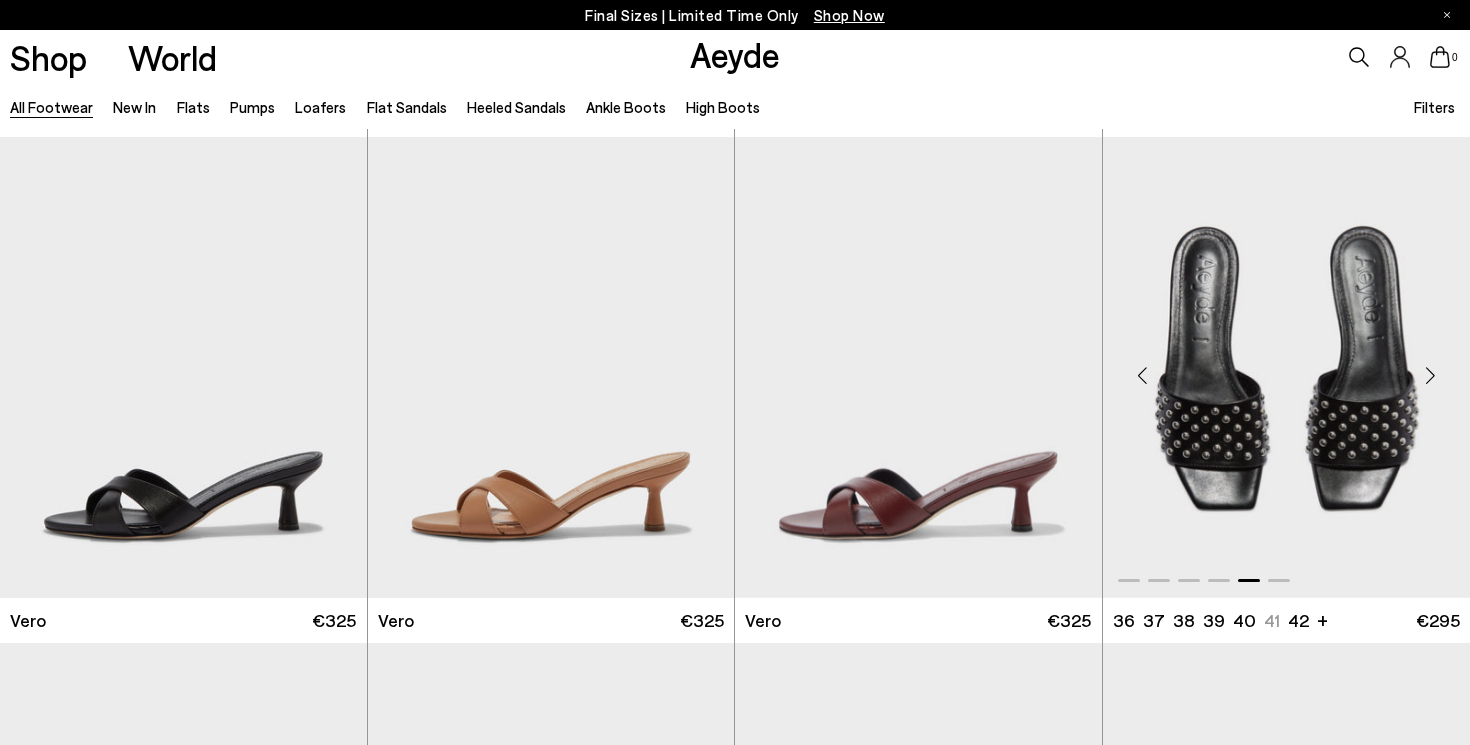click at bounding box center (1143, 376) 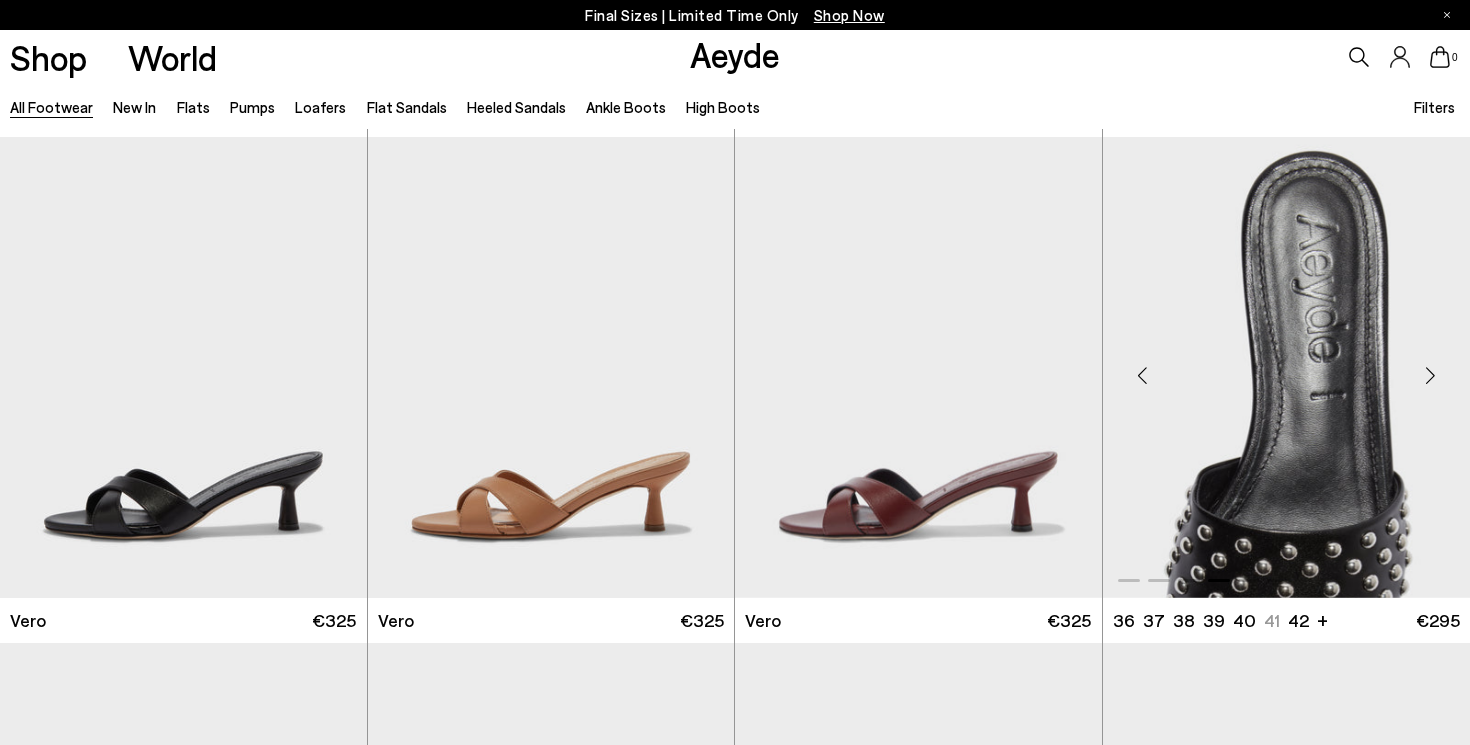 click at bounding box center (1143, 376) 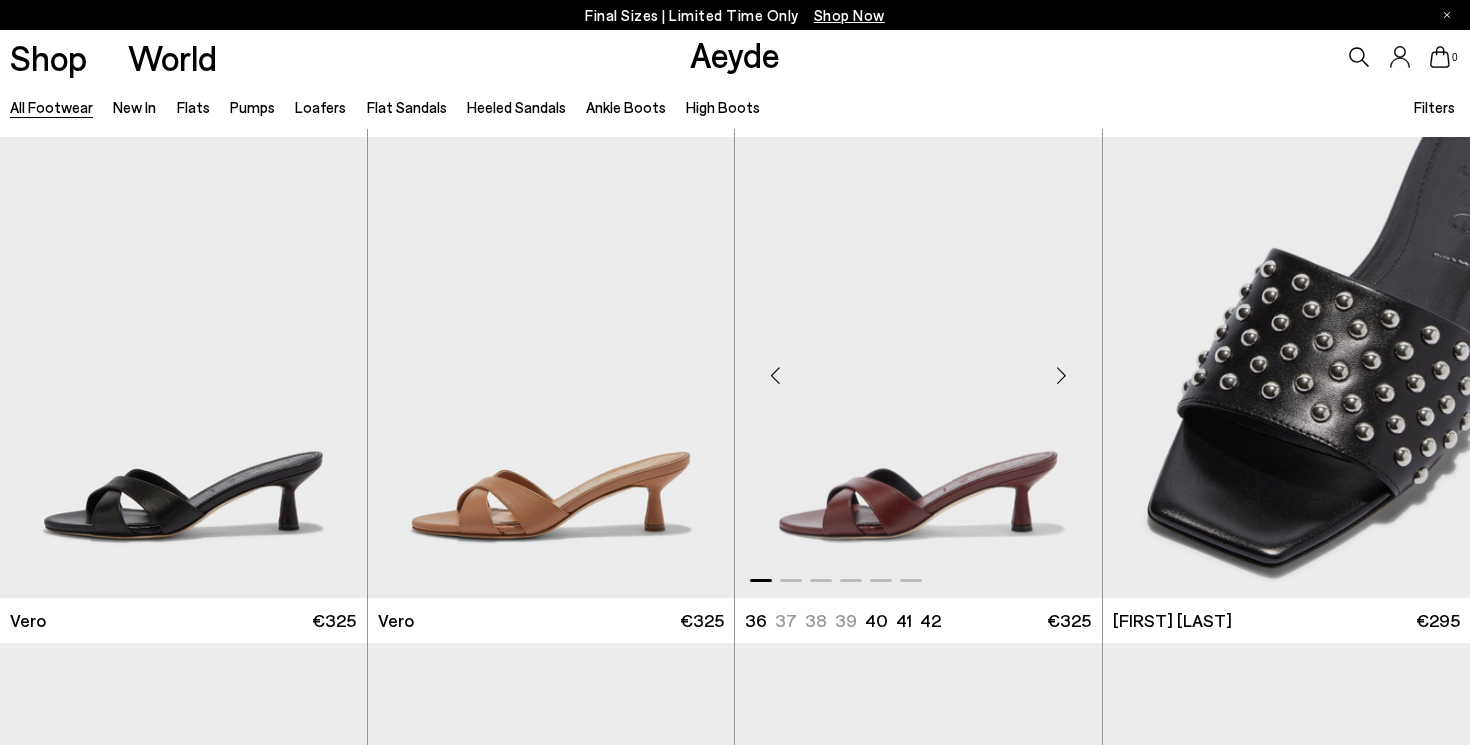 click at bounding box center [1062, 376] 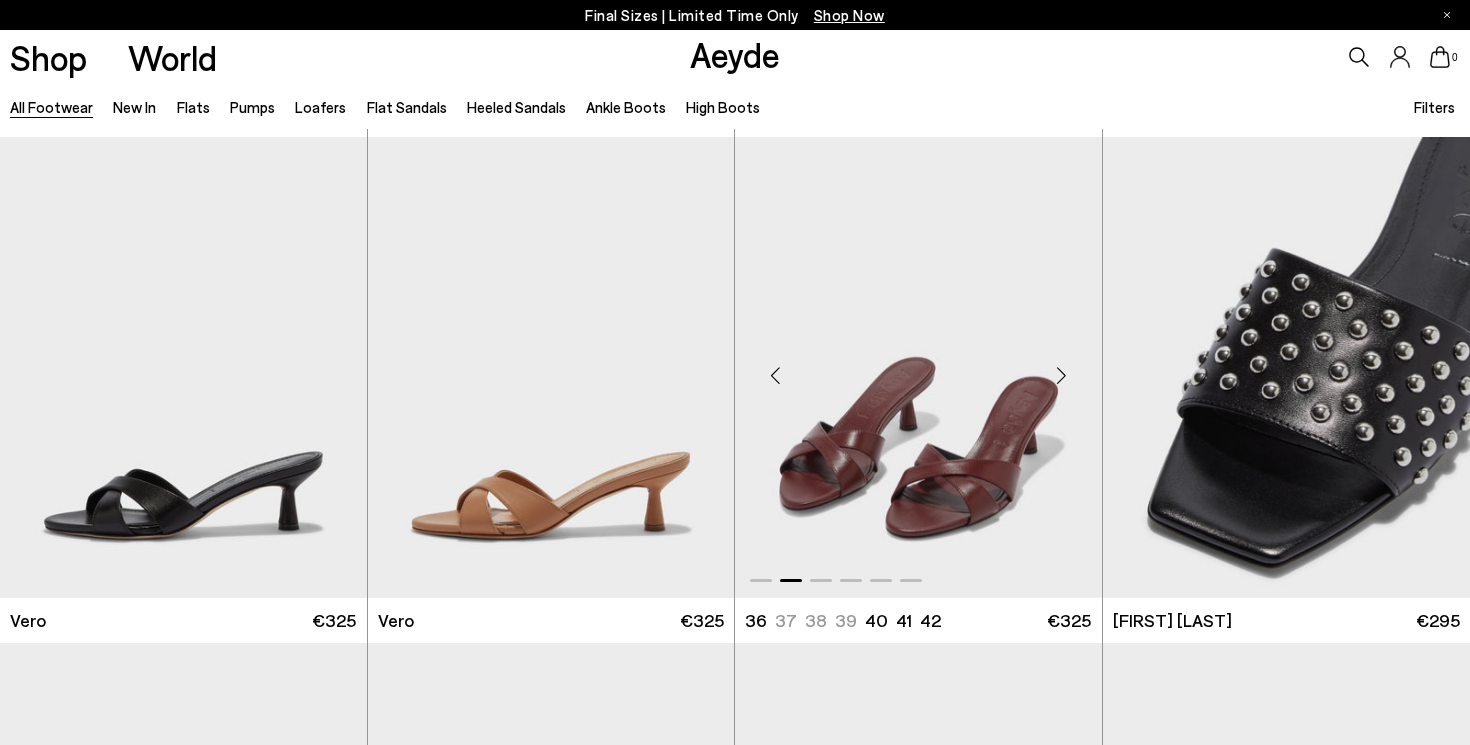 click at bounding box center (1062, 376) 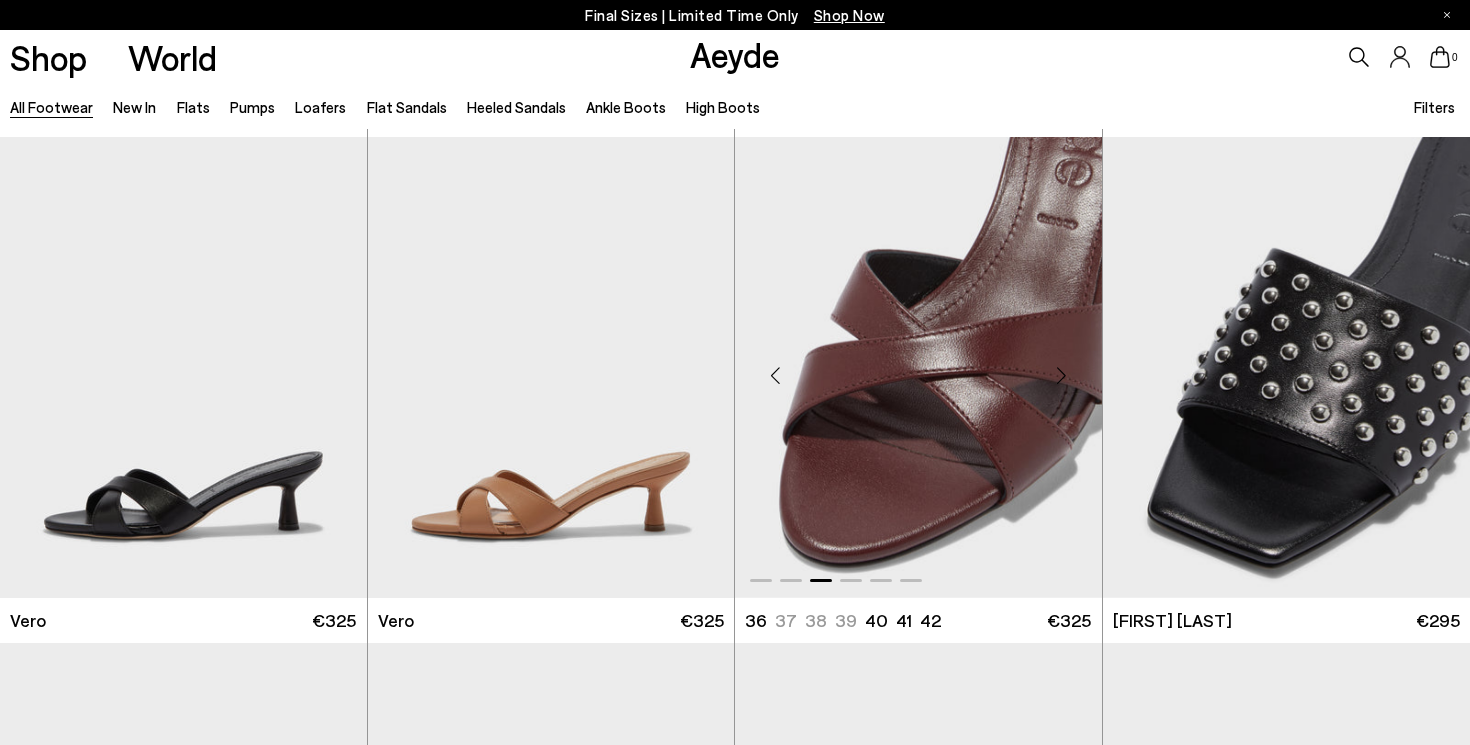click at bounding box center [1062, 376] 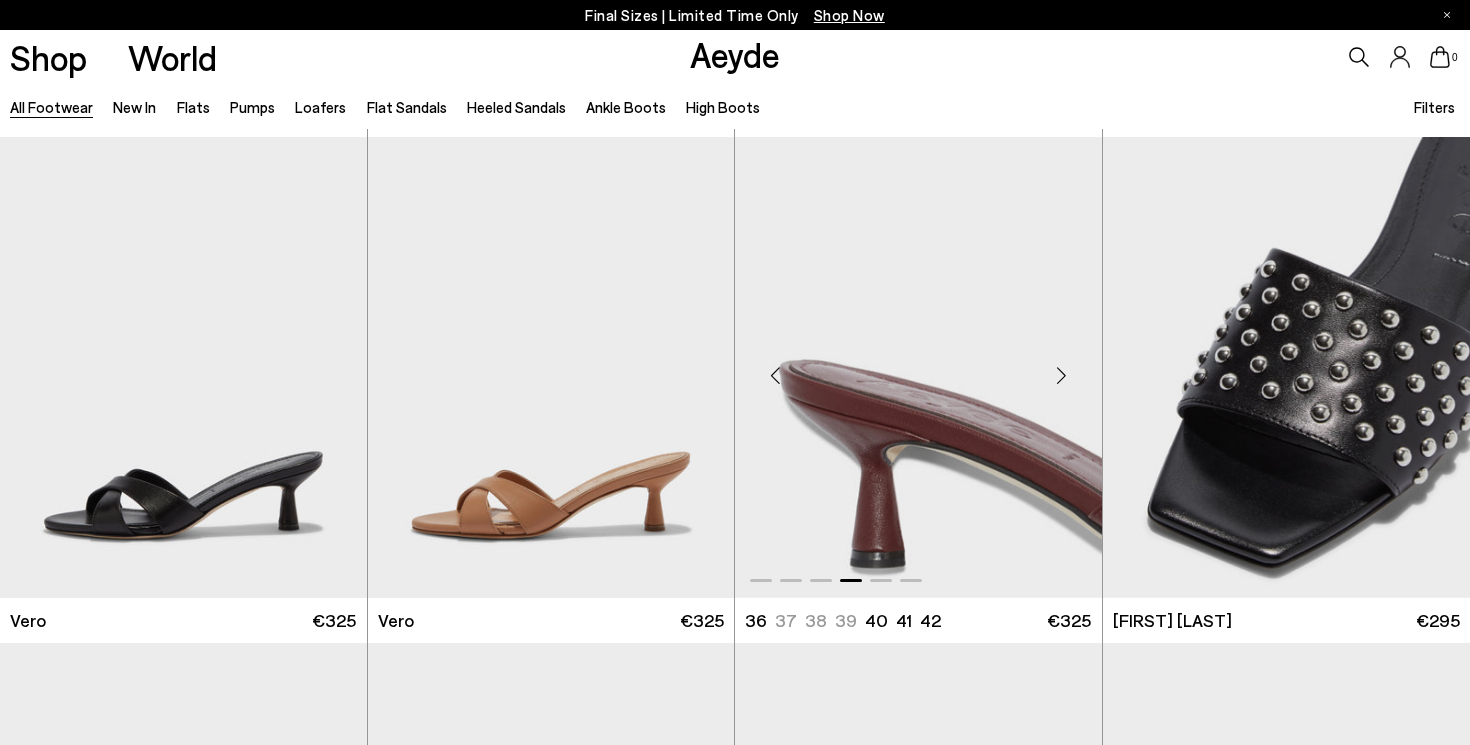 click at bounding box center (1062, 376) 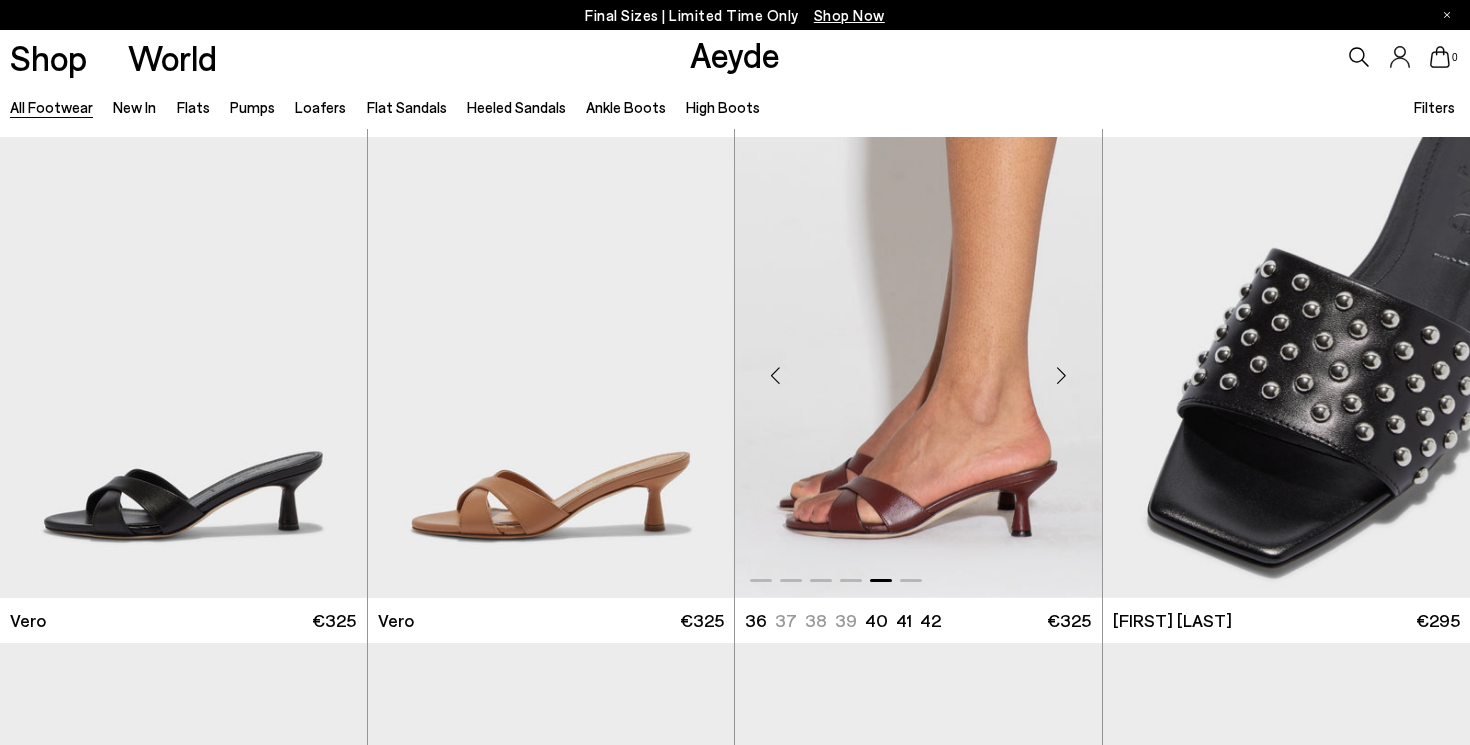 click at bounding box center [1062, 376] 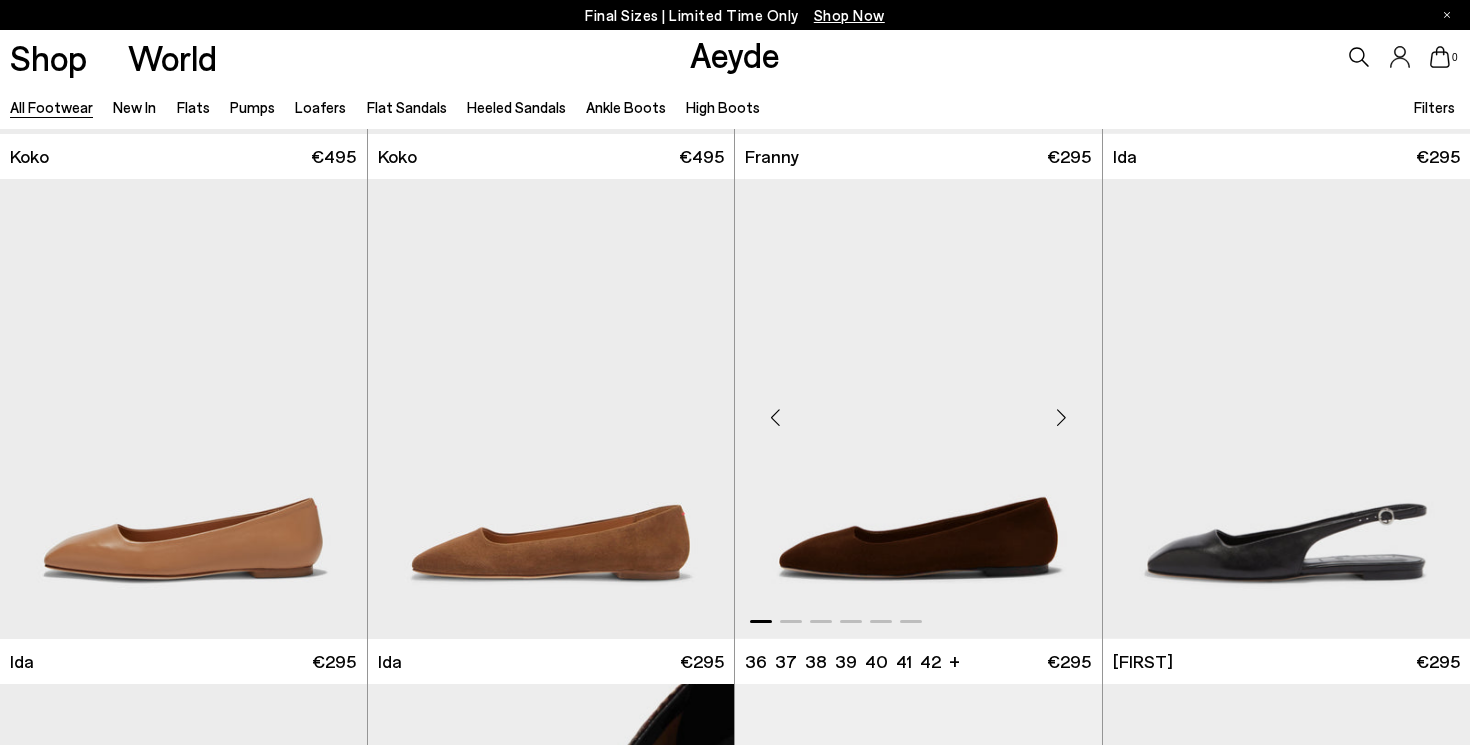scroll, scrollTop: 14113, scrollLeft: 0, axis: vertical 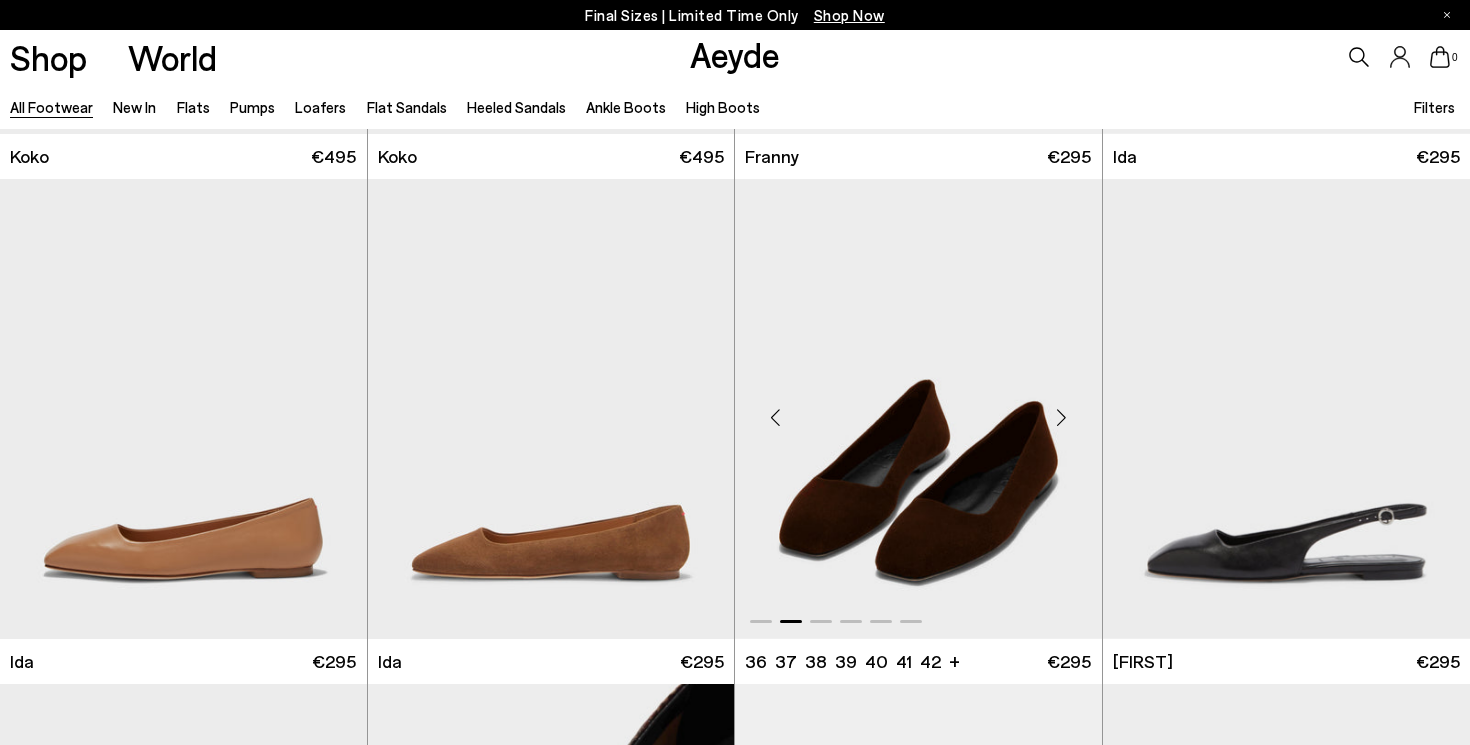 click at bounding box center [1062, 417] 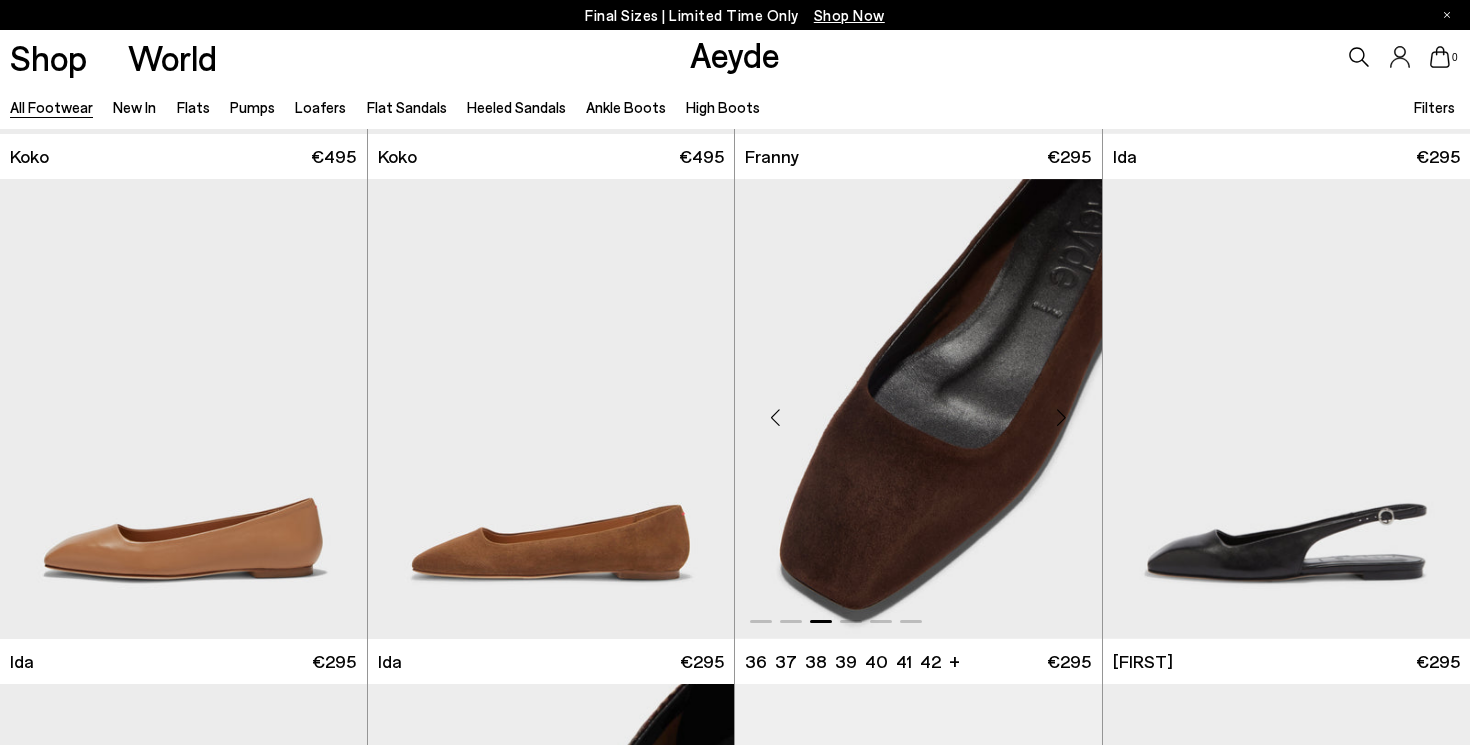 click at bounding box center [1062, 417] 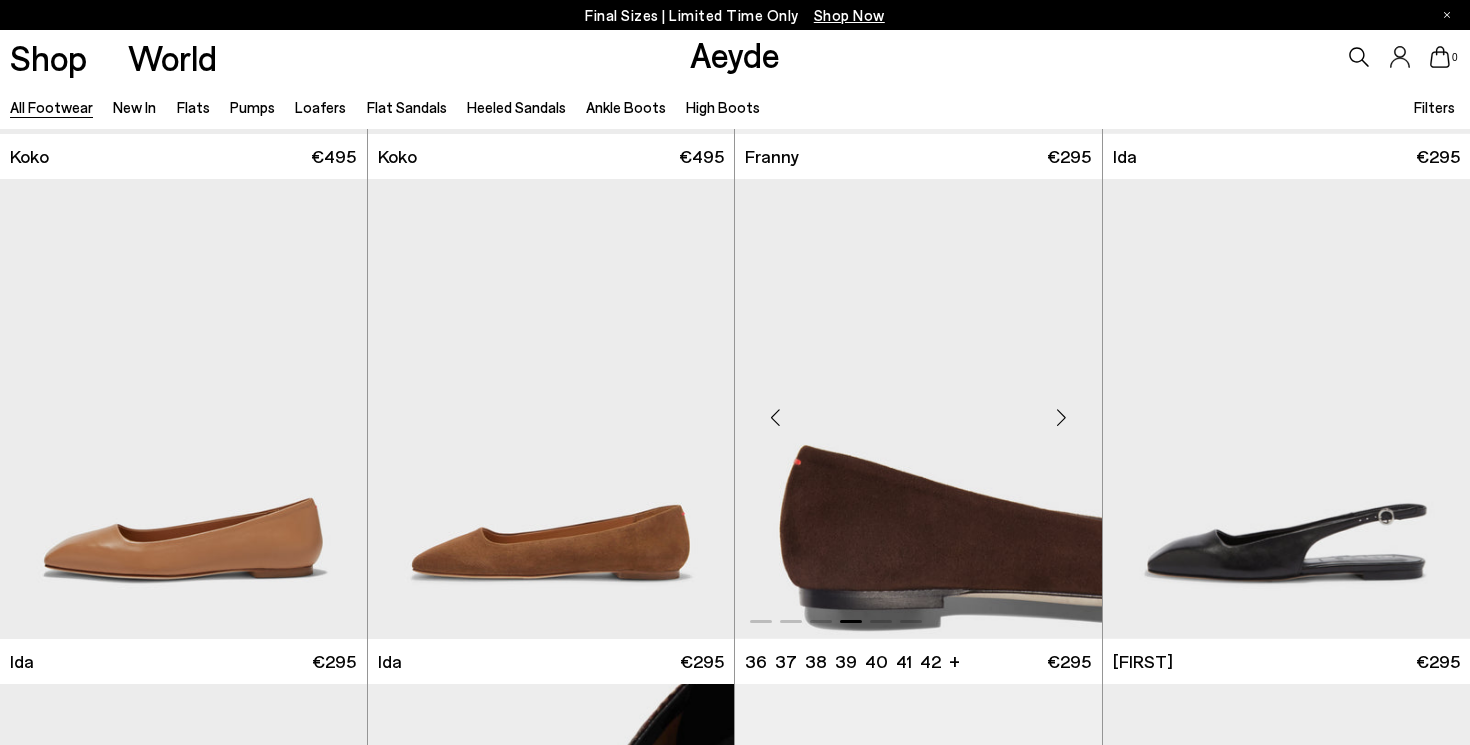 click at bounding box center [1062, 417] 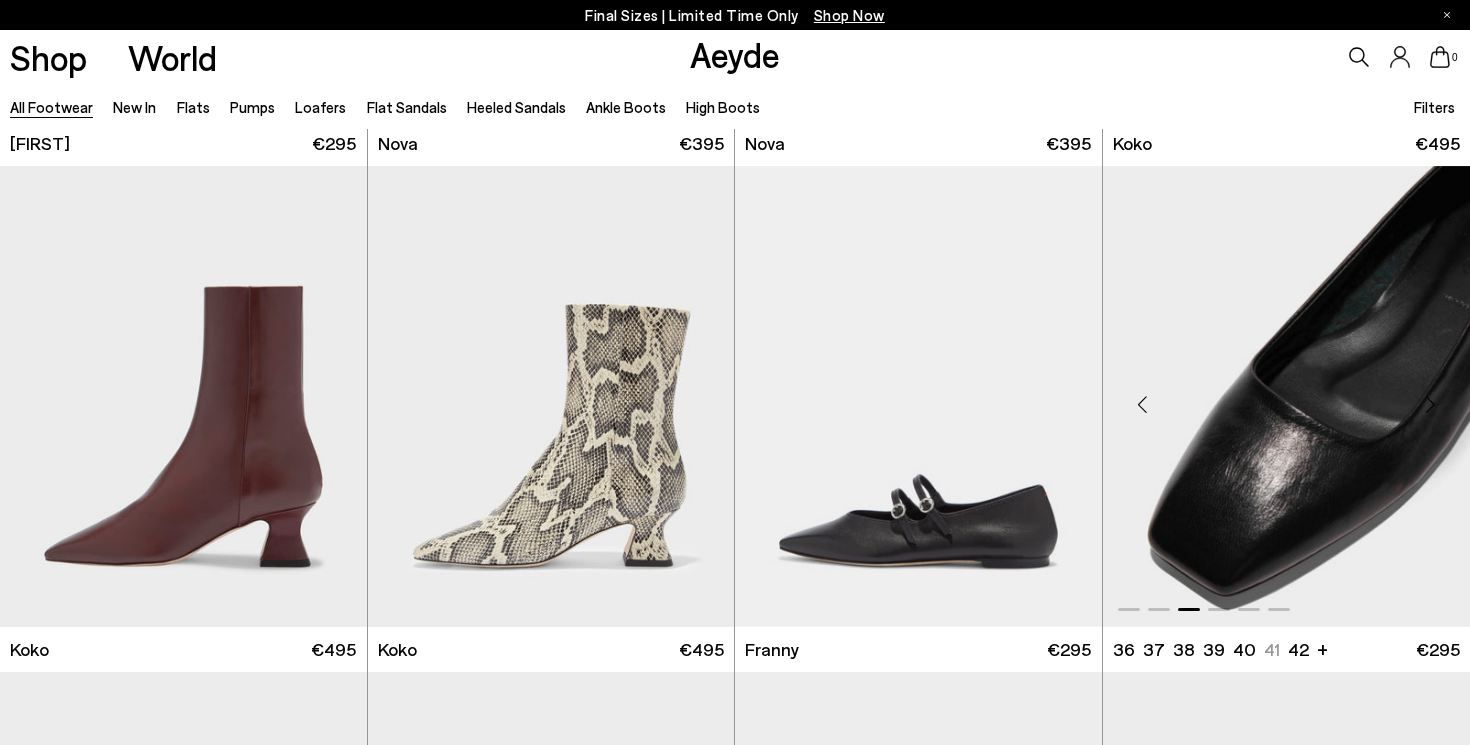 scroll, scrollTop: 13620, scrollLeft: 0, axis: vertical 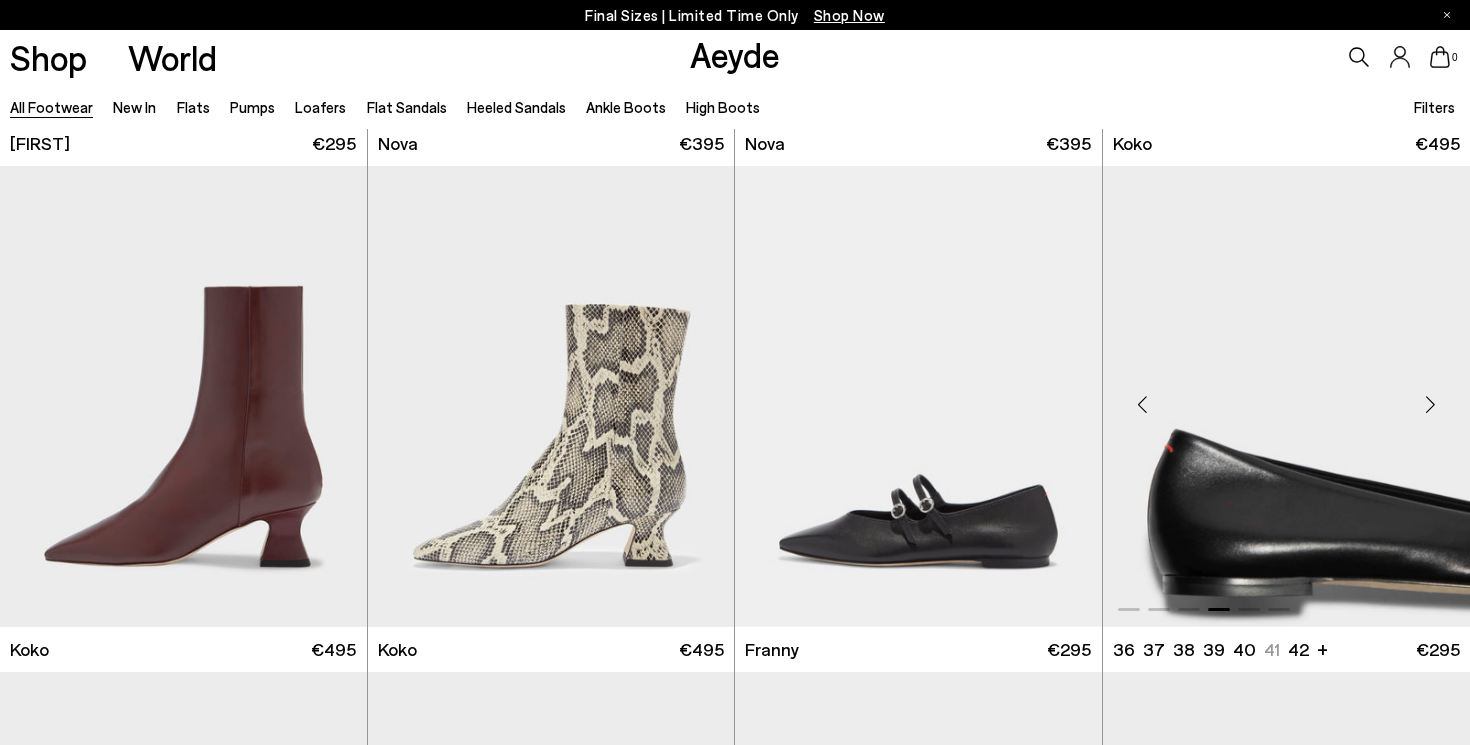 click at bounding box center (1430, 404) 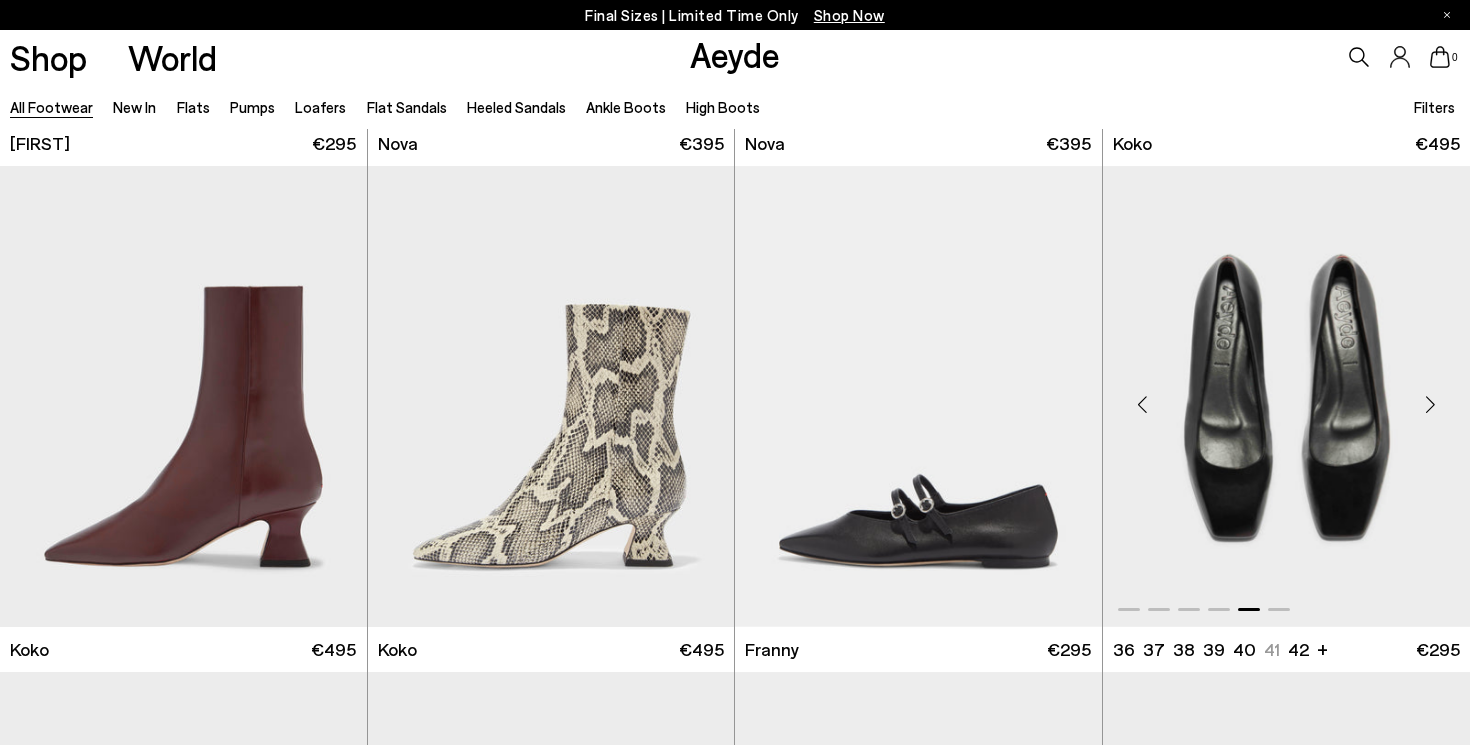 click at bounding box center (1430, 404) 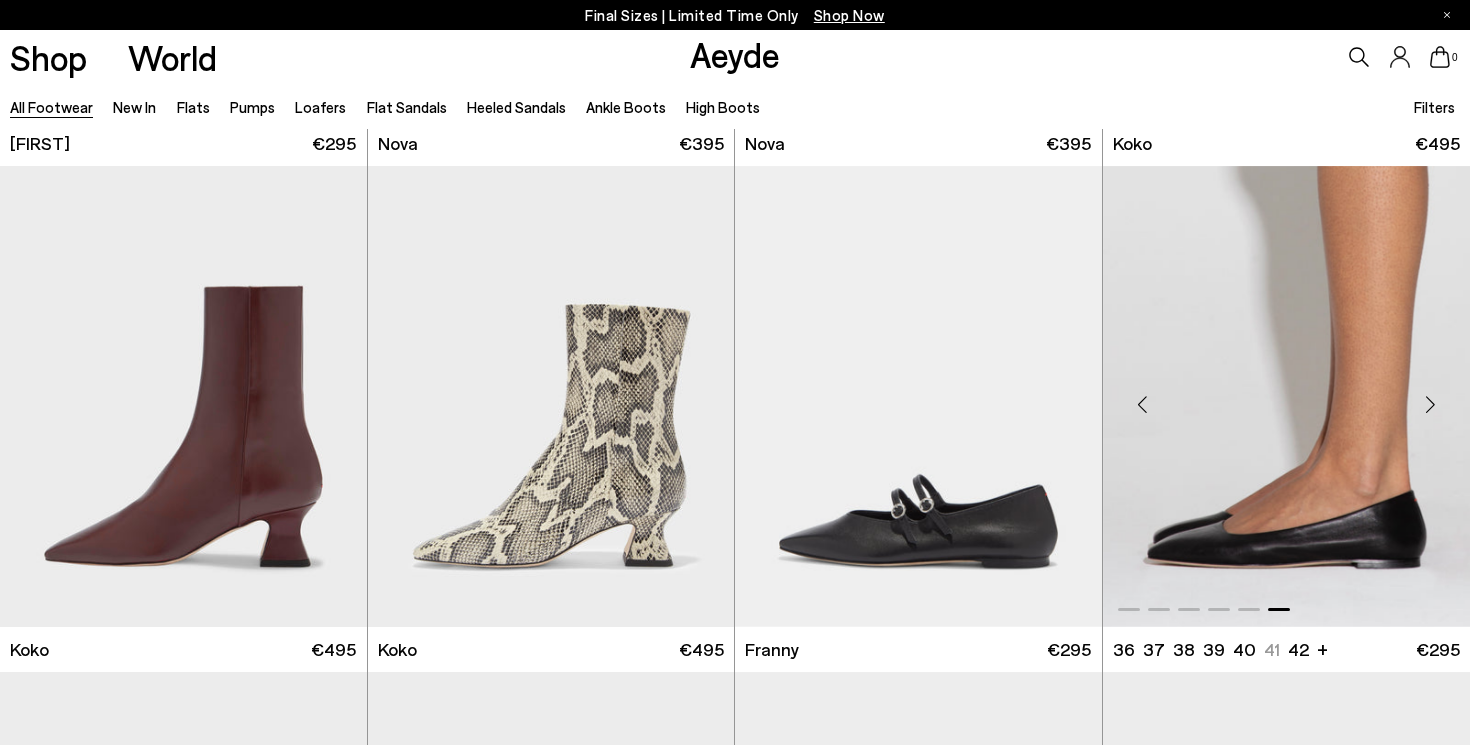 click at bounding box center (1430, 404) 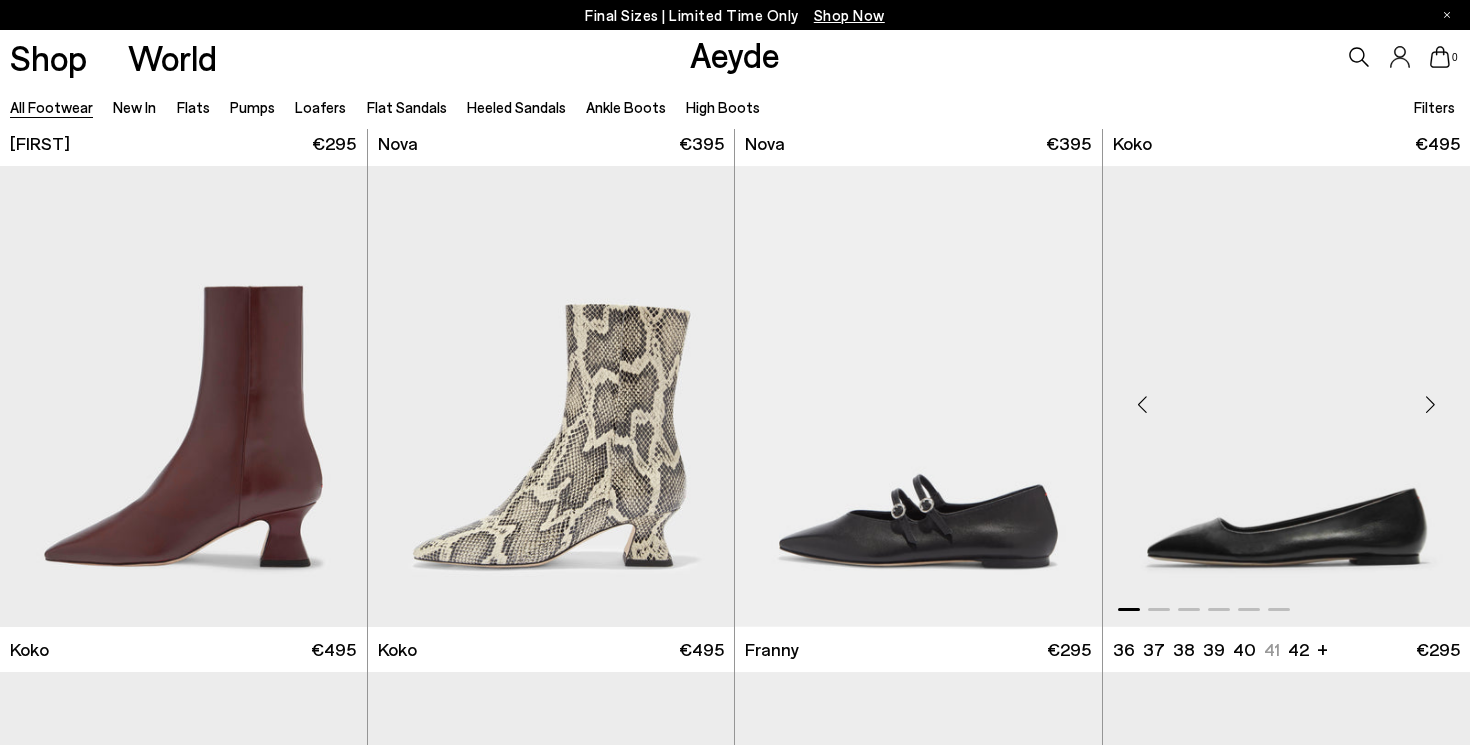 click at bounding box center [1430, 404] 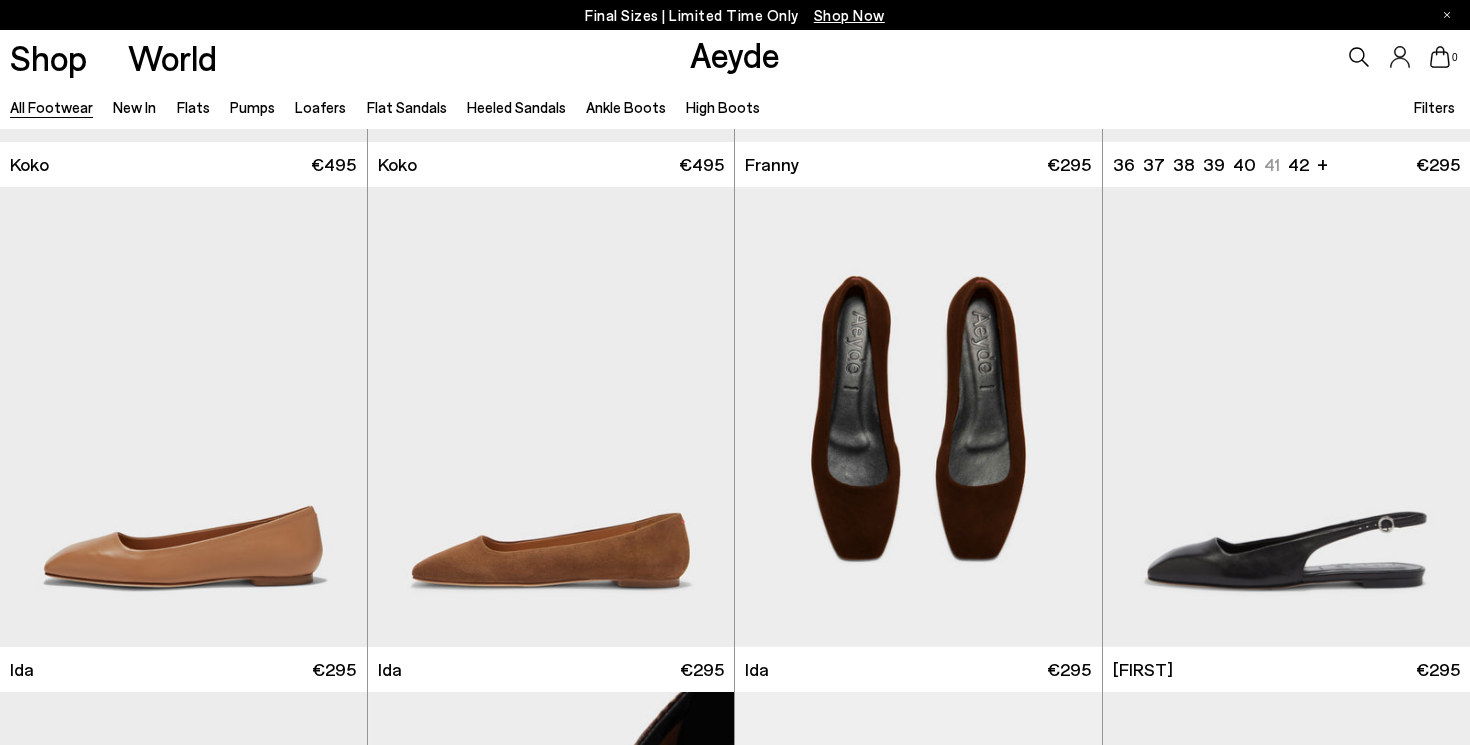 scroll, scrollTop: 14122, scrollLeft: 0, axis: vertical 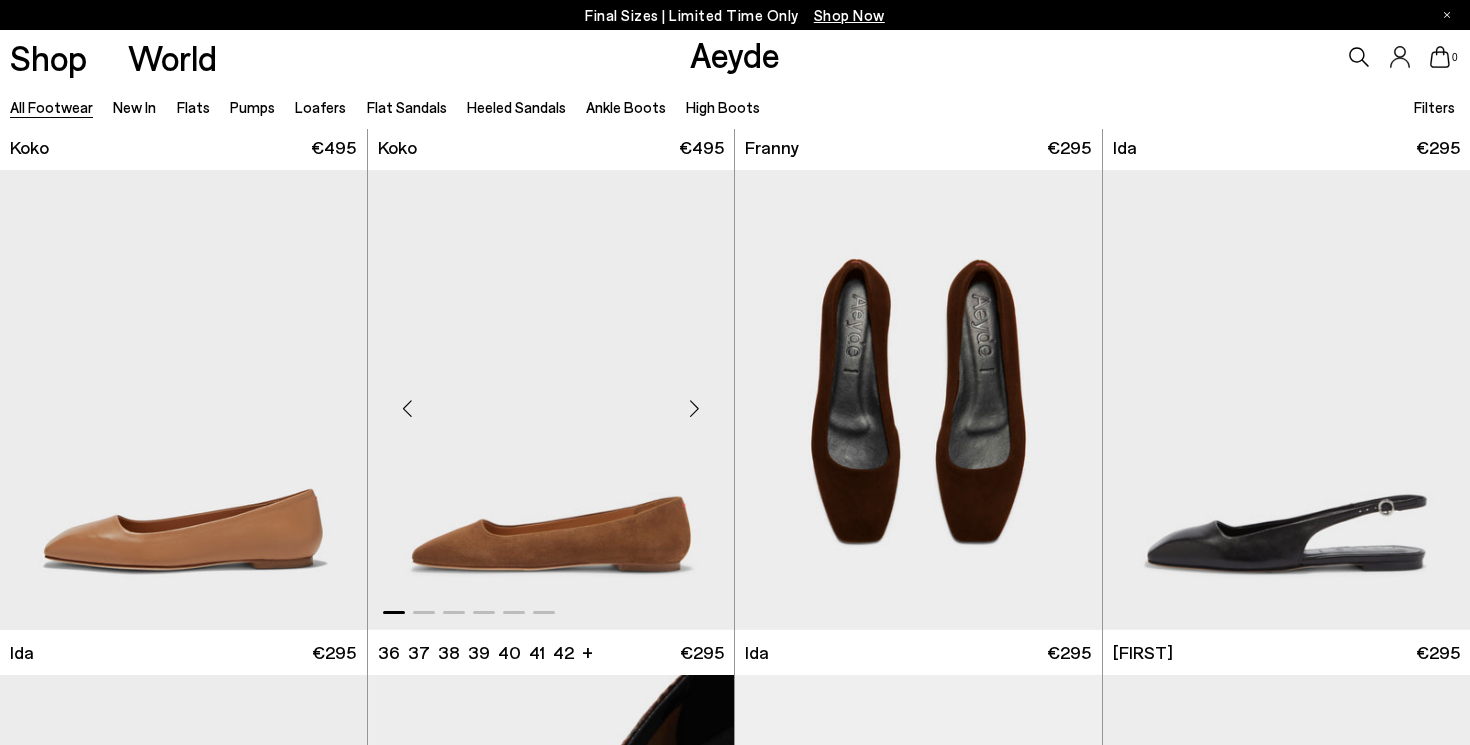 click at bounding box center [694, 408] 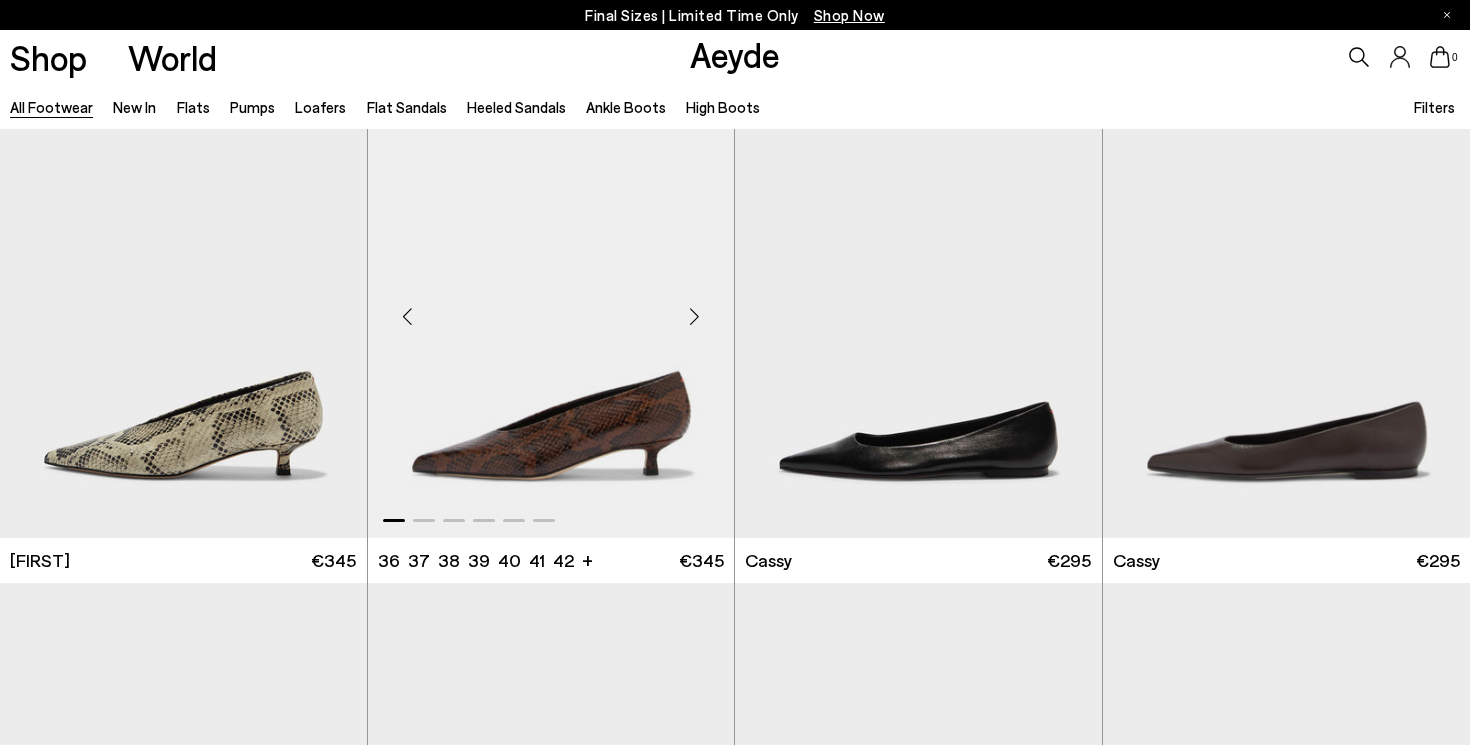 scroll, scrollTop: 4100, scrollLeft: 0, axis: vertical 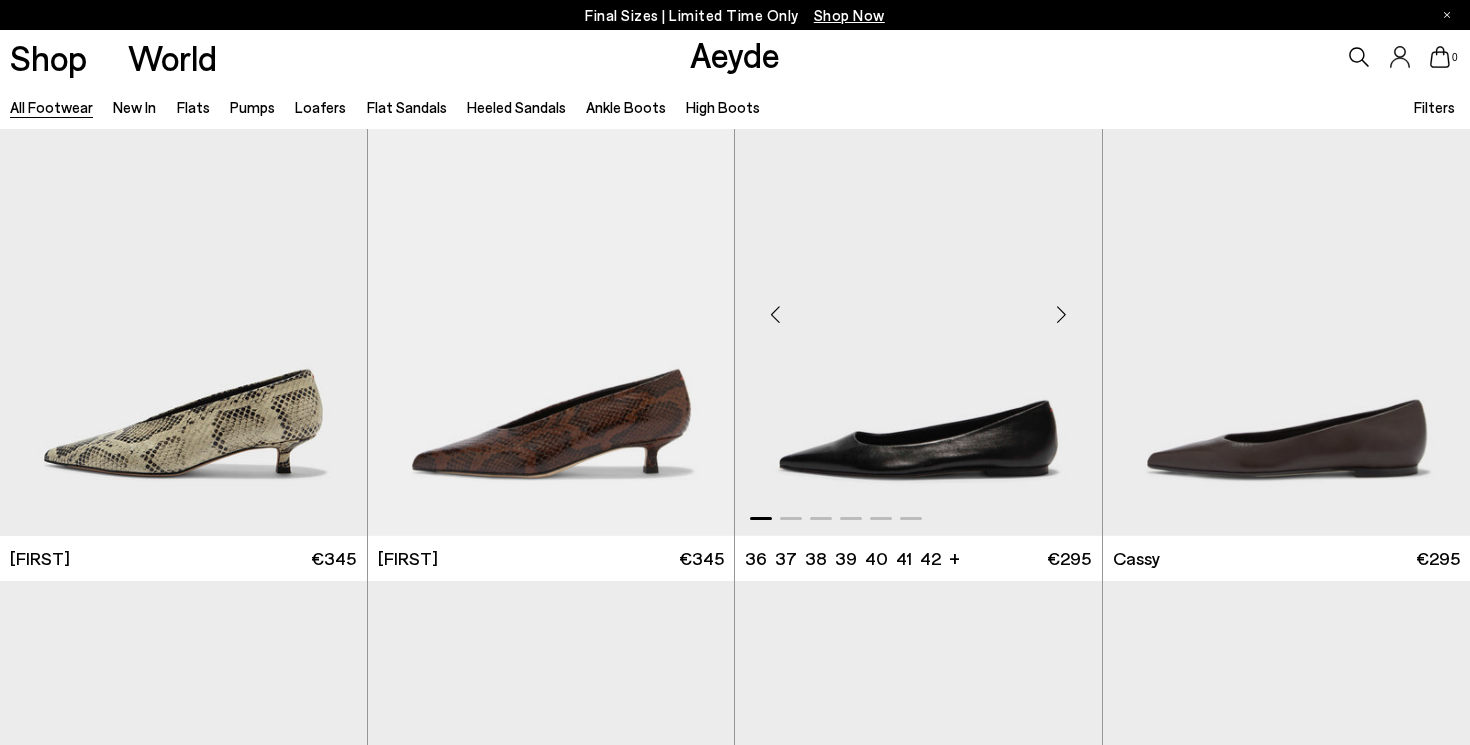 click at bounding box center (1062, 314) 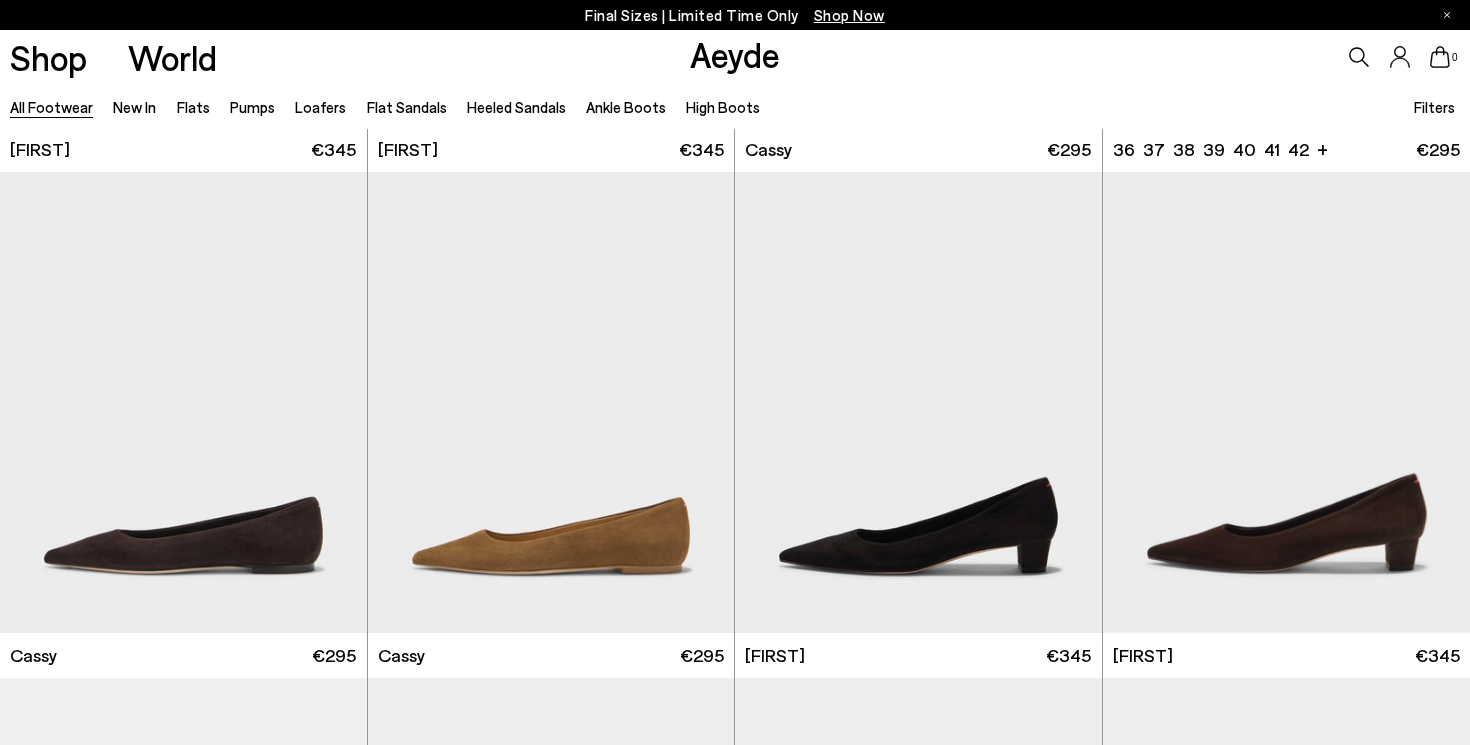 scroll, scrollTop: 4525, scrollLeft: 0, axis: vertical 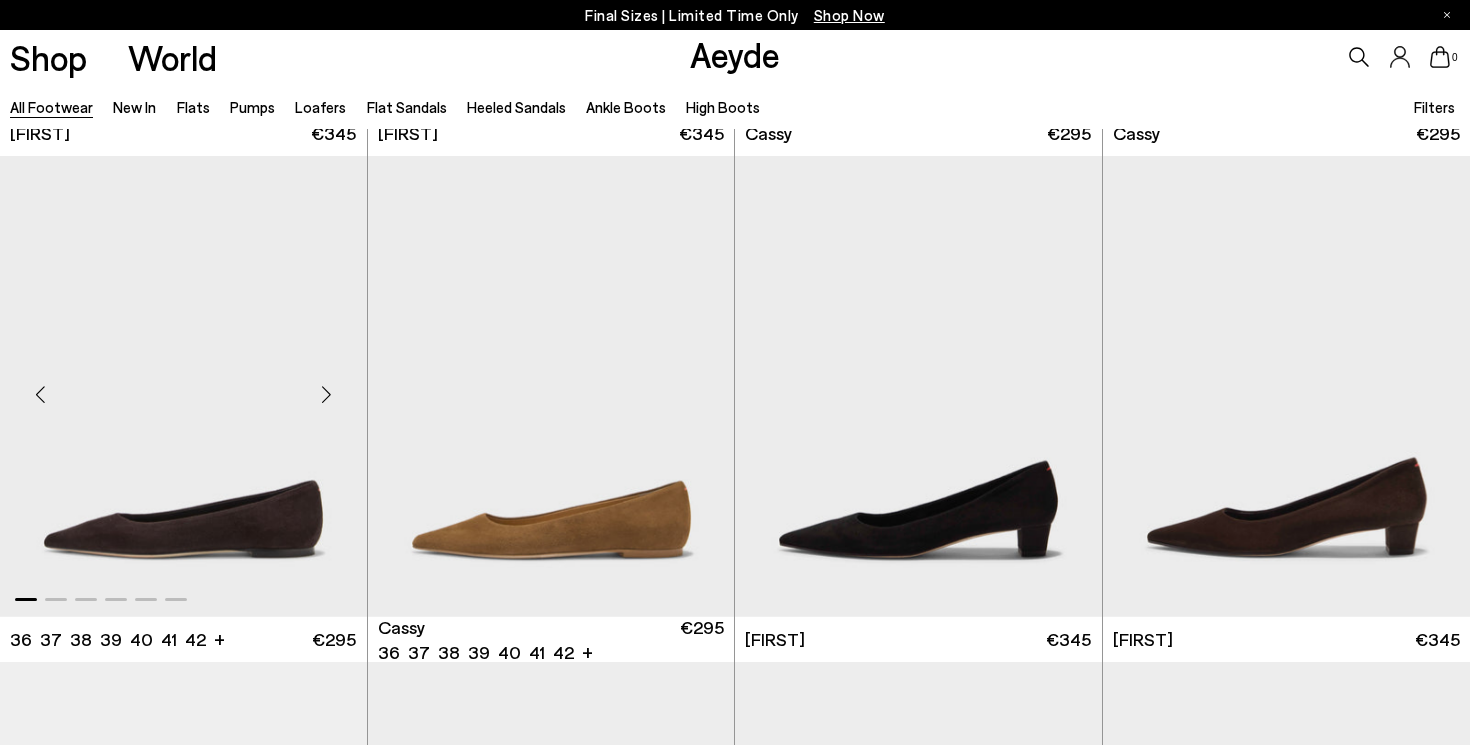 click at bounding box center (327, 395) 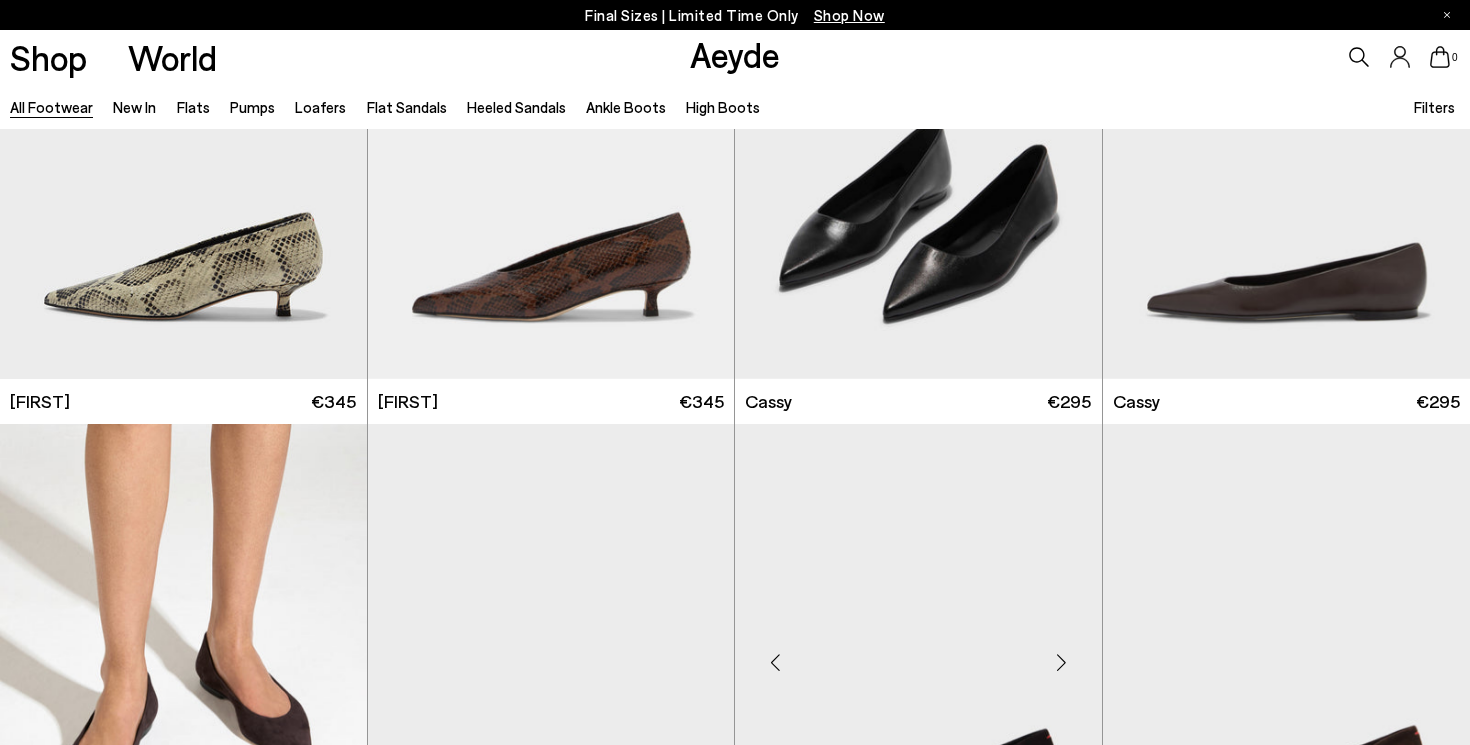 scroll, scrollTop: 4140, scrollLeft: 0, axis: vertical 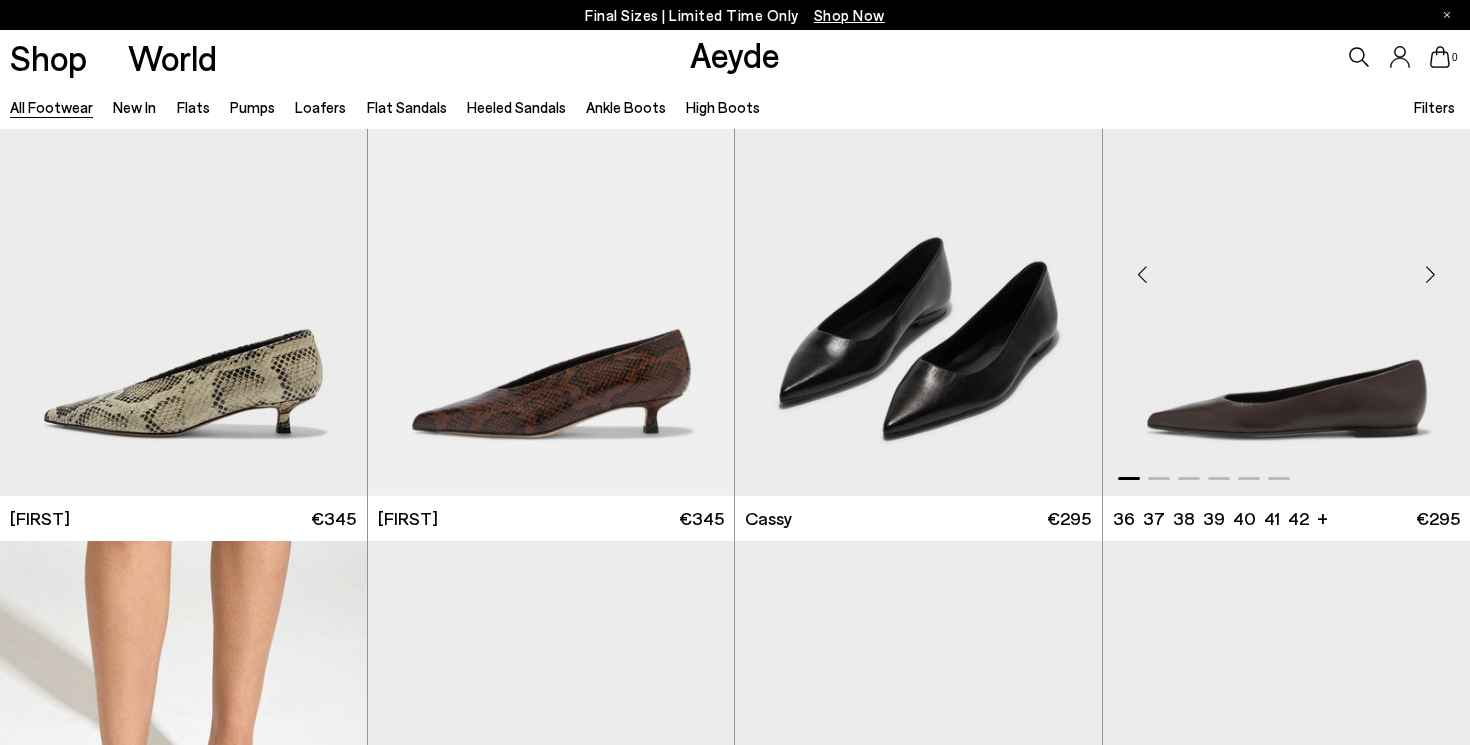 click at bounding box center (1430, 274) 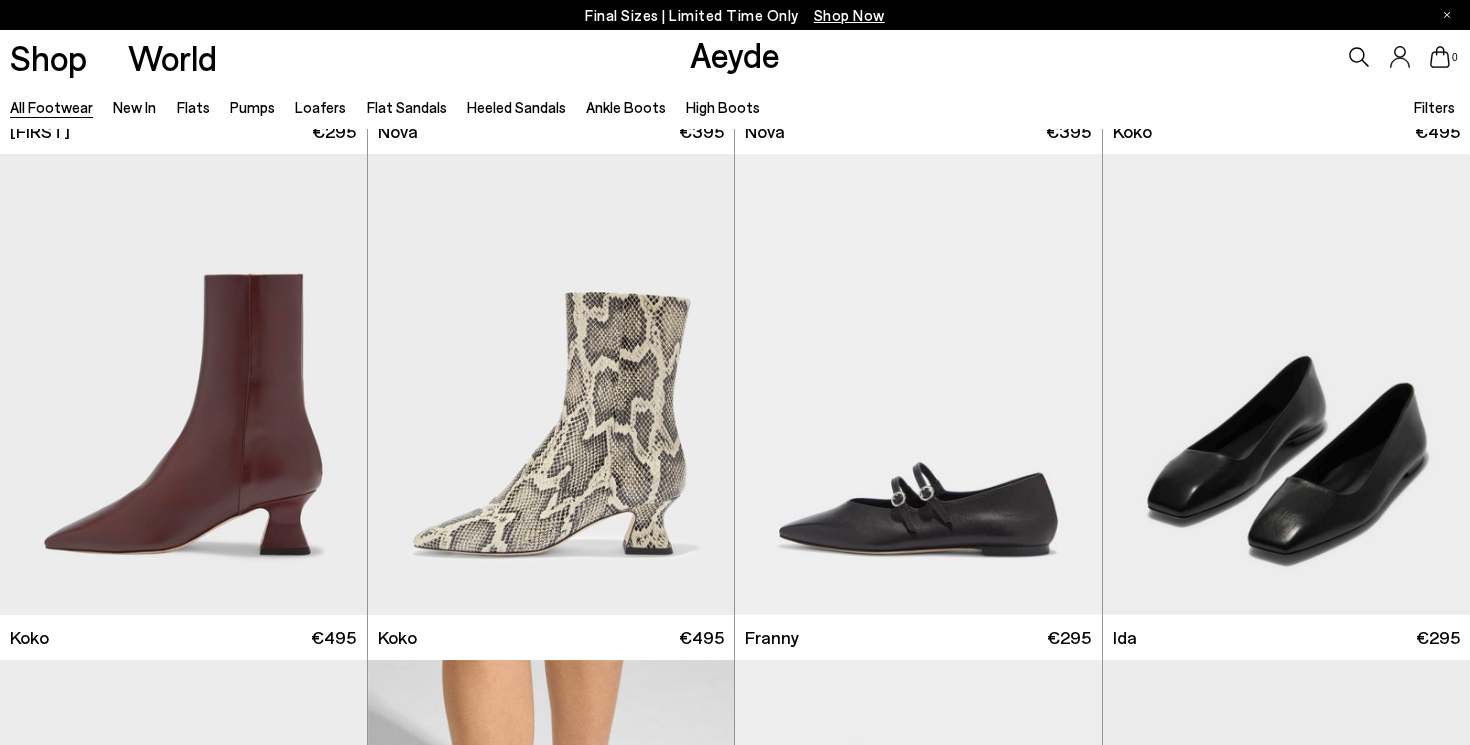 scroll, scrollTop: 13637, scrollLeft: 0, axis: vertical 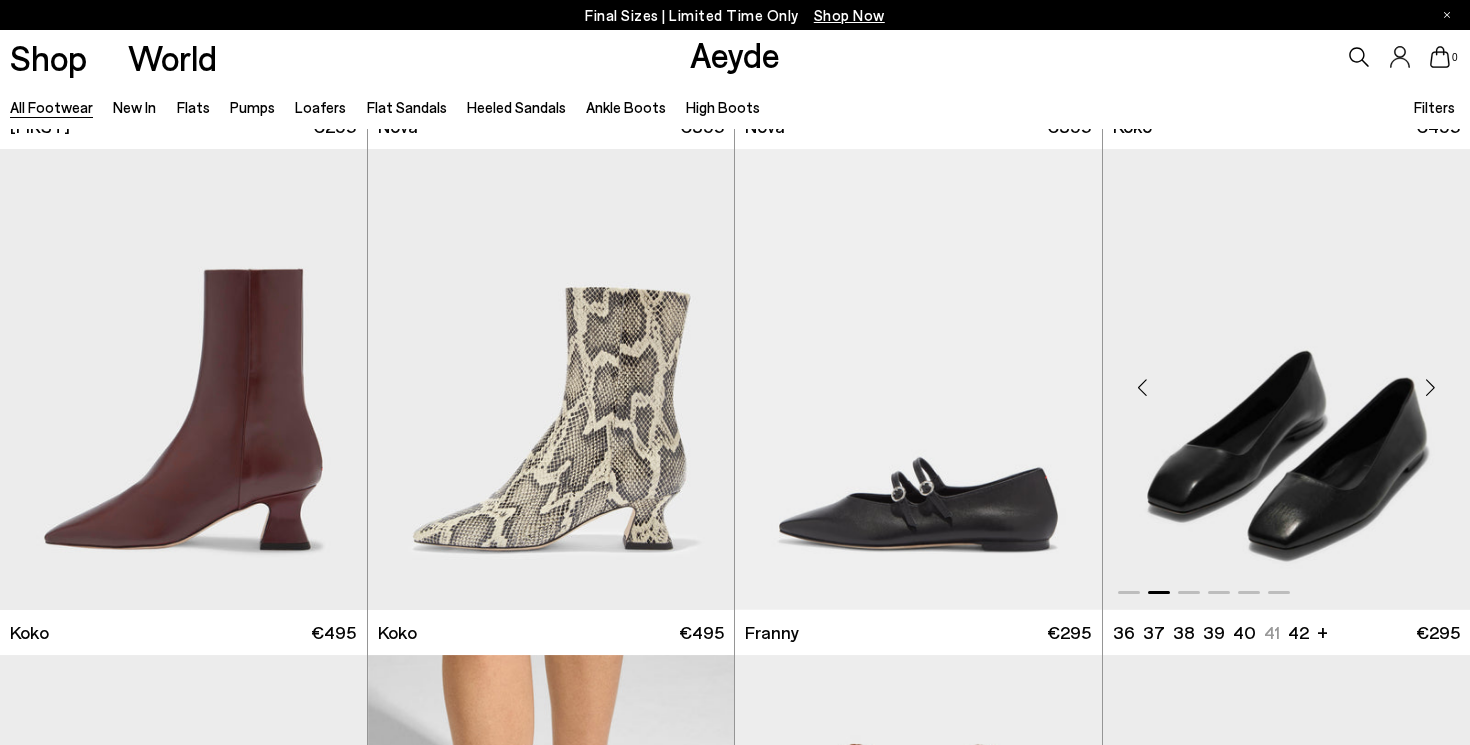 click at bounding box center (1430, 387) 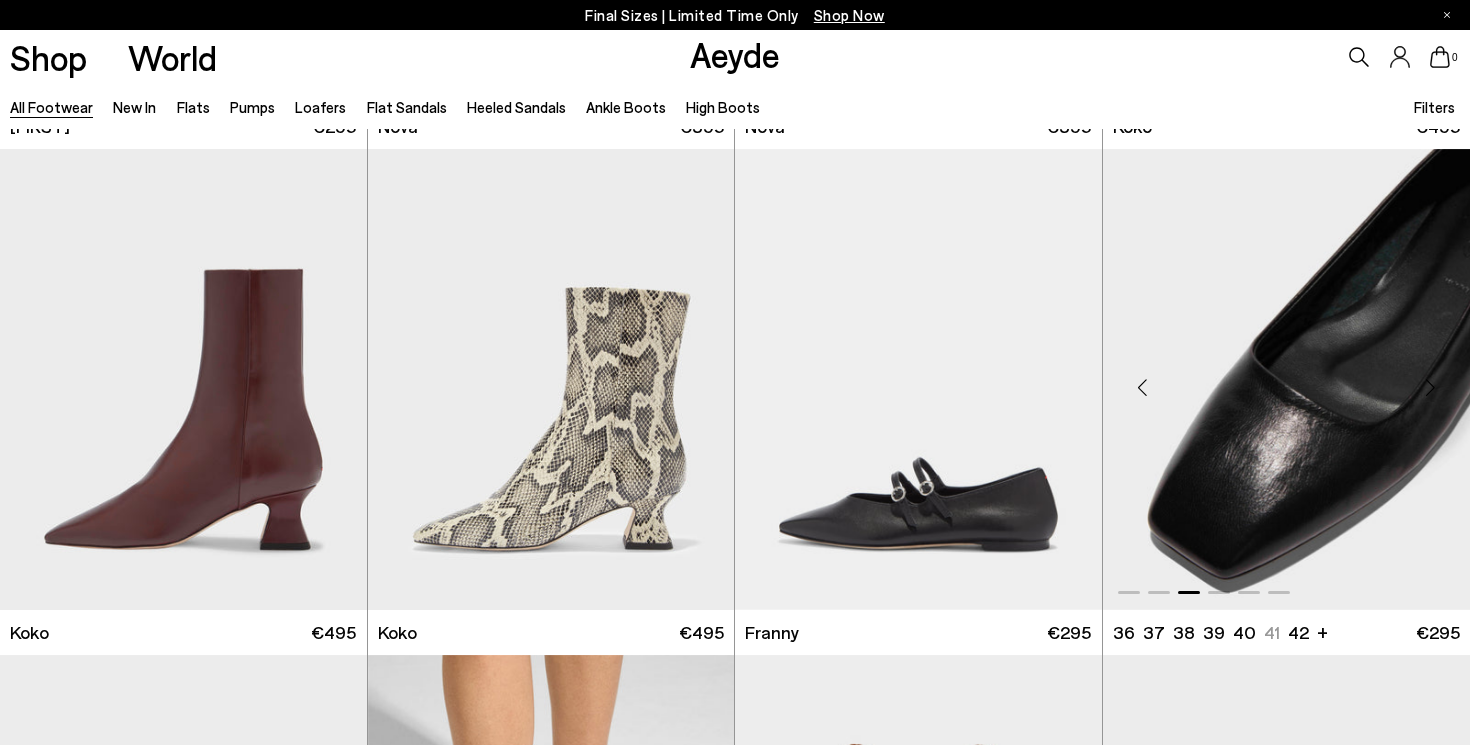 click at bounding box center [1430, 387] 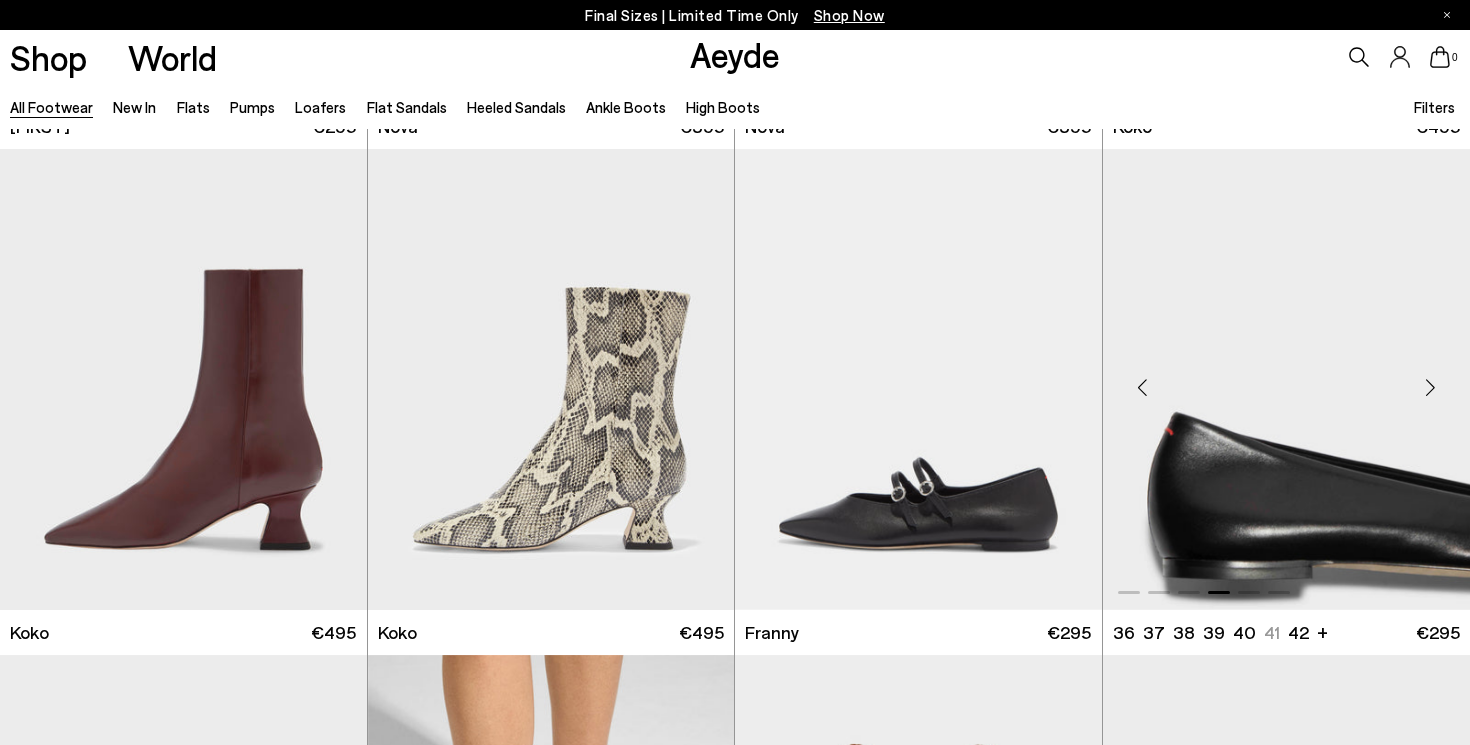 click at bounding box center (1430, 387) 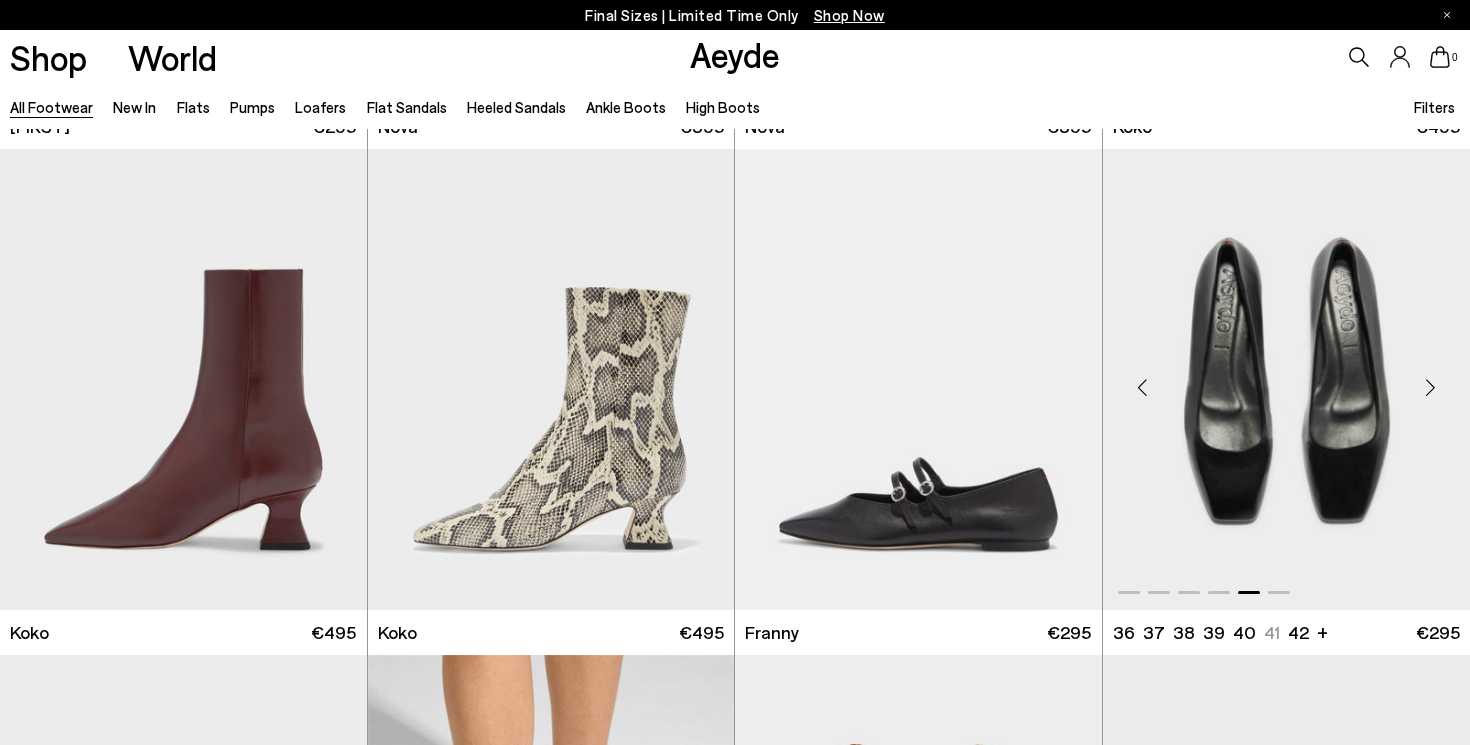 click at bounding box center [1430, 387] 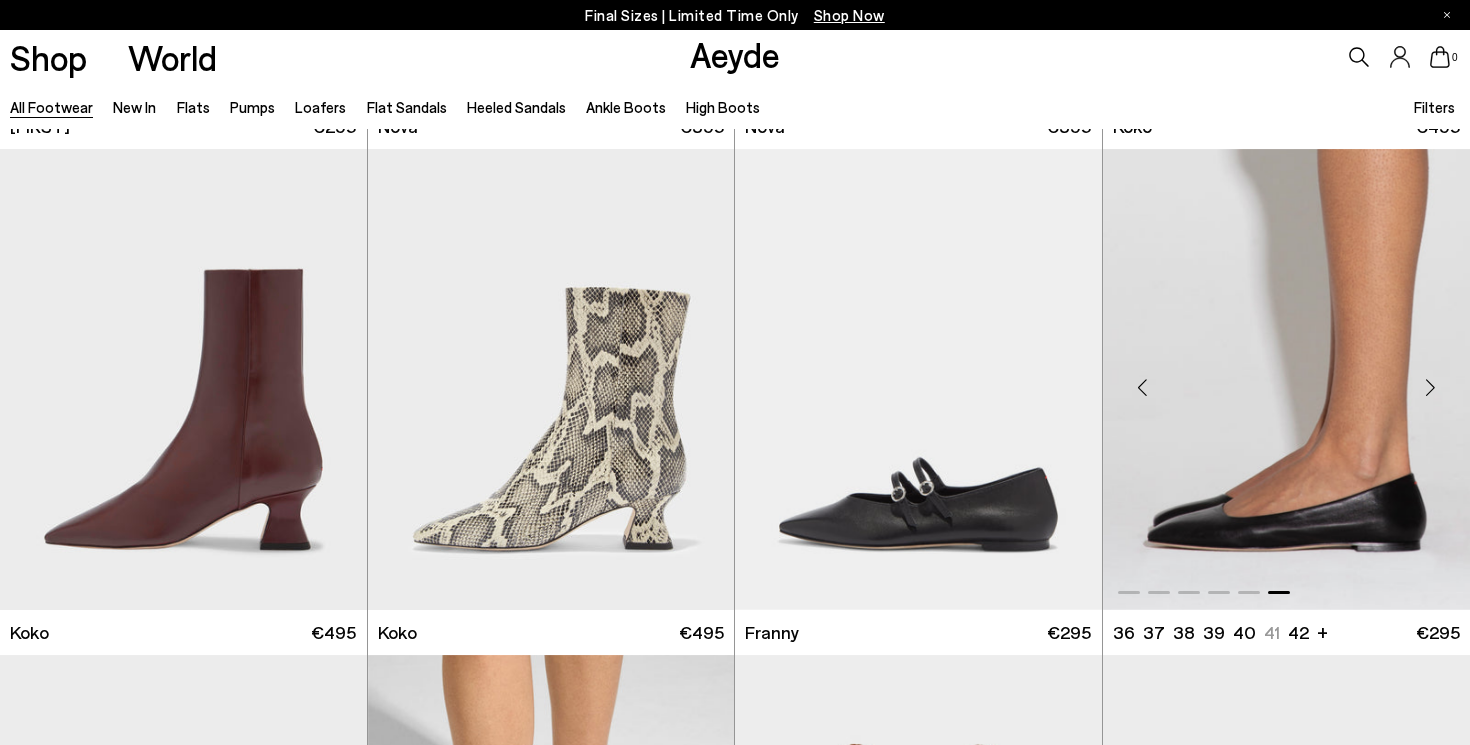 click at bounding box center [1430, 387] 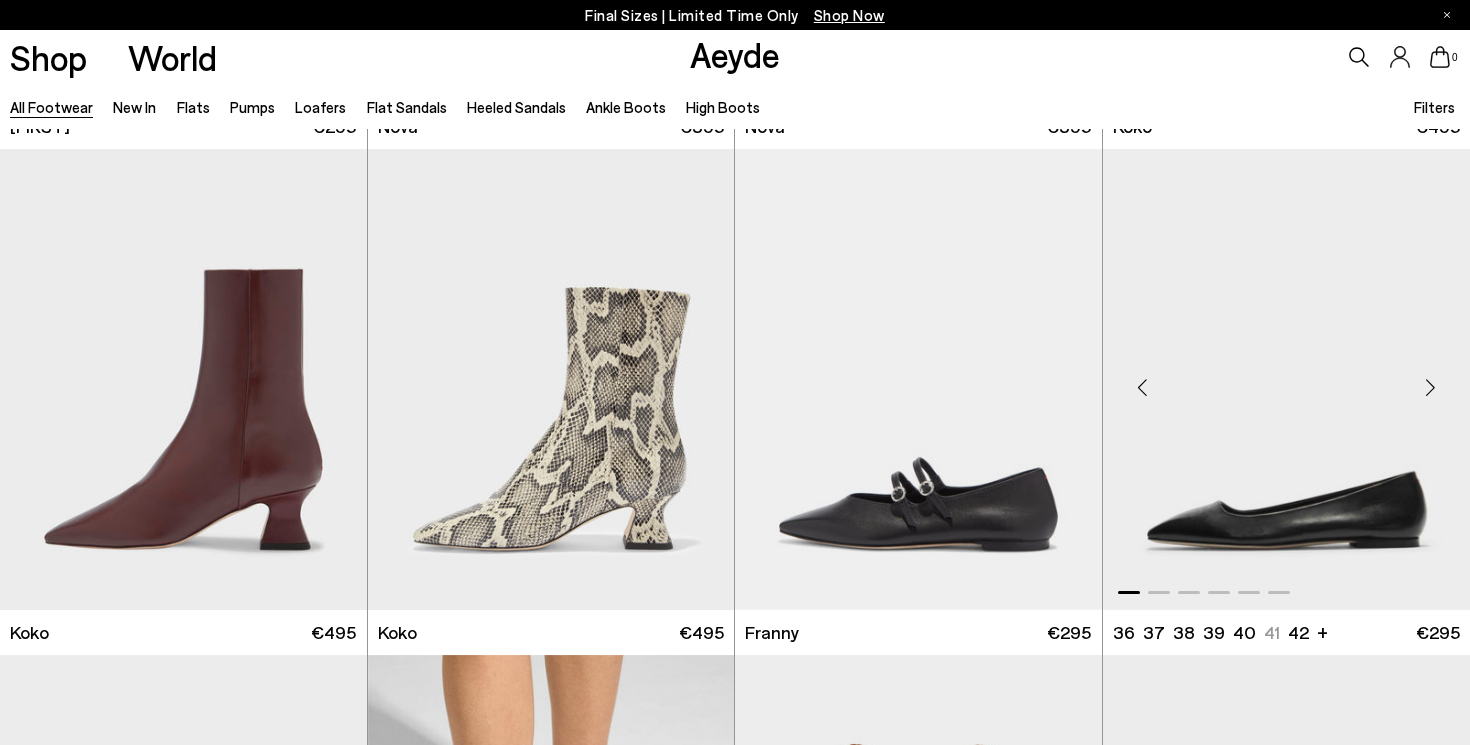 click at bounding box center (1430, 387) 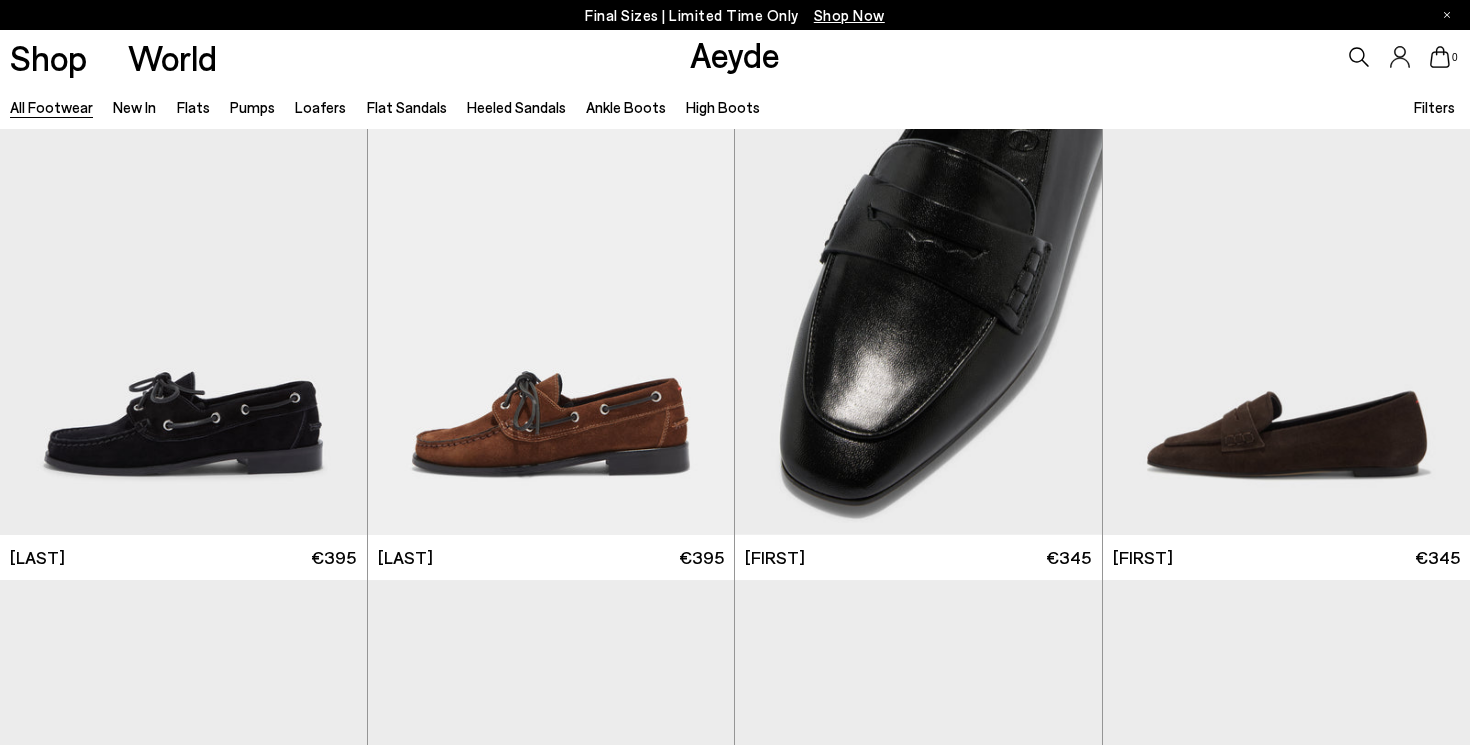 scroll, scrollTop: 17759, scrollLeft: 0, axis: vertical 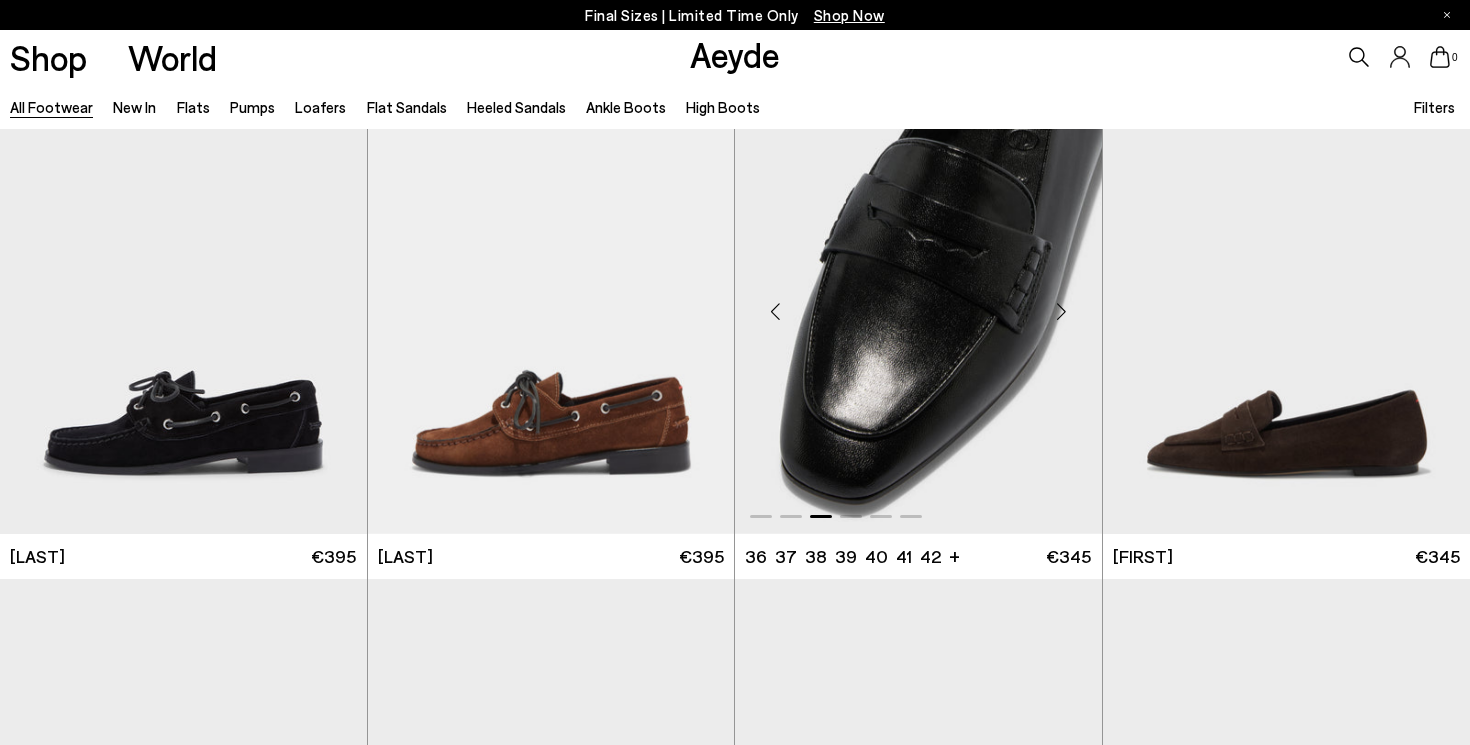 click at bounding box center [1062, 312] 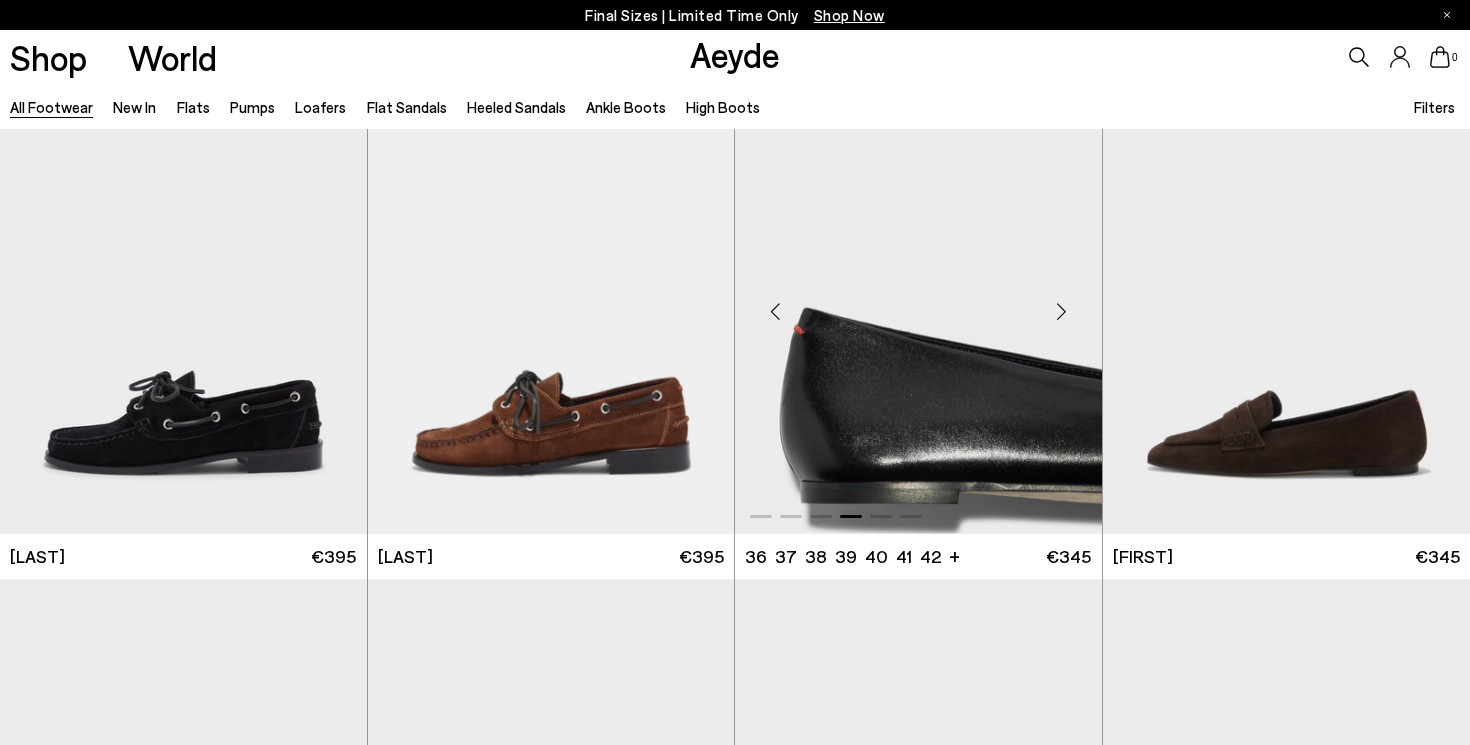 click at bounding box center [1062, 312] 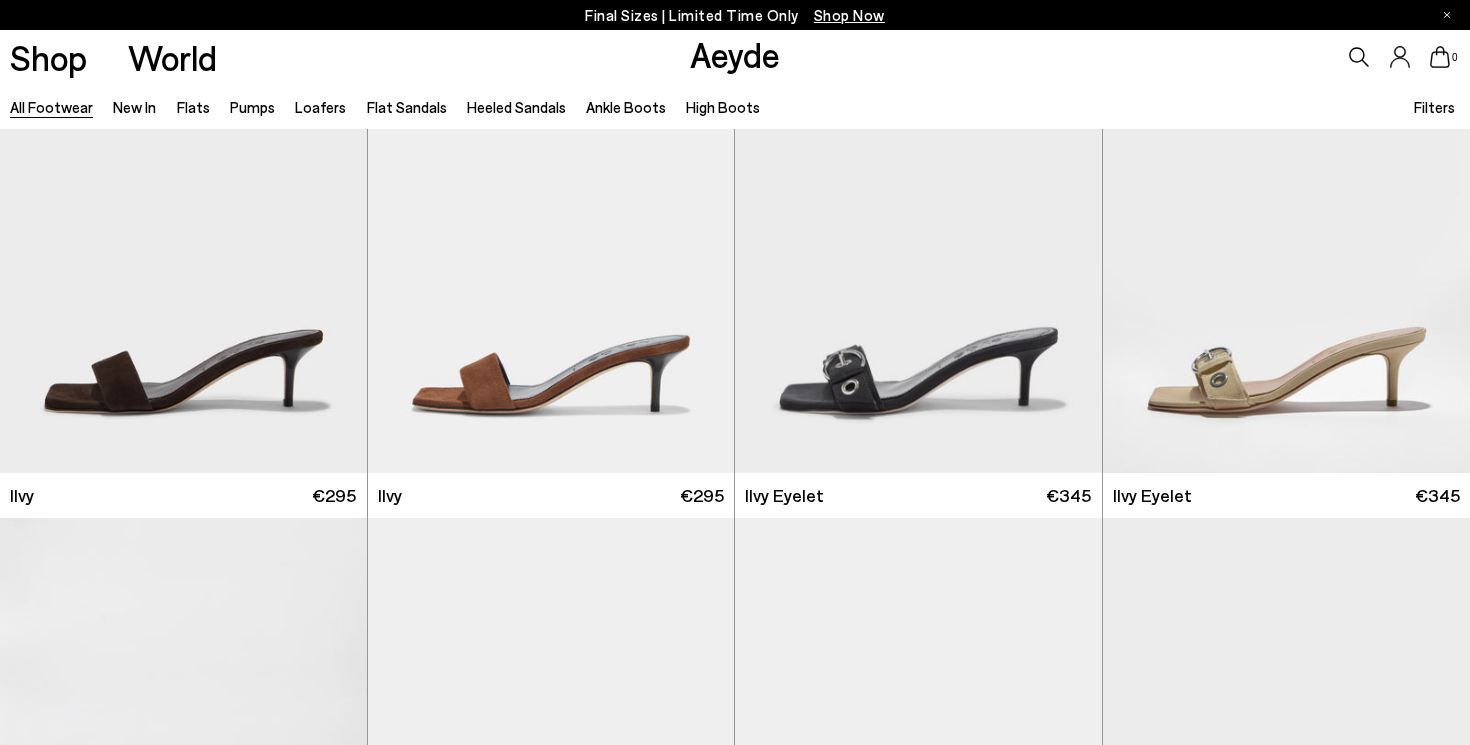 scroll, scrollTop: 20354, scrollLeft: 0, axis: vertical 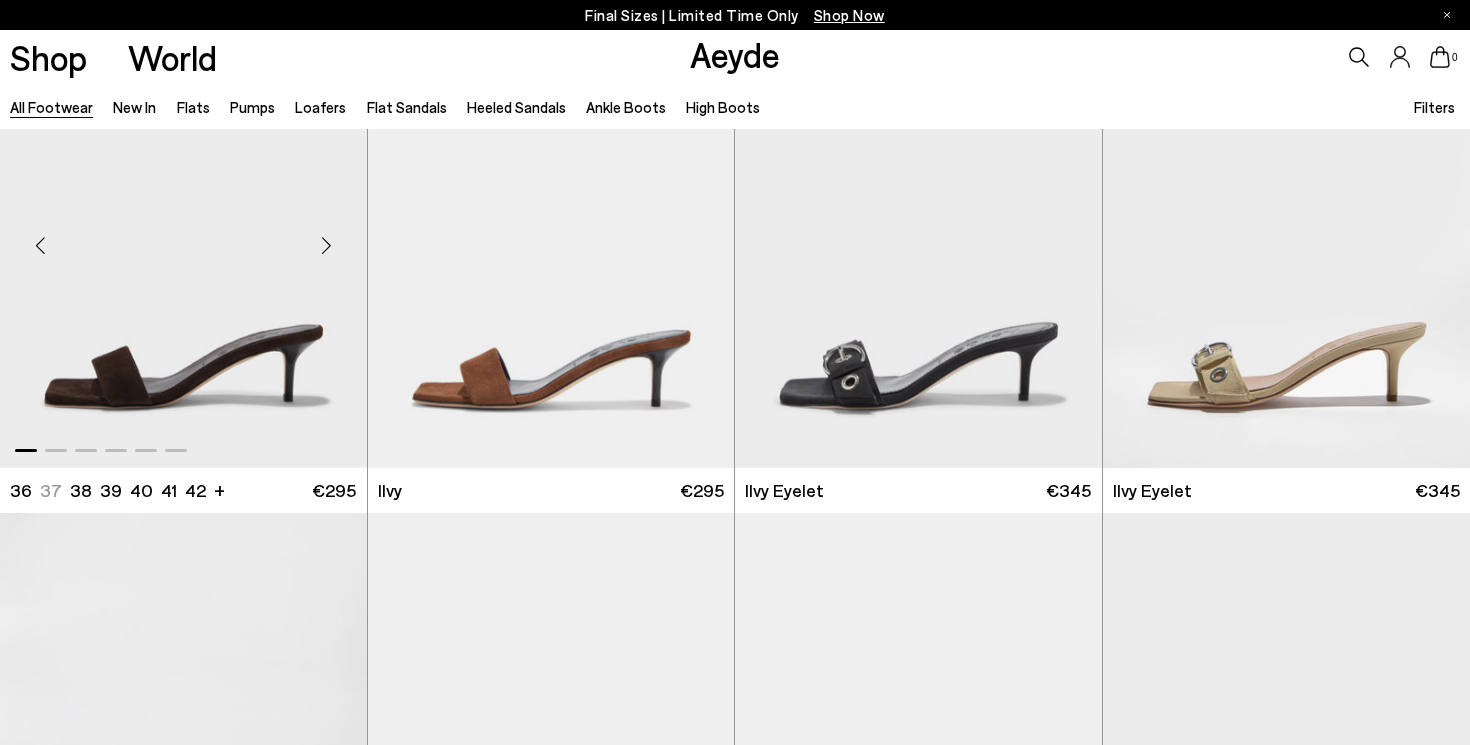 click at bounding box center [327, 246] 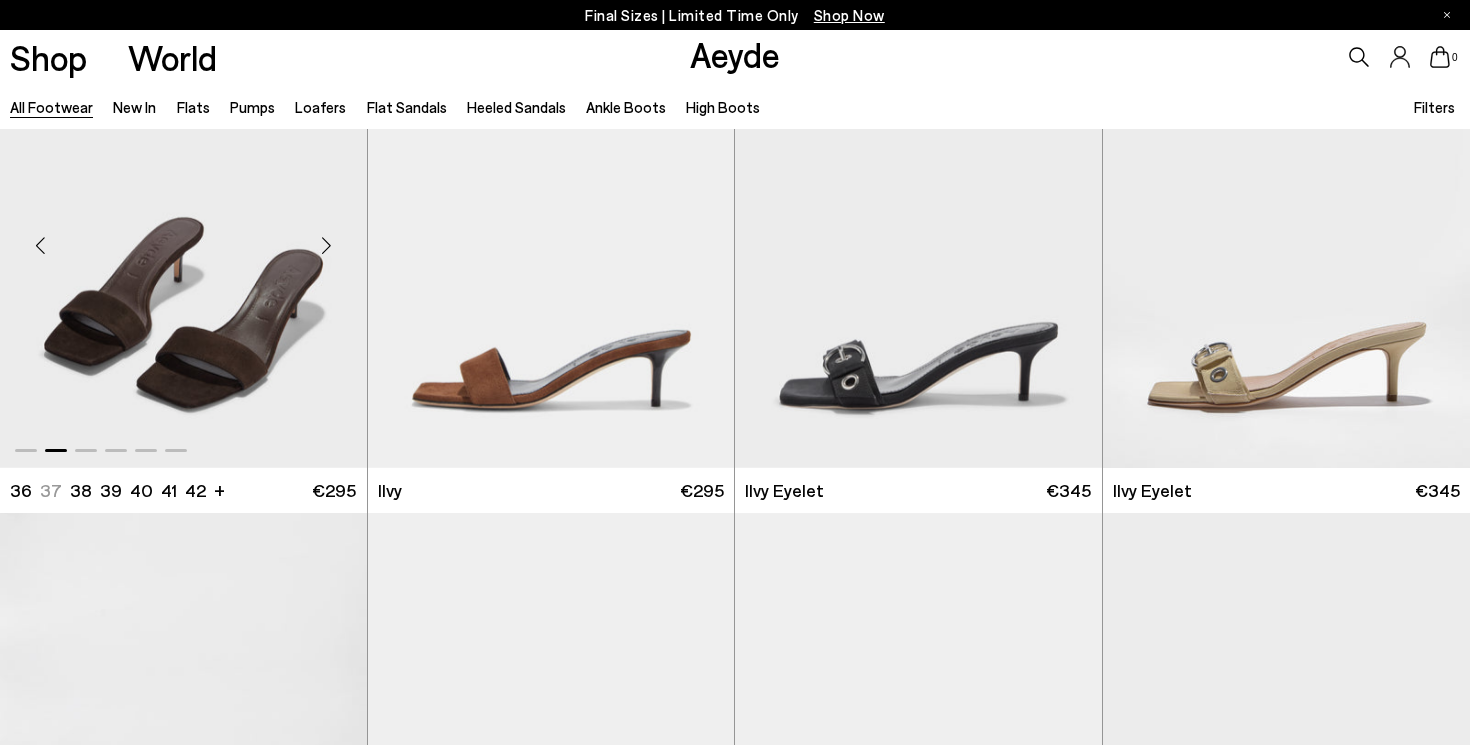click at bounding box center (327, 246) 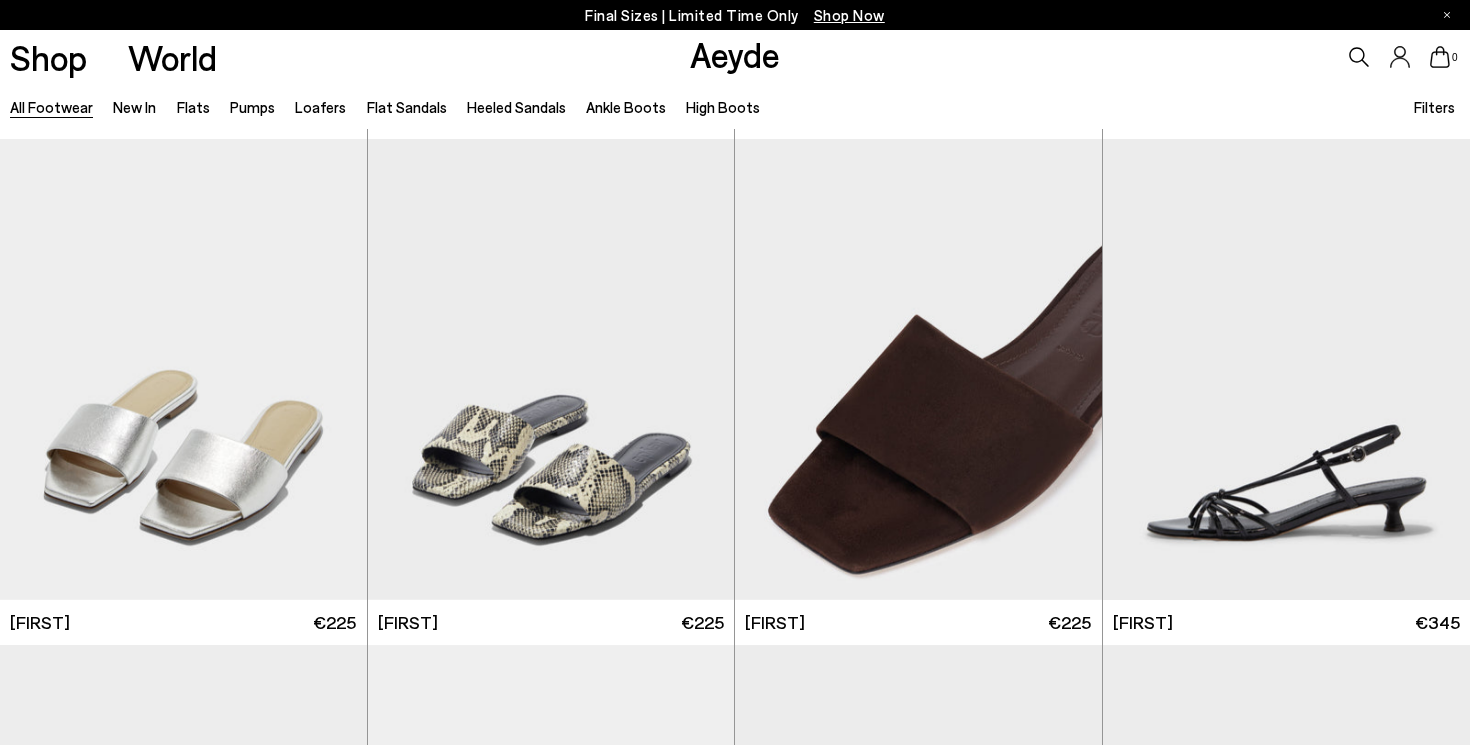 scroll, scrollTop: 25283, scrollLeft: 0, axis: vertical 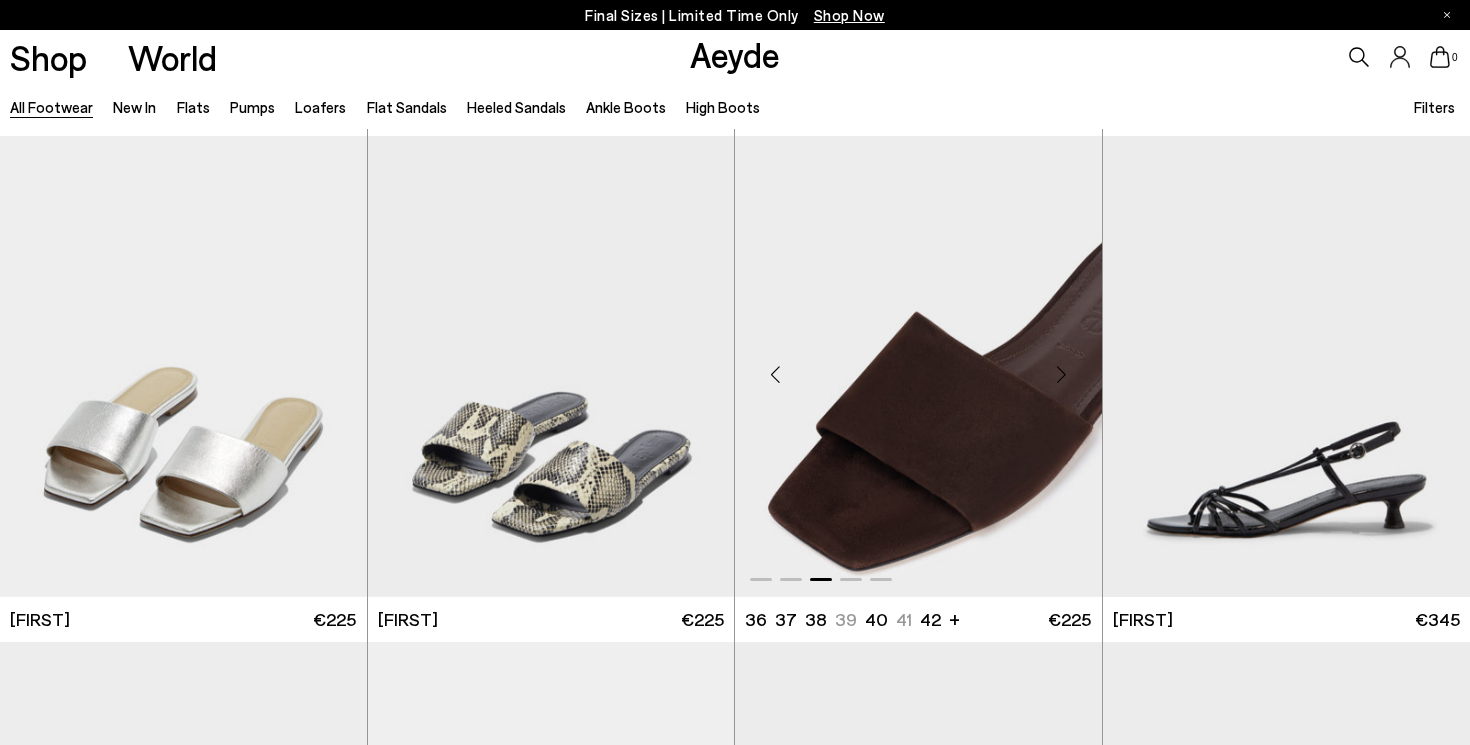 click at bounding box center [1062, 375] 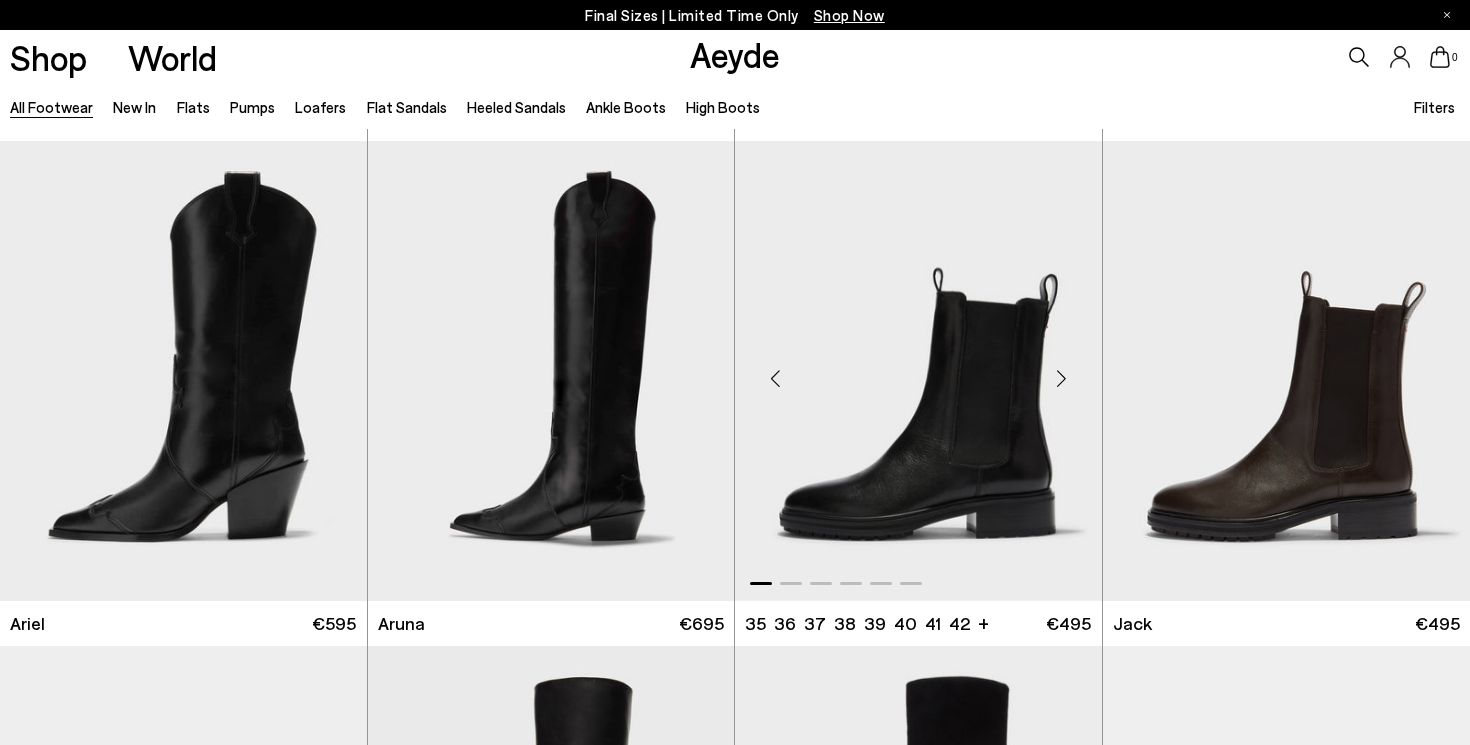 scroll, scrollTop: 31855, scrollLeft: 0, axis: vertical 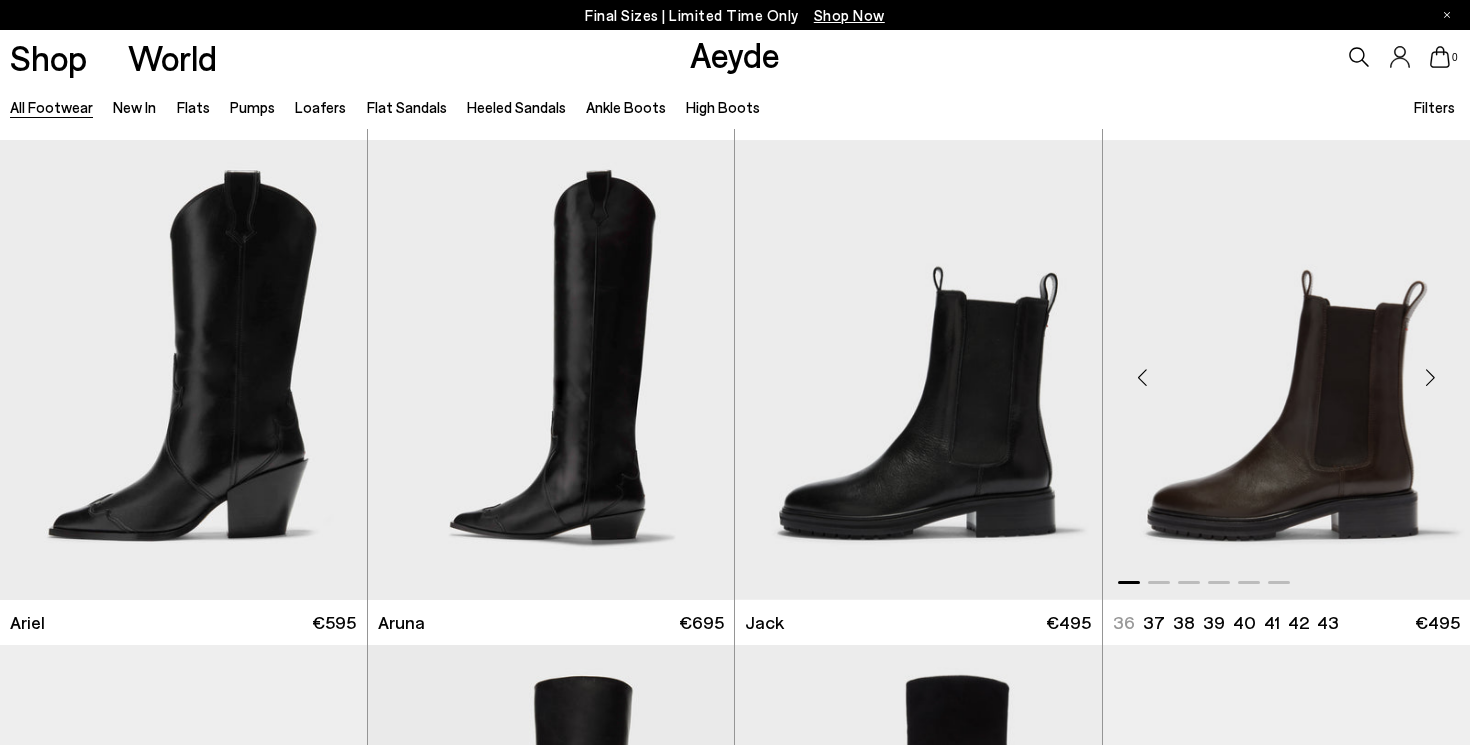 click at bounding box center [1430, 378] 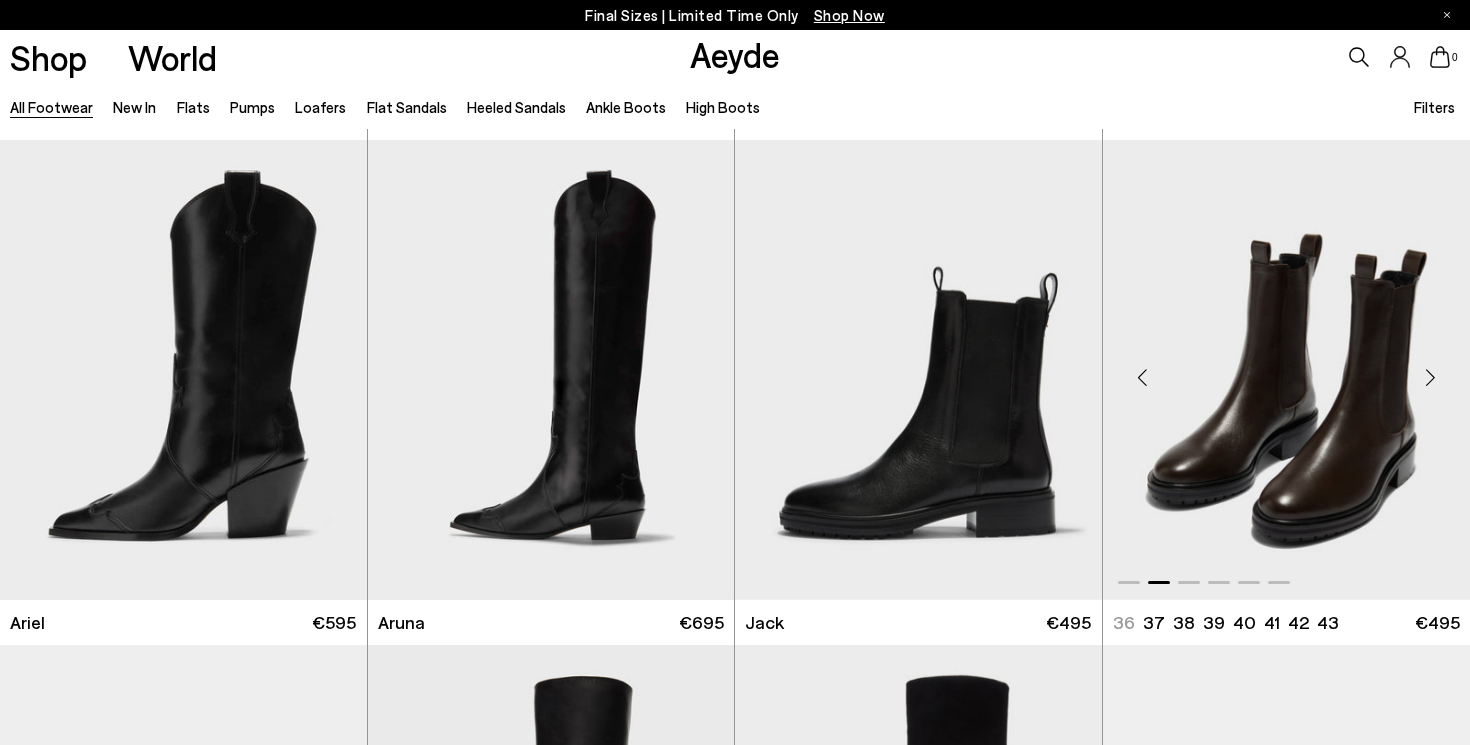 click at bounding box center (1430, 378) 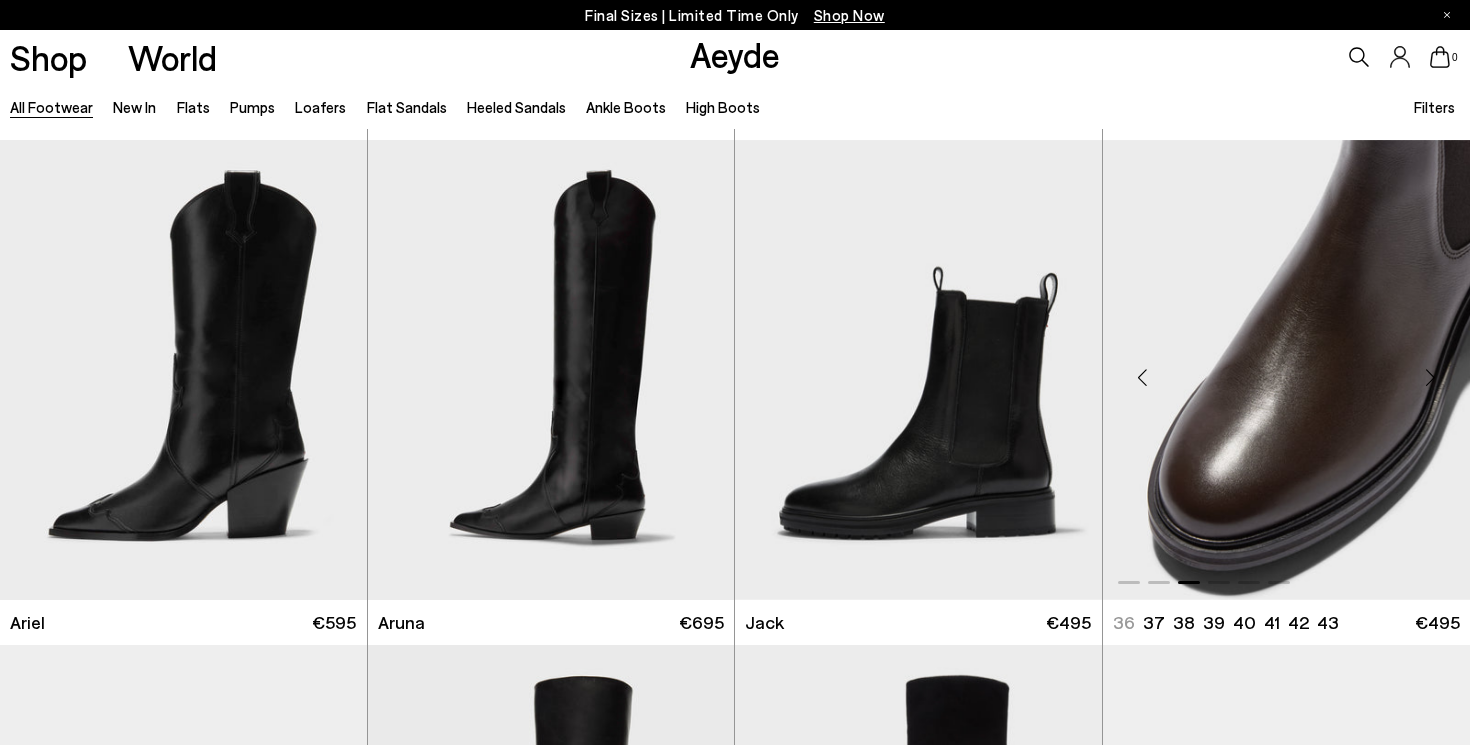 click at bounding box center (1430, 378) 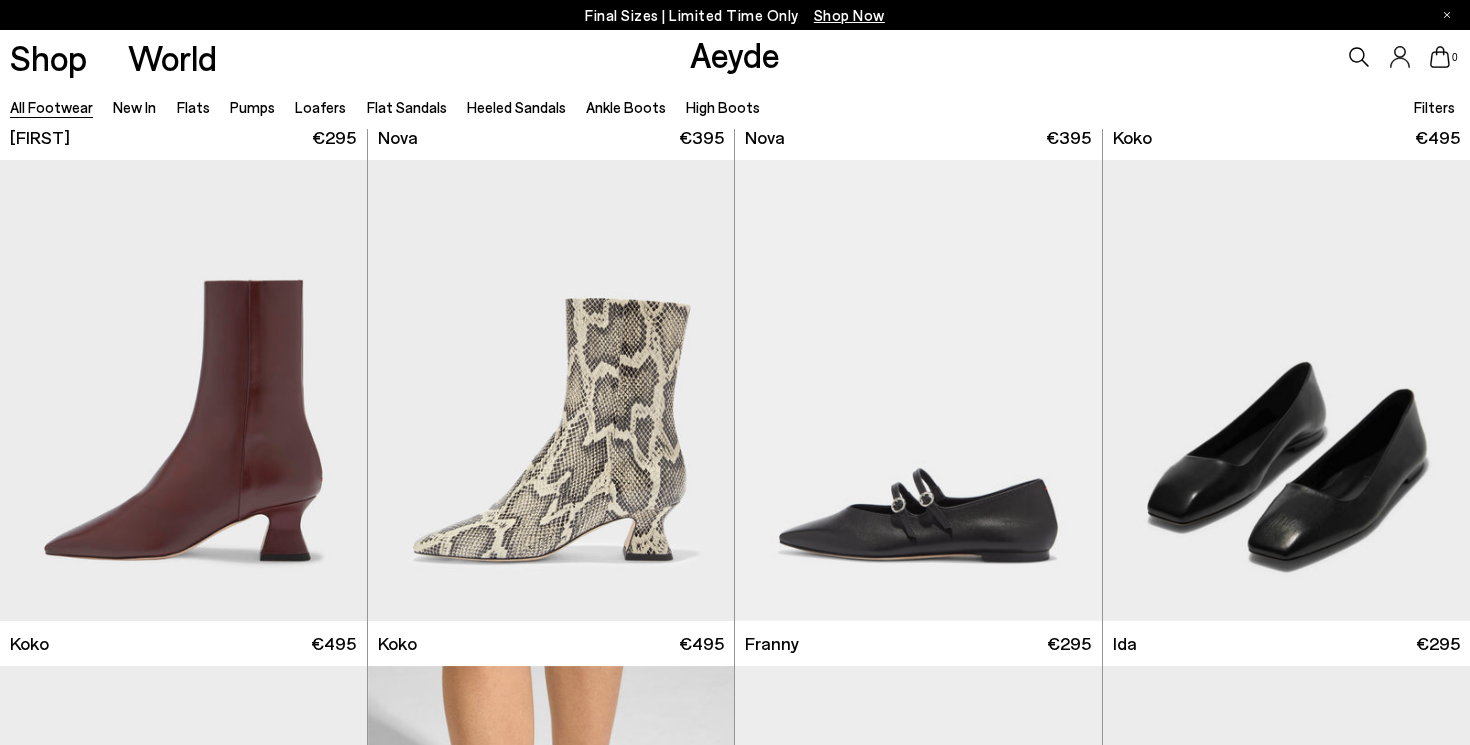 scroll, scrollTop: 13651, scrollLeft: 0, axis: vertical 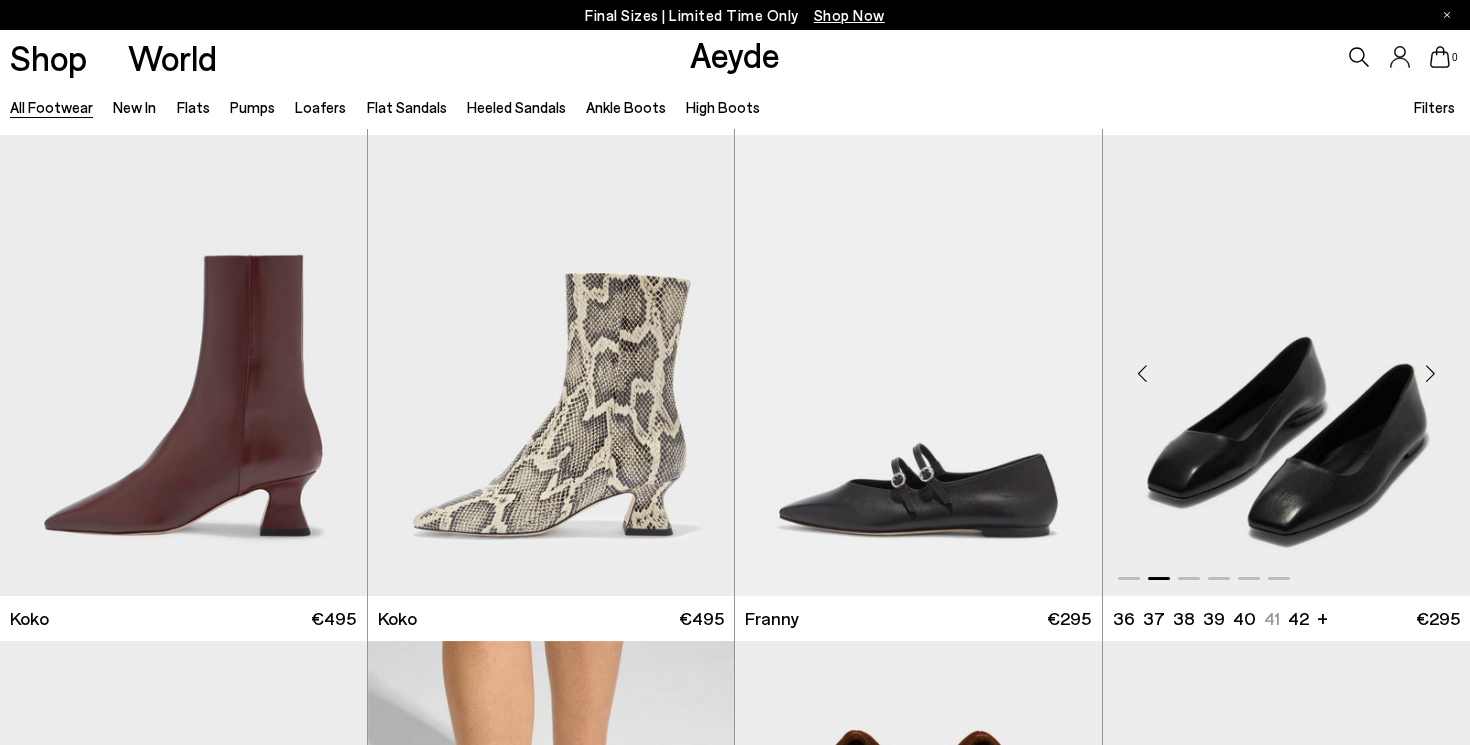 click at bounding box center (1287, 365) 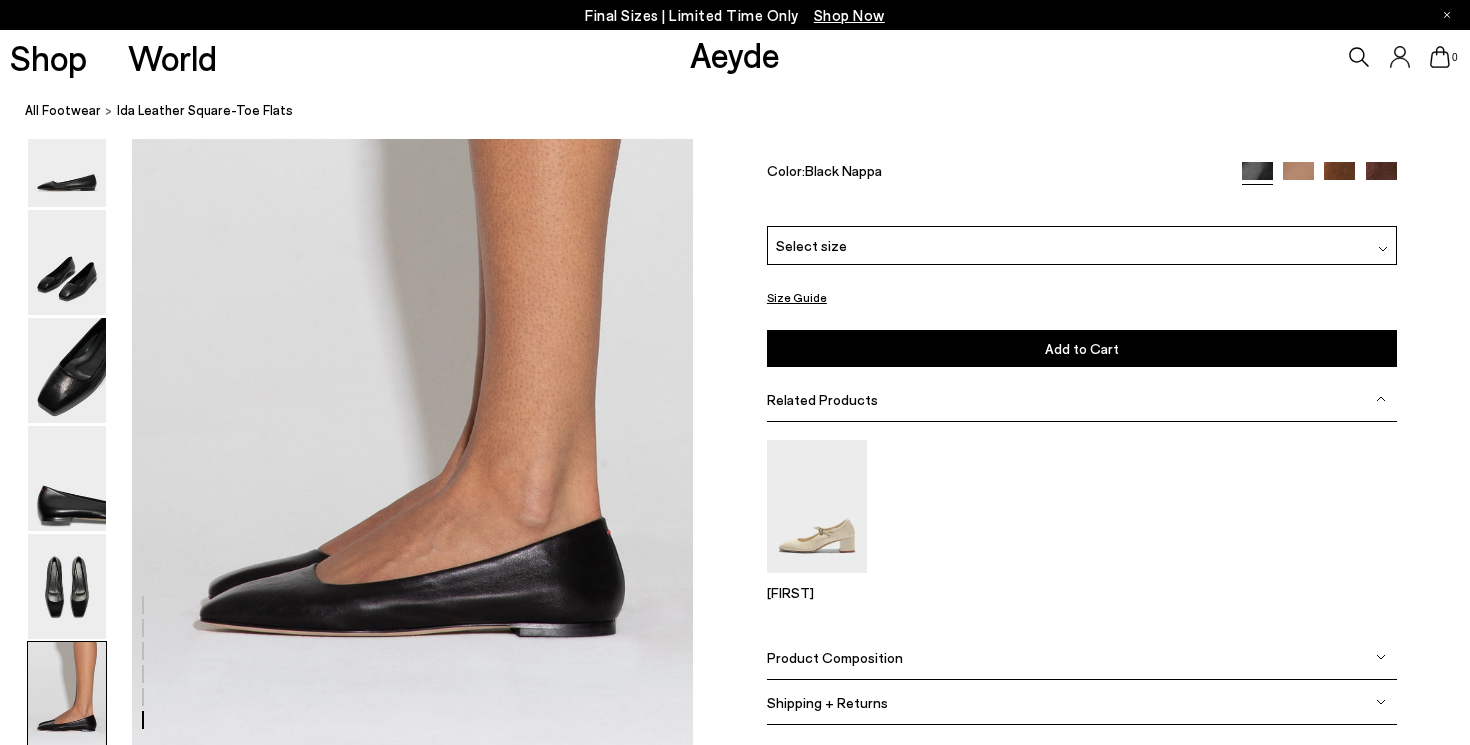 scroll, scrollTop: 3758, scrollLeft: 0, axis: vertical 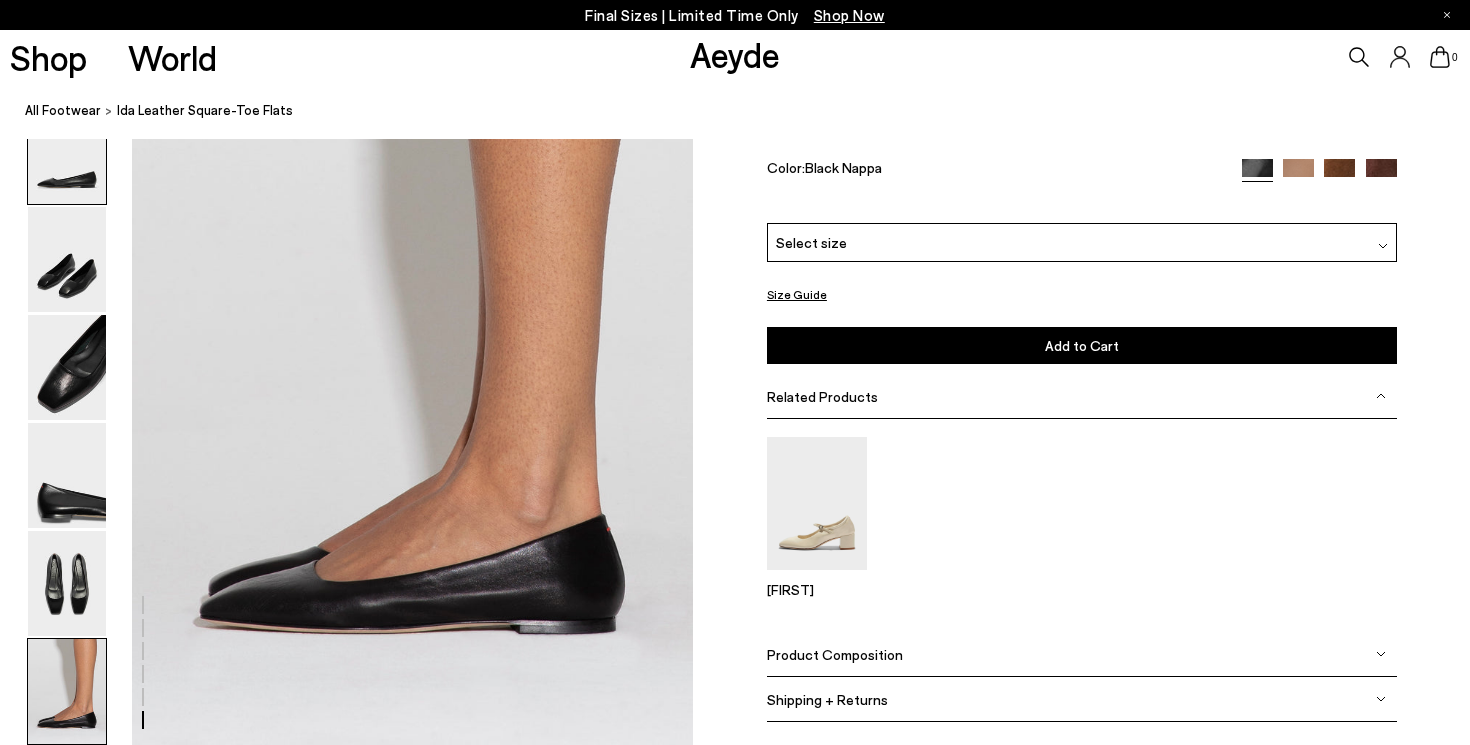 click at bounding box center [67, 151] 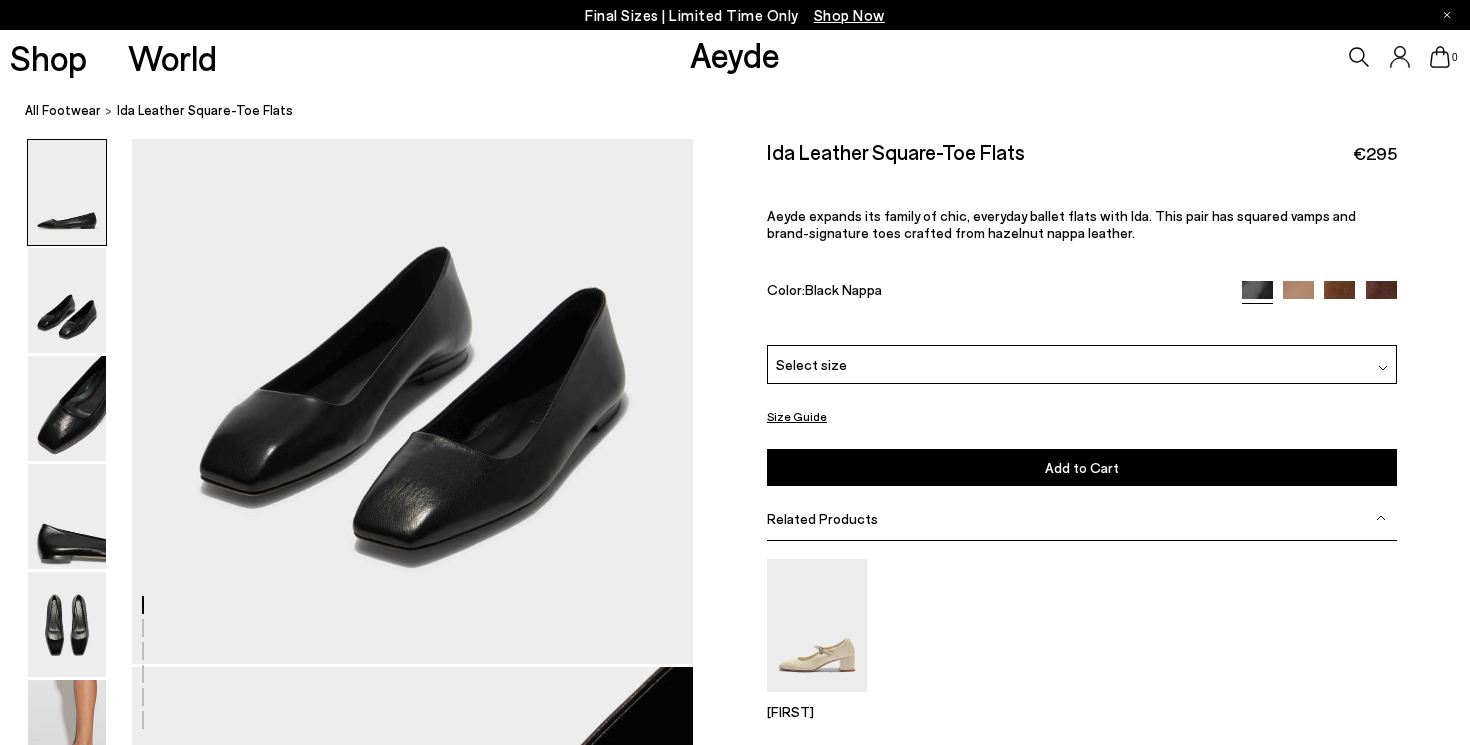 scroll, scrollTop: 0, scrollLeft: 0, axis: both 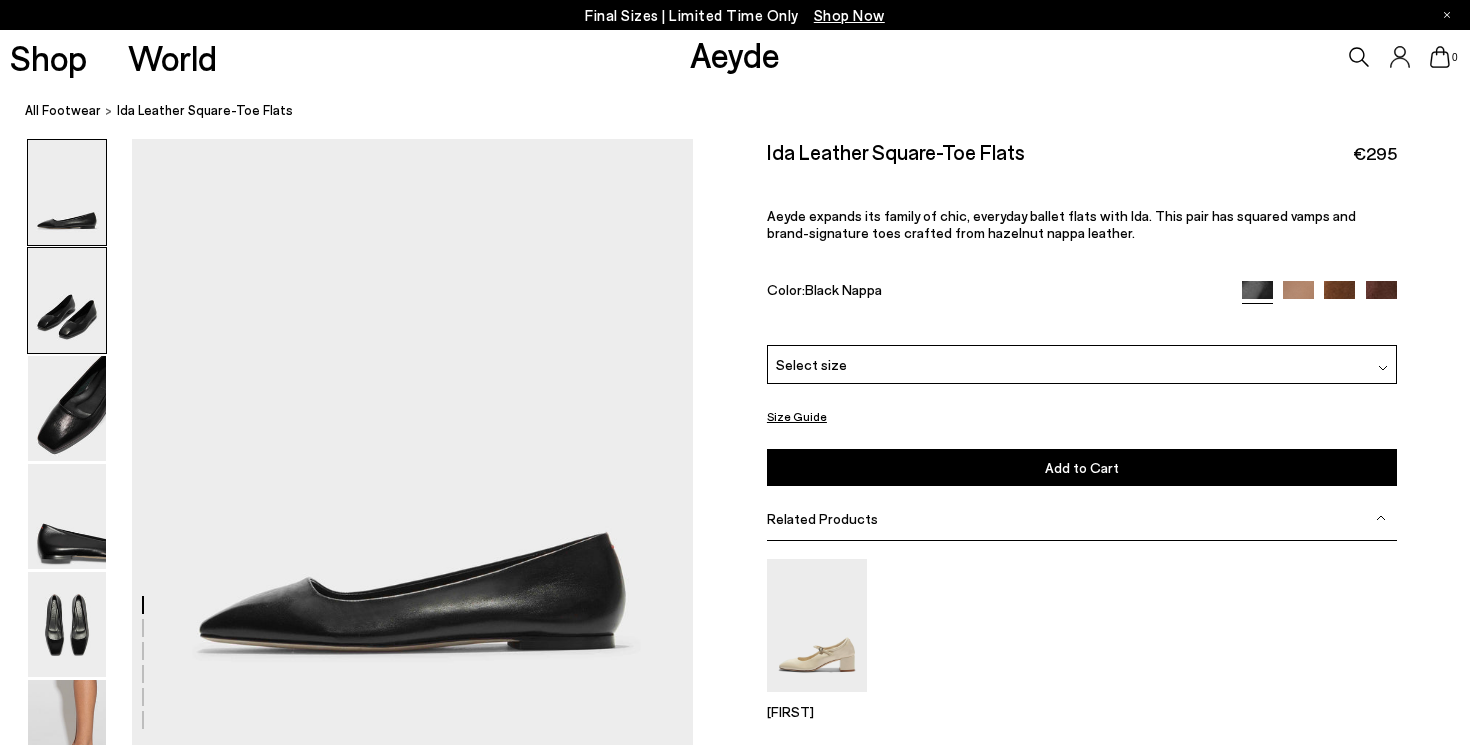 click at bounding box center (67, 300) 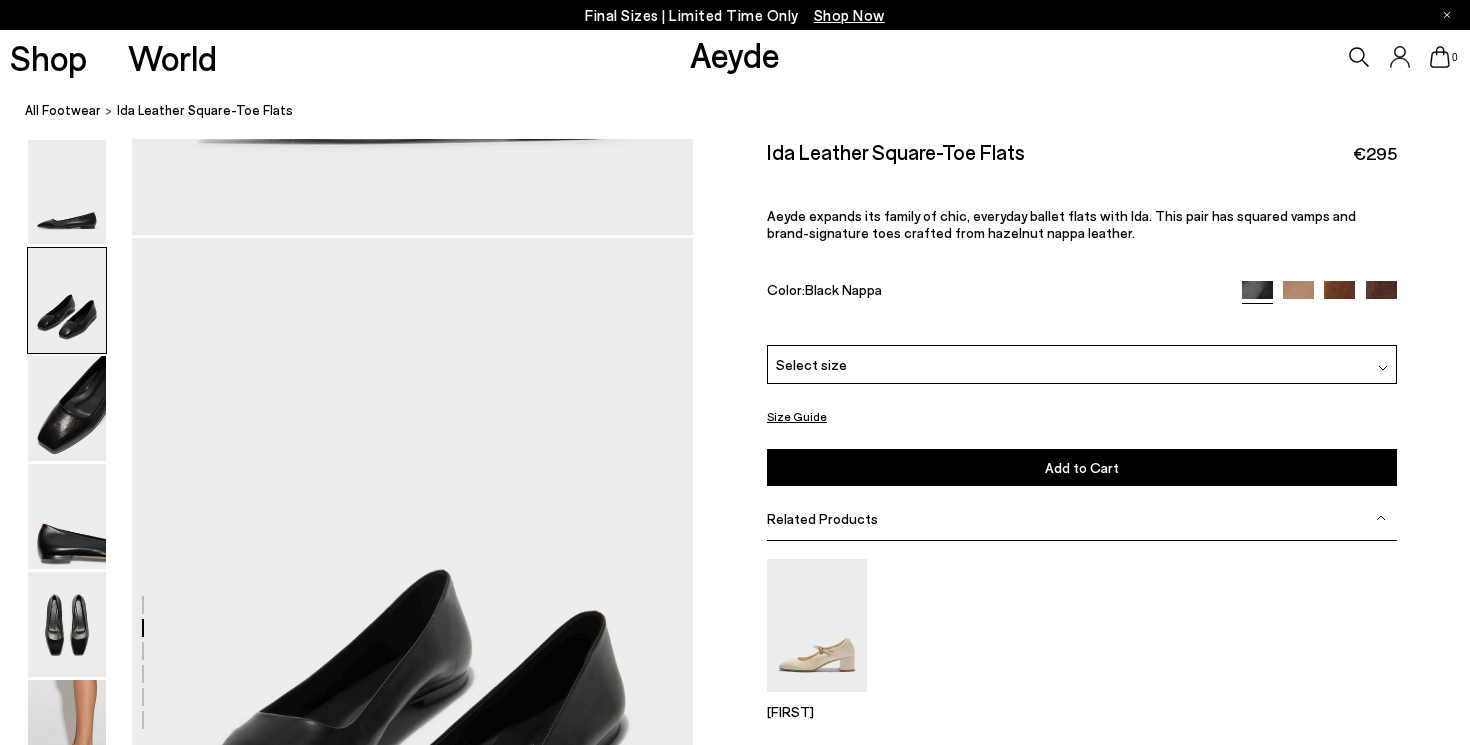 scroll, scrollTop: 610, scrollLeft: 0, axis: vertical 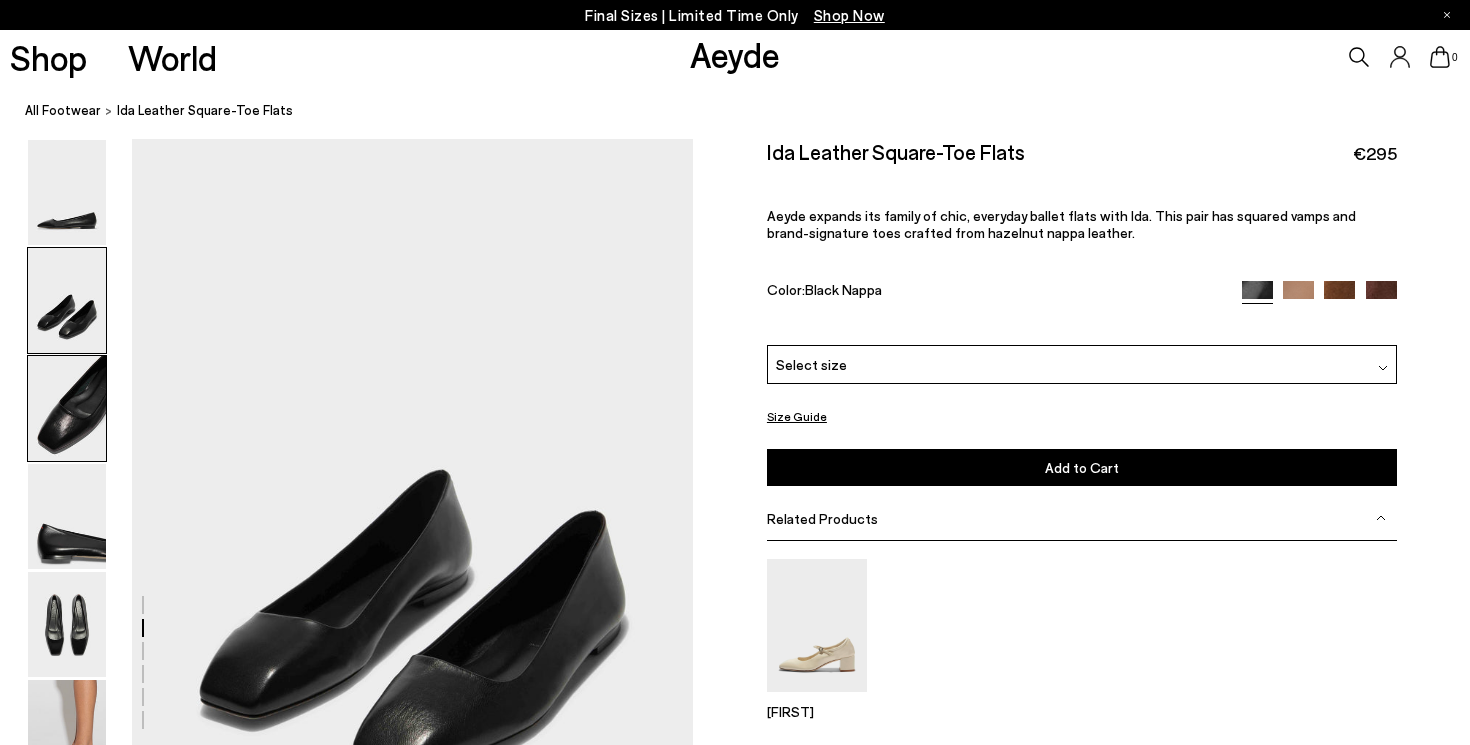 click at bounding box center (67, 408) 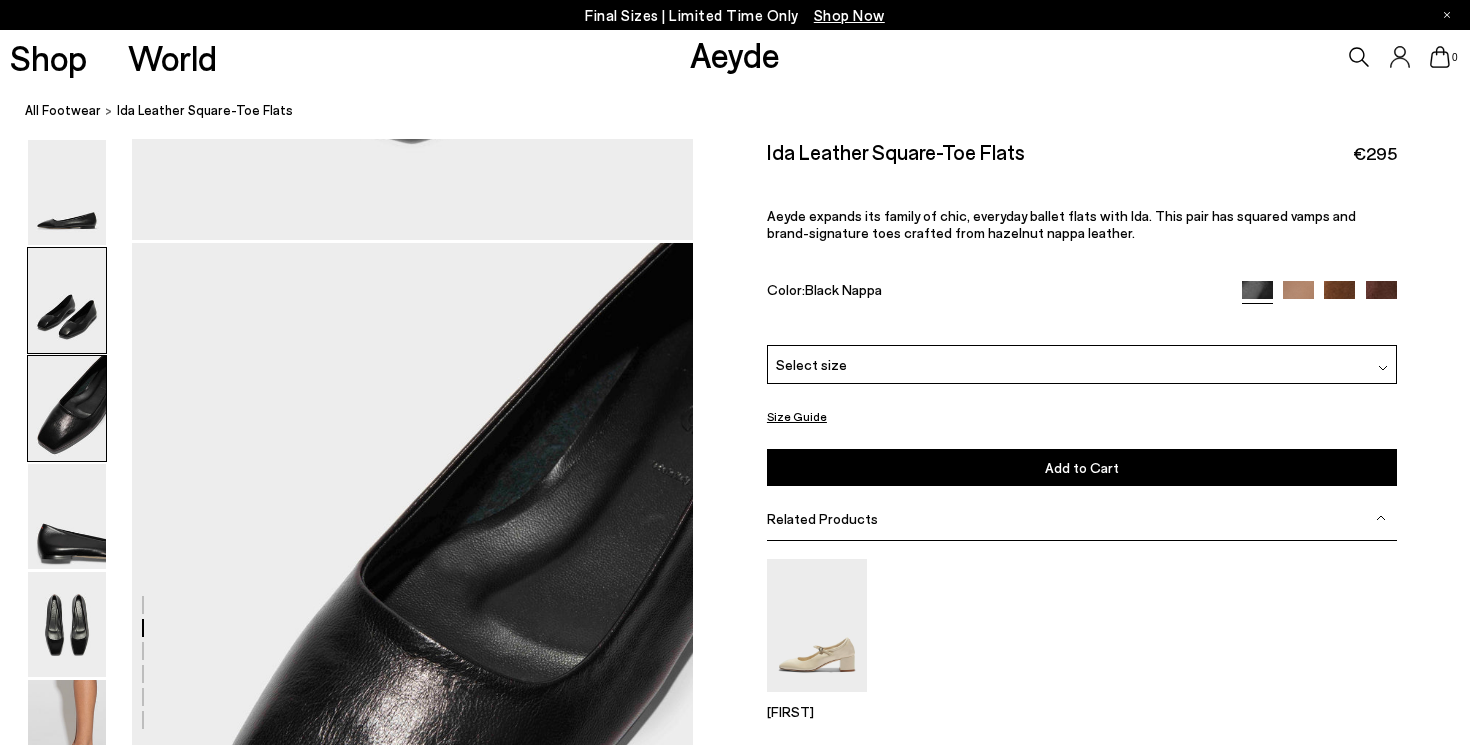 scroll, scrollTop: 1361, scrollLeft: 0, axis: vertical 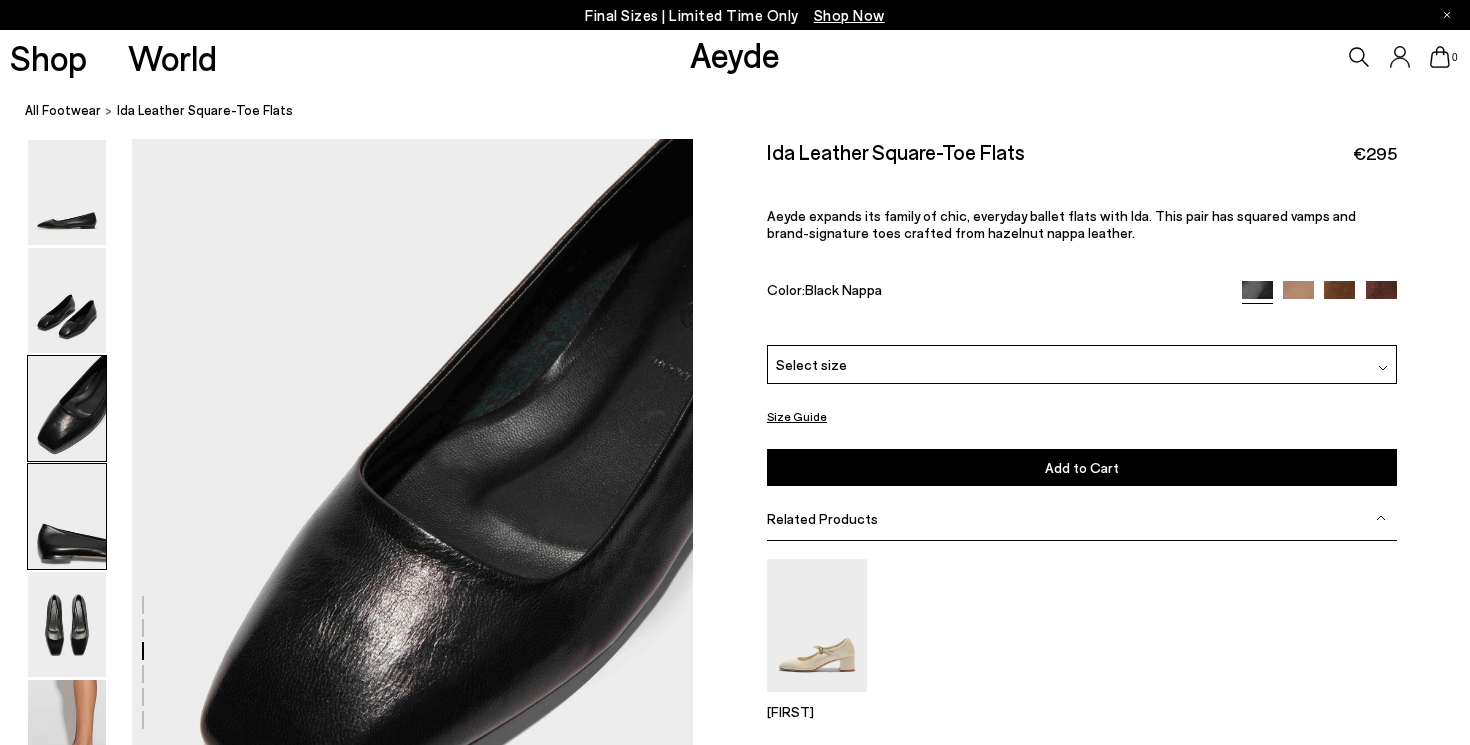 click at bounding box center (67, 516) 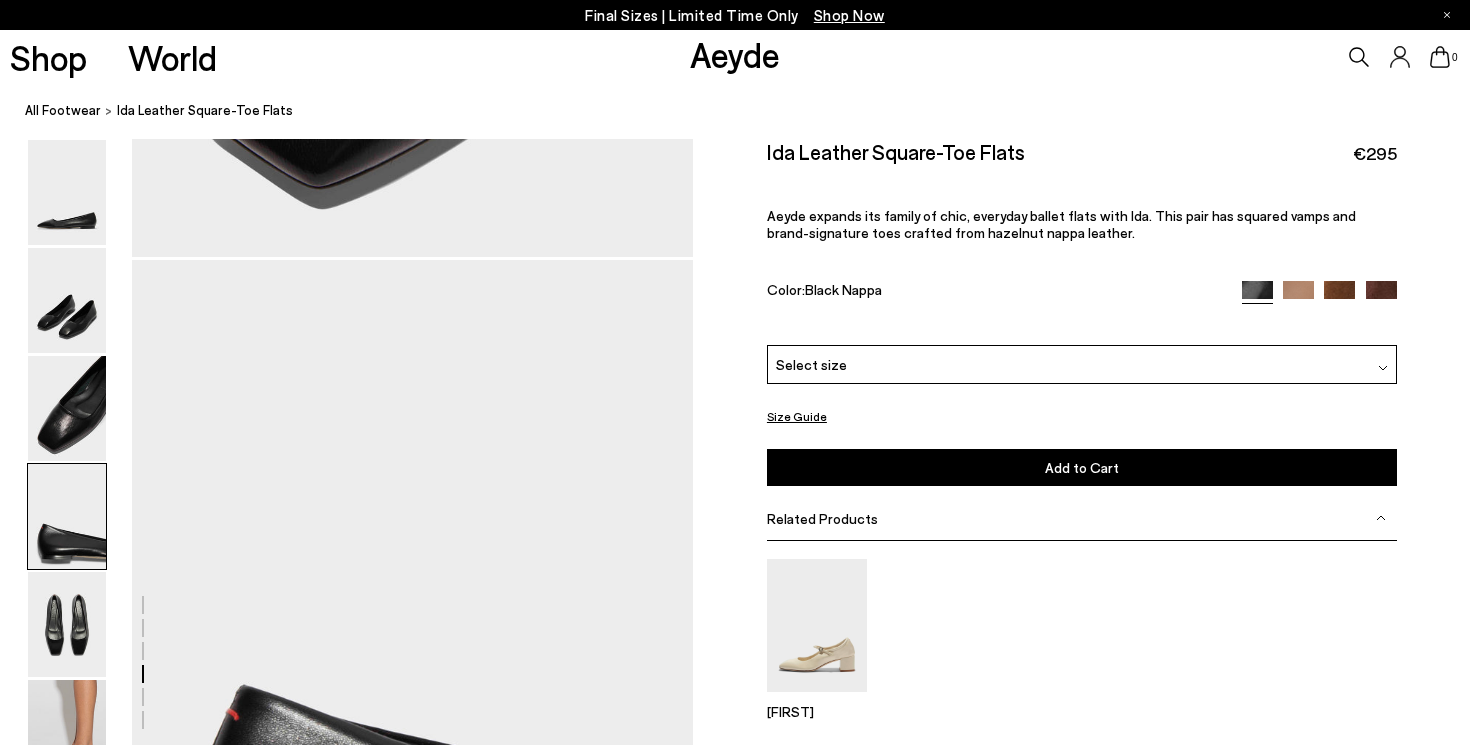scroll, scrollTop: 2113, scrollLeft: 0, axis: vertical 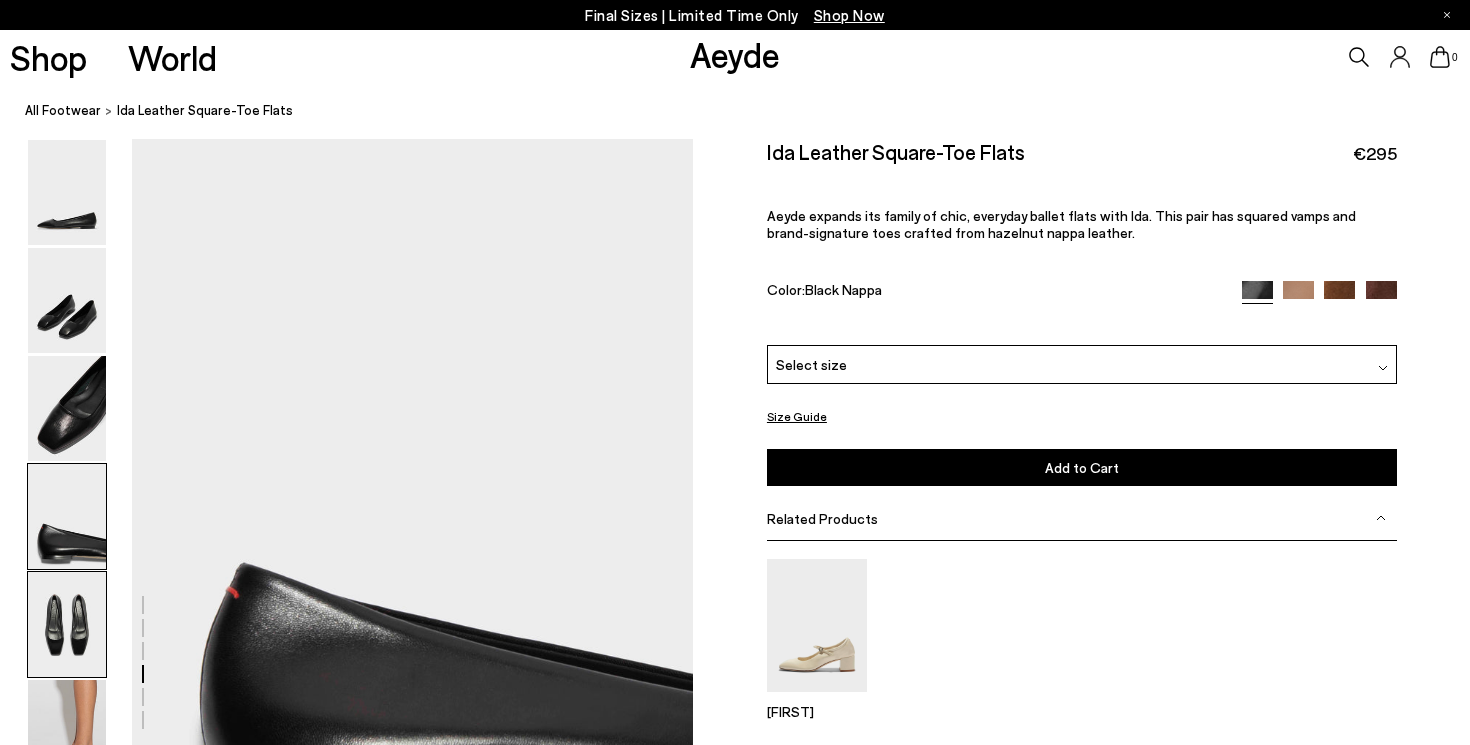 click at bounding box center (67, 624) 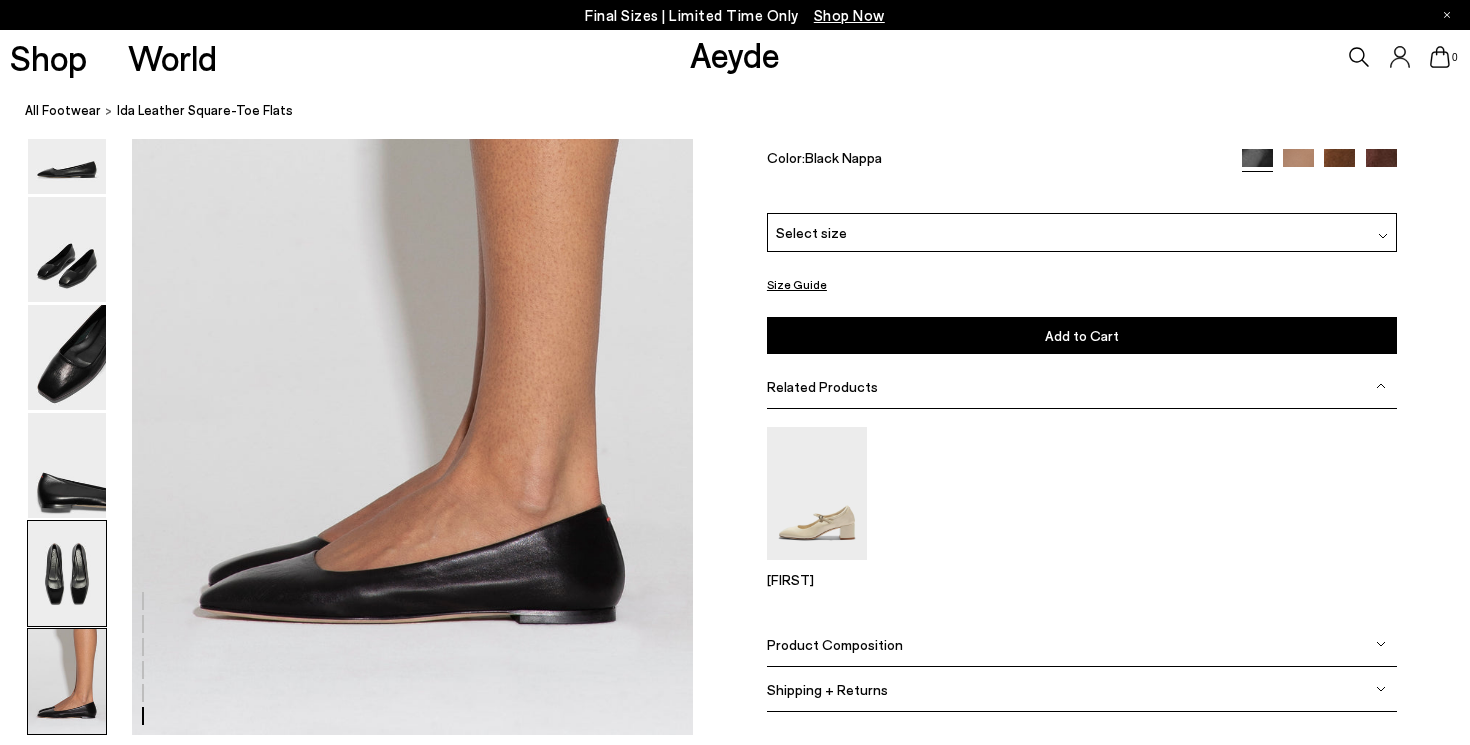 scroll, scrollTop: 3770, scrollLeft: 0, axis: vertical 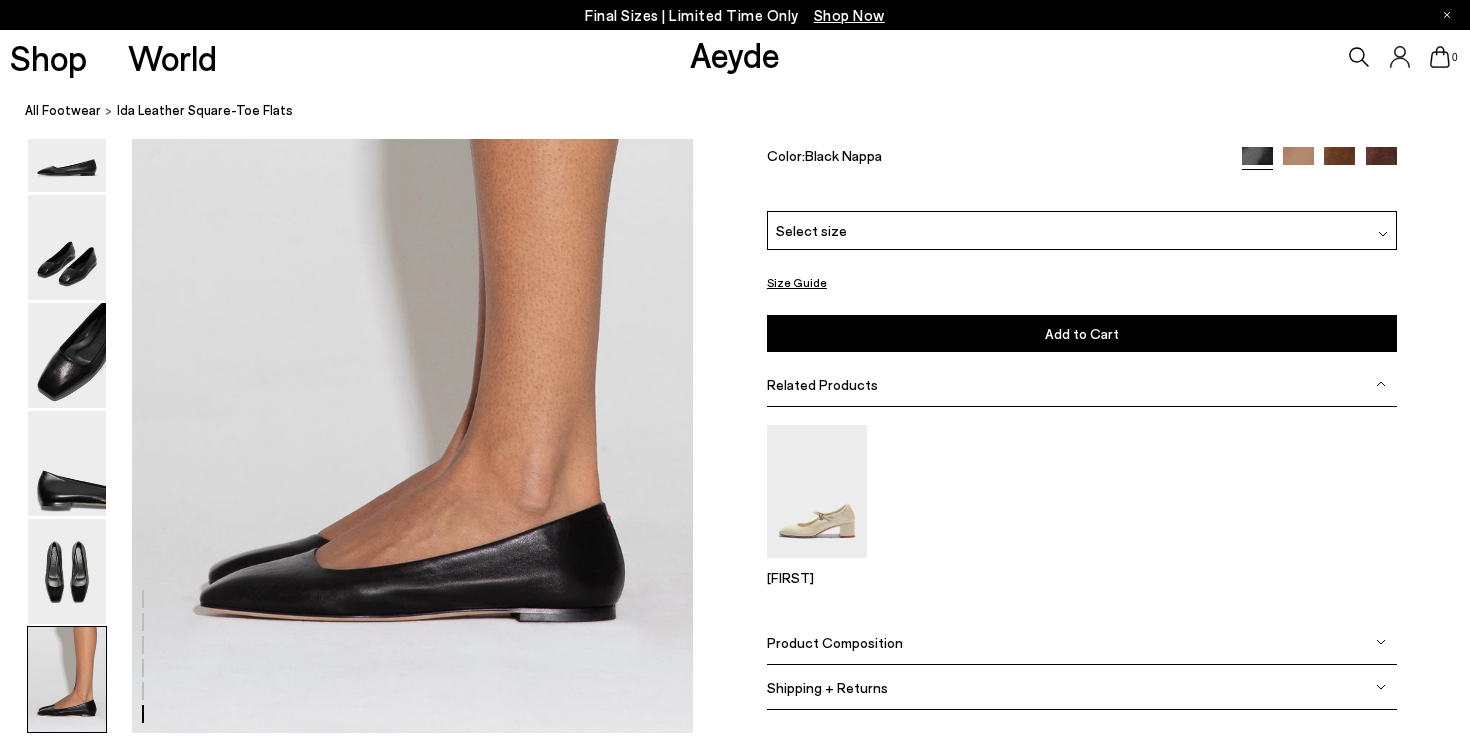 click at bounding box center [67, 679] 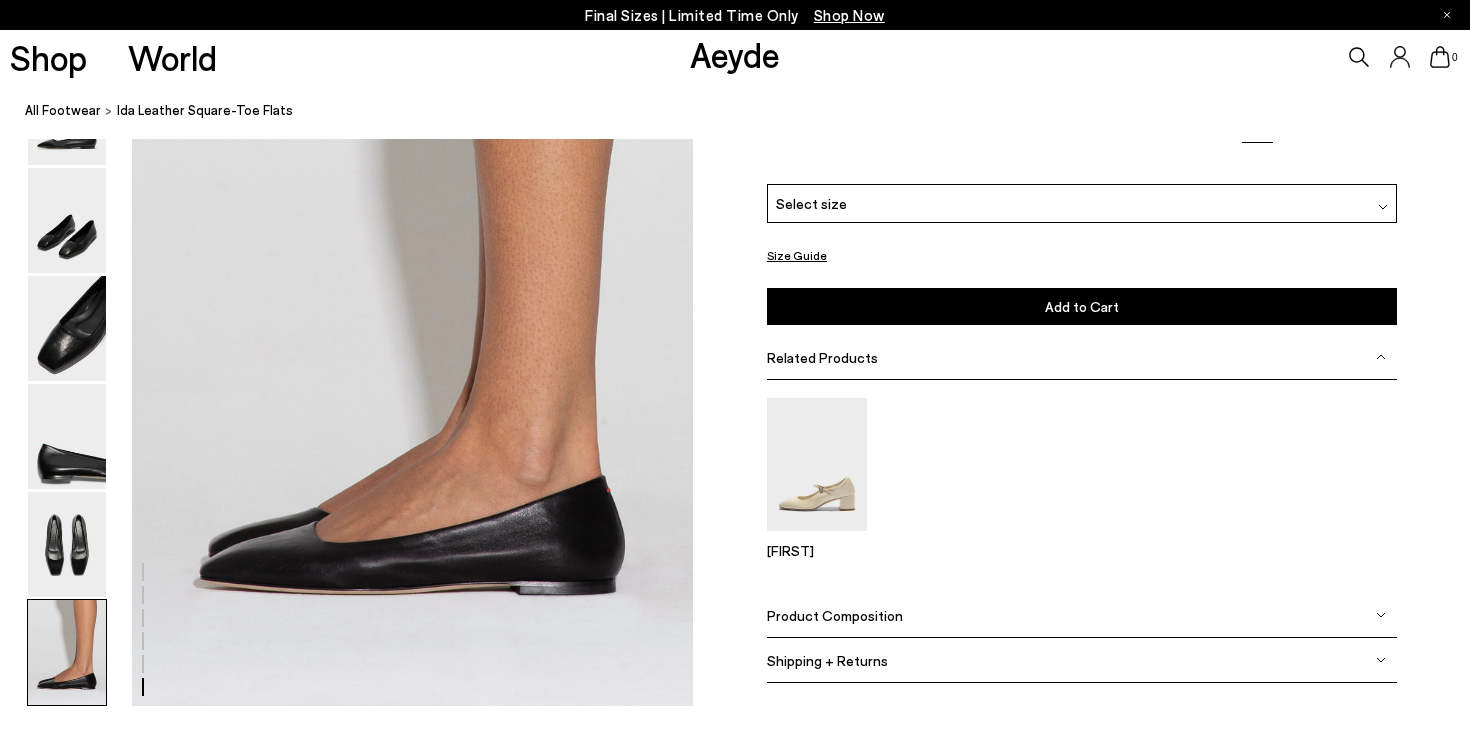scroll, scrollTop: 3800, scrollLeft: 0, axis: vertical 